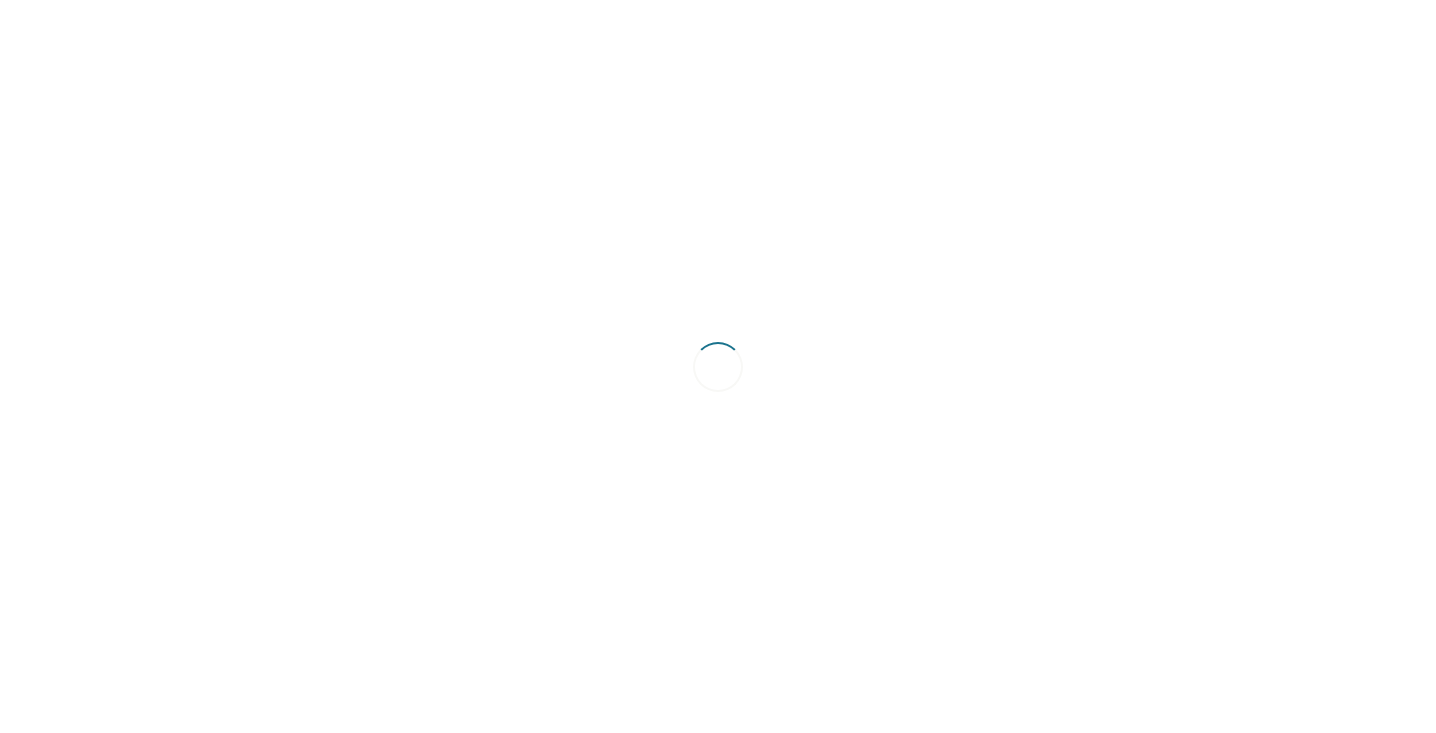 scroll, scrollTop: 0, scrollLeft: 0, axis: both 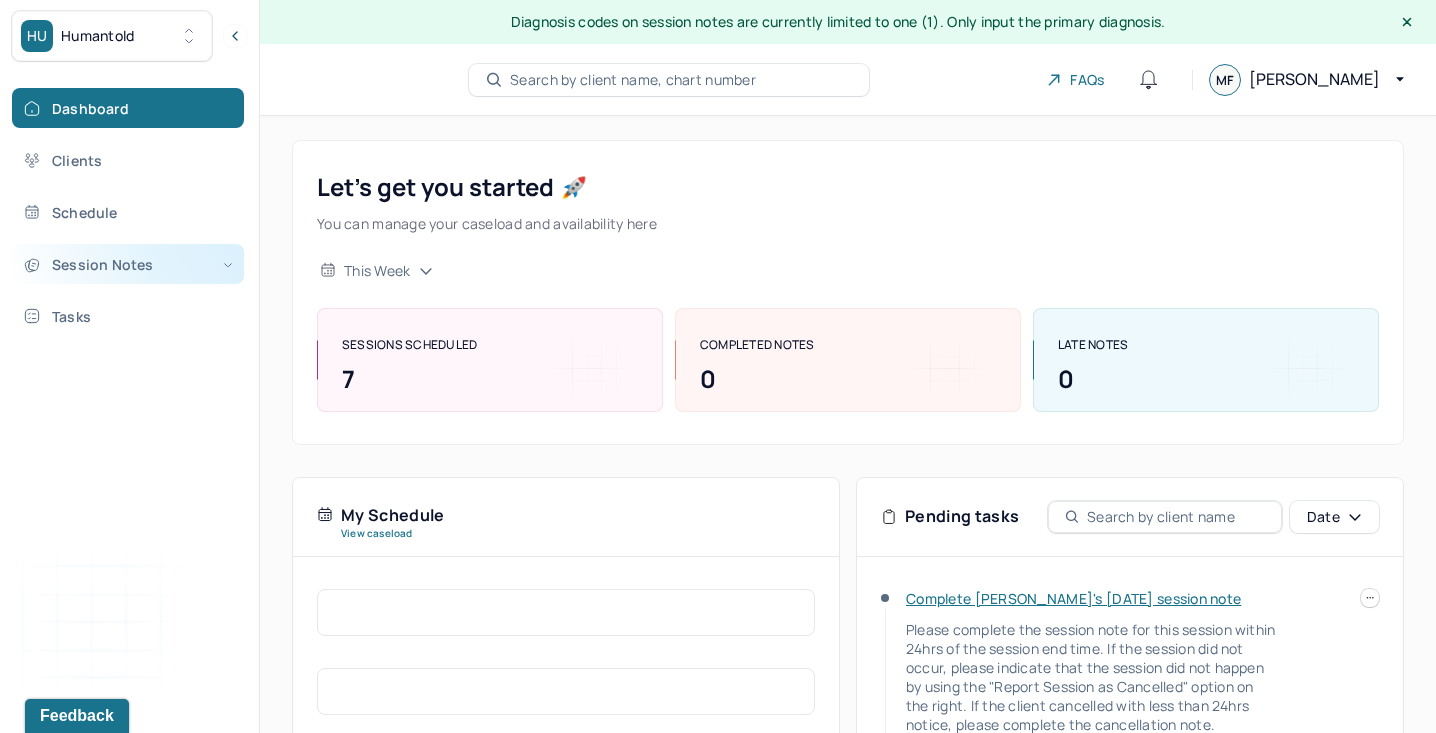 click on "Session Notes" at bounding box center [128, 264] 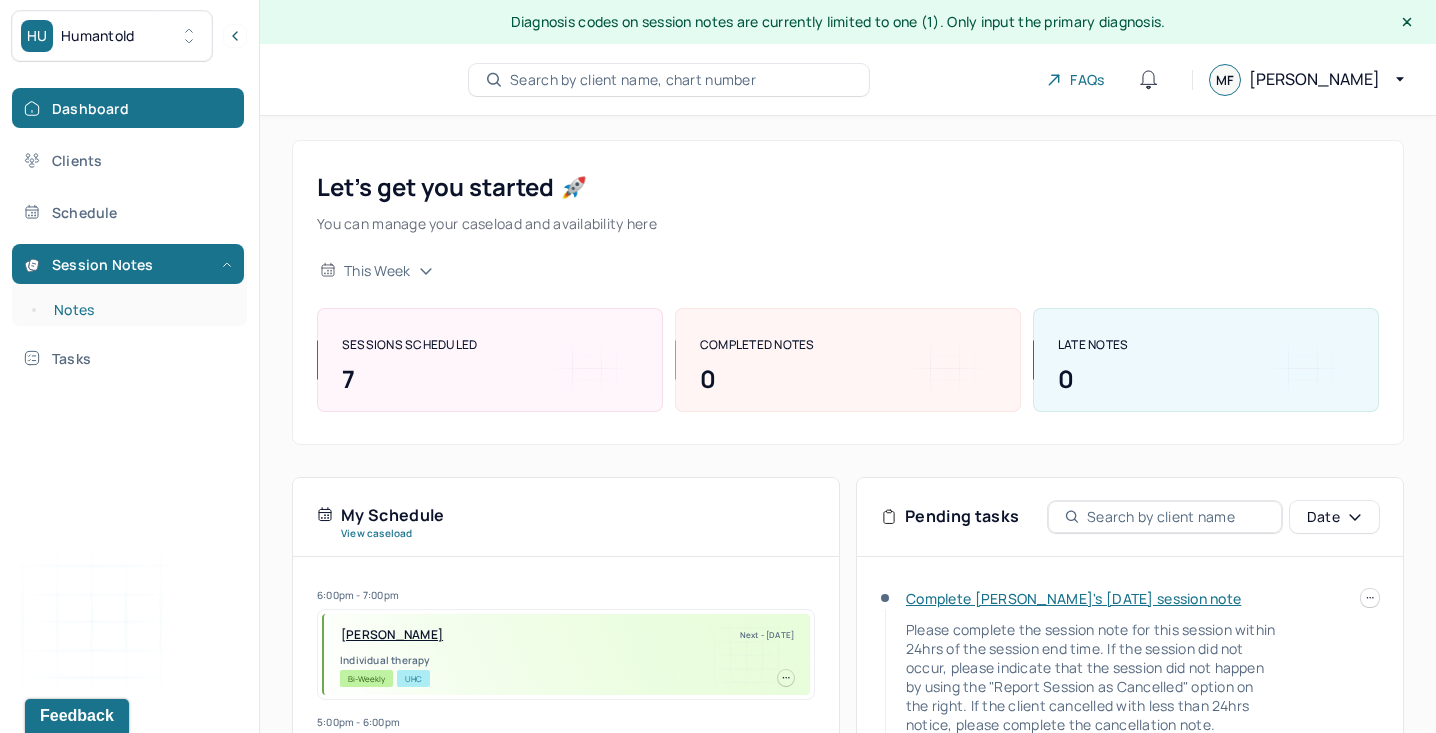 click on "Notes" at bounding box center (139, 310) 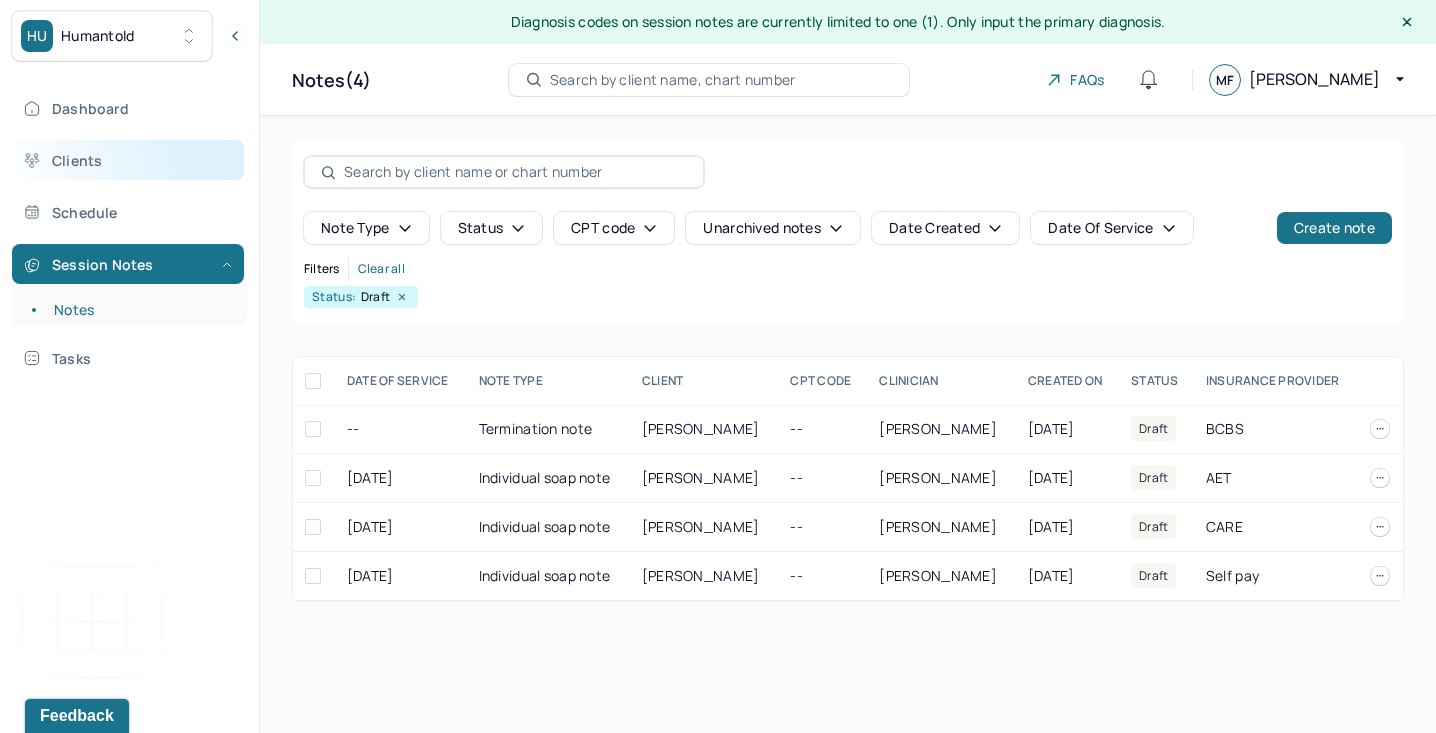 click on "Clients" at bounding box center [128, 160] 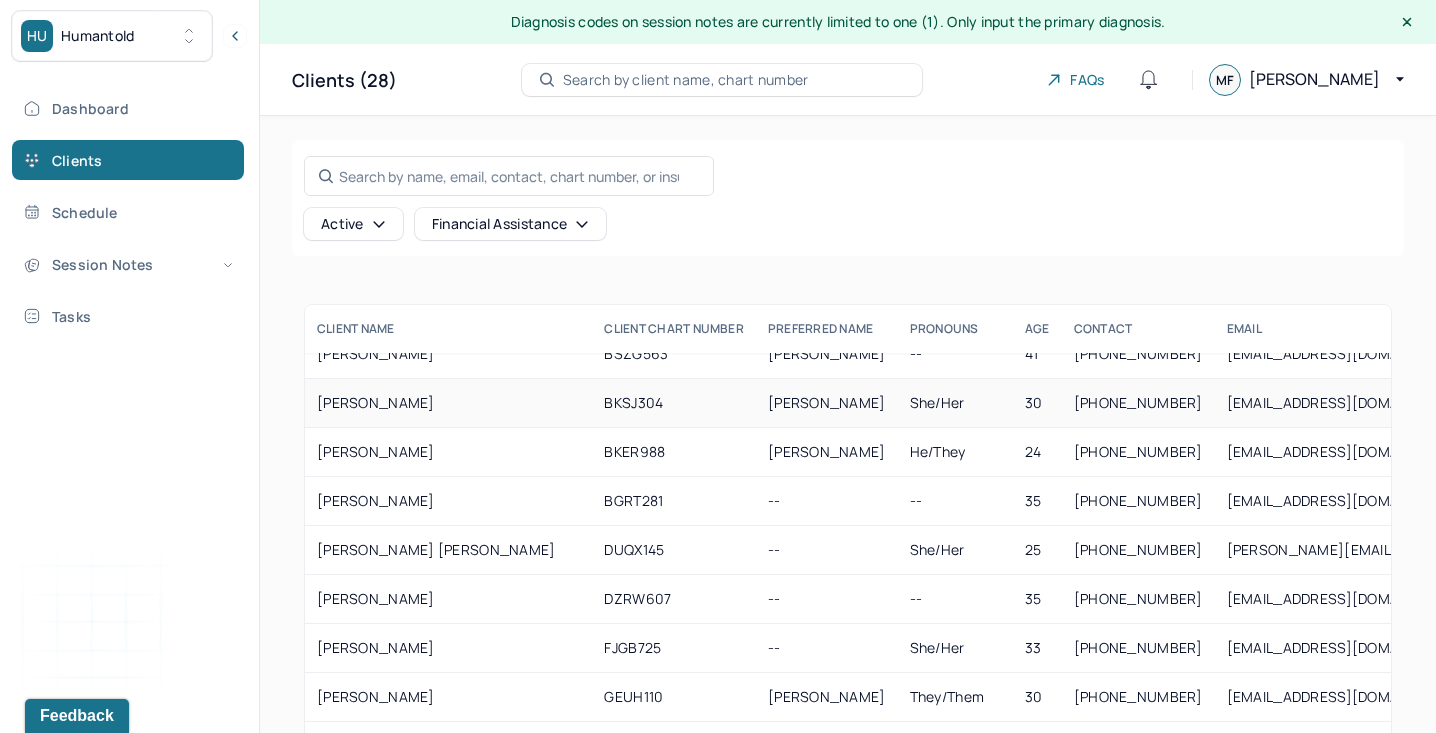 scroll, scrollTop: 0, scrollLeft: 0, axis: both 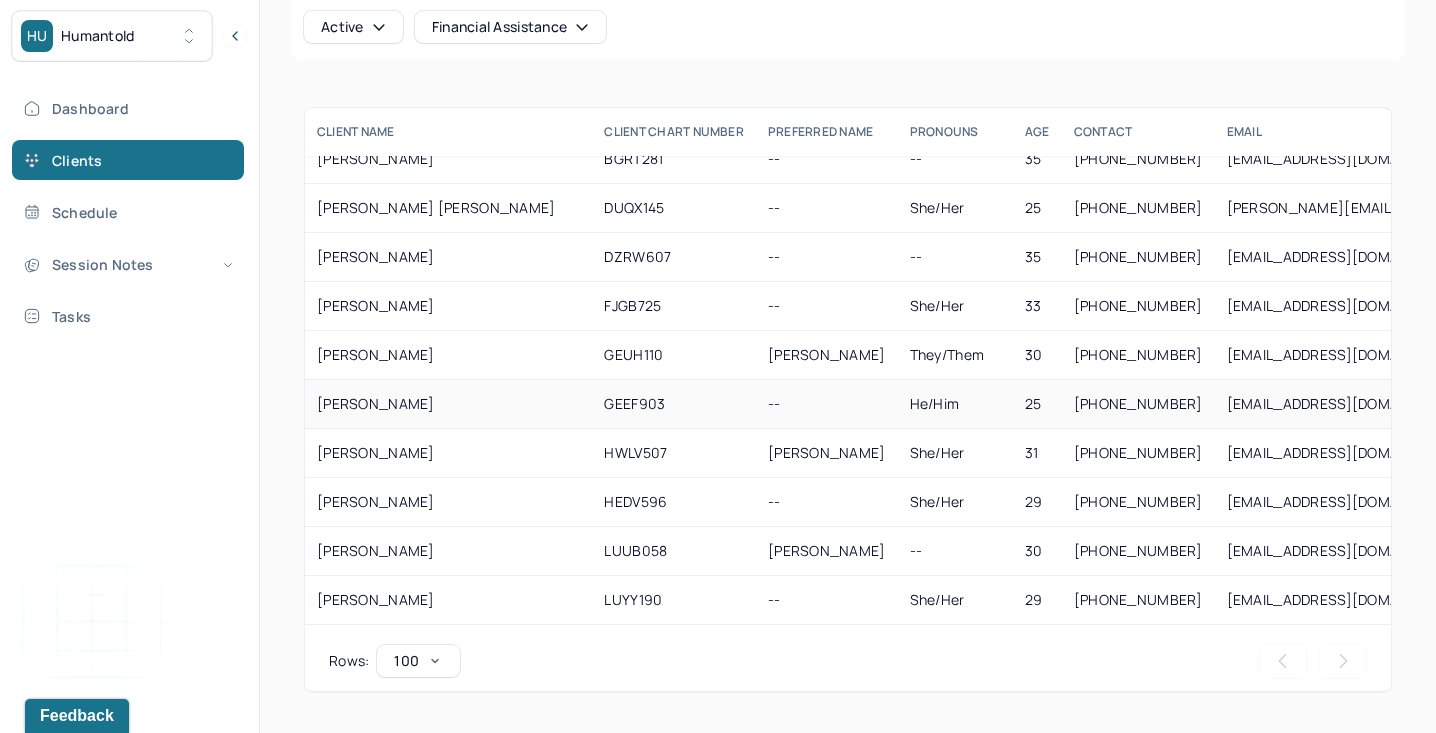 click on "GUARDIA, TOMÁS" at bounding box center [448, 404] 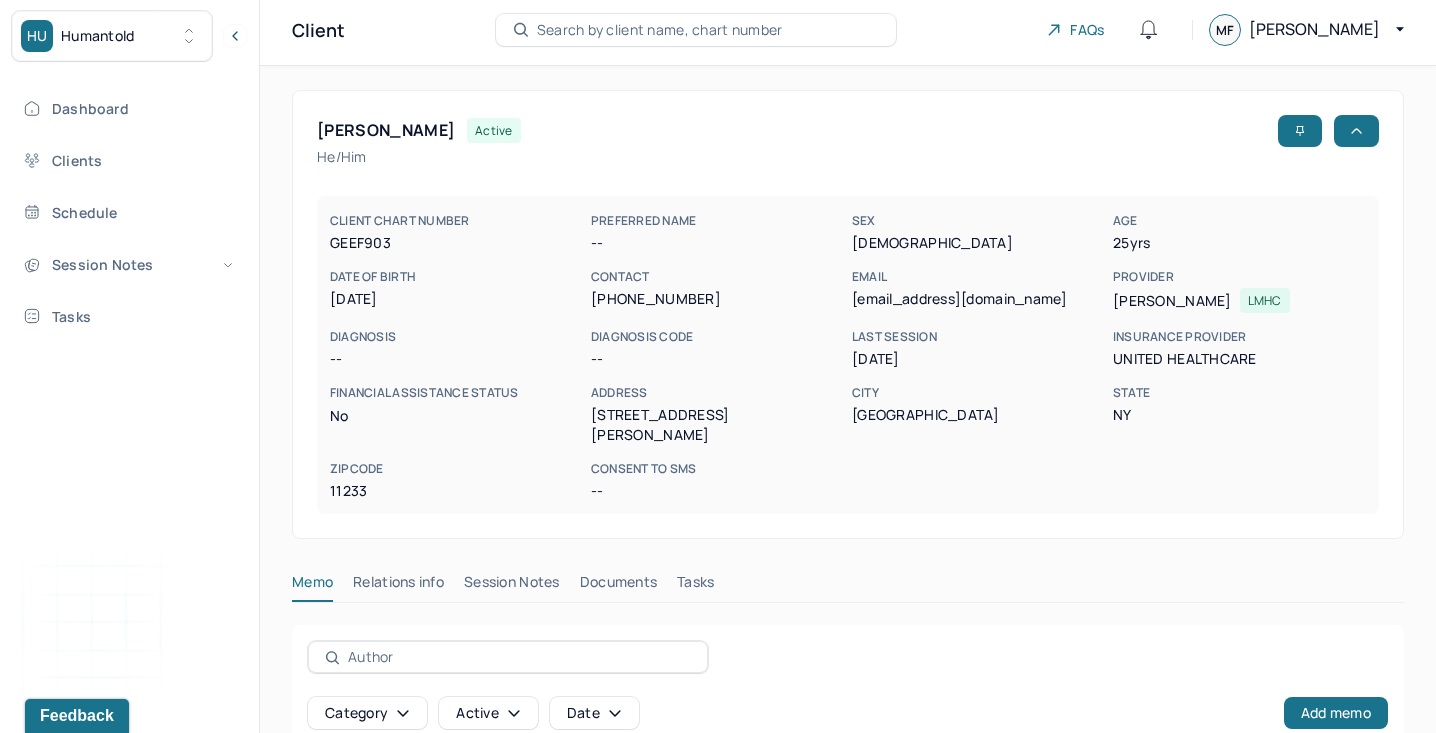 scroll, scrollTop: 48, scrollLeft: 0, axis: vertical 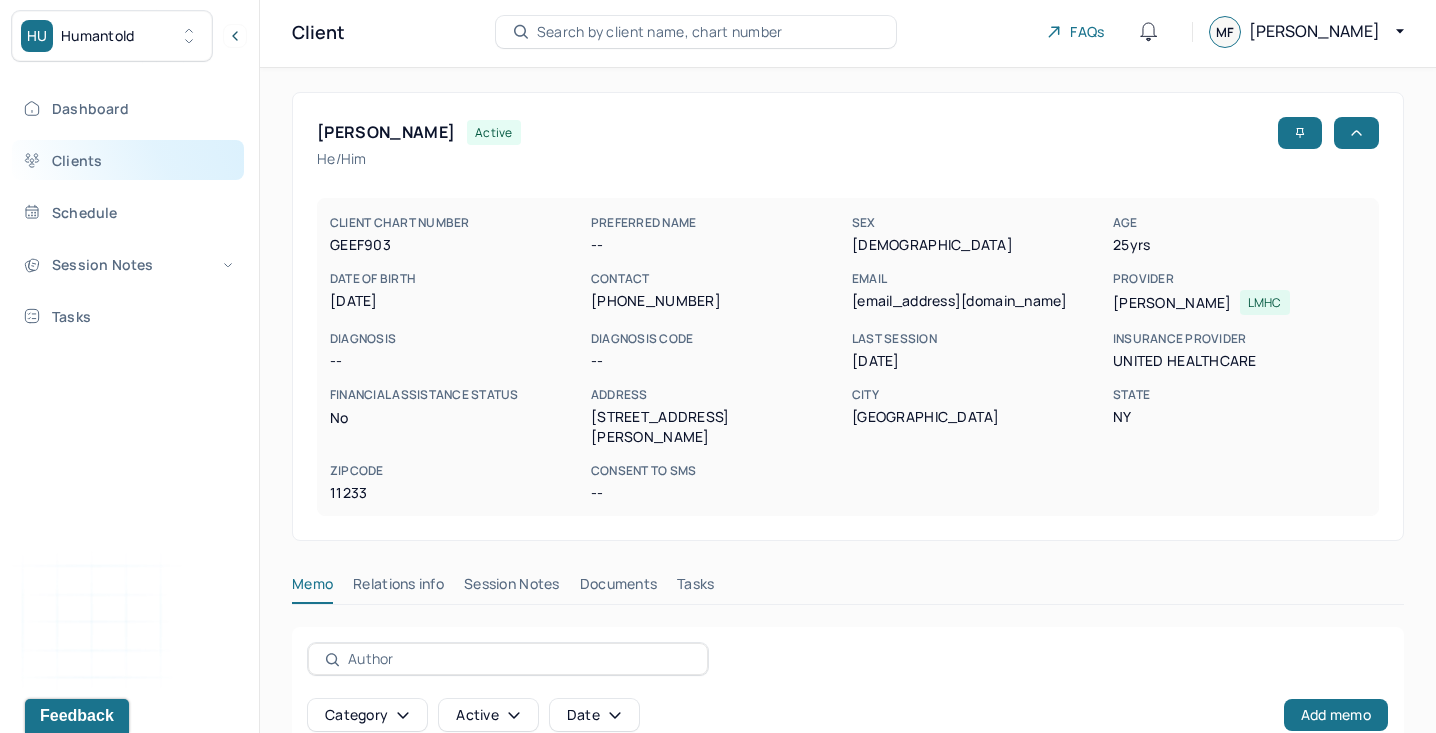 click on "Clients" at bounding box center (128, 160) 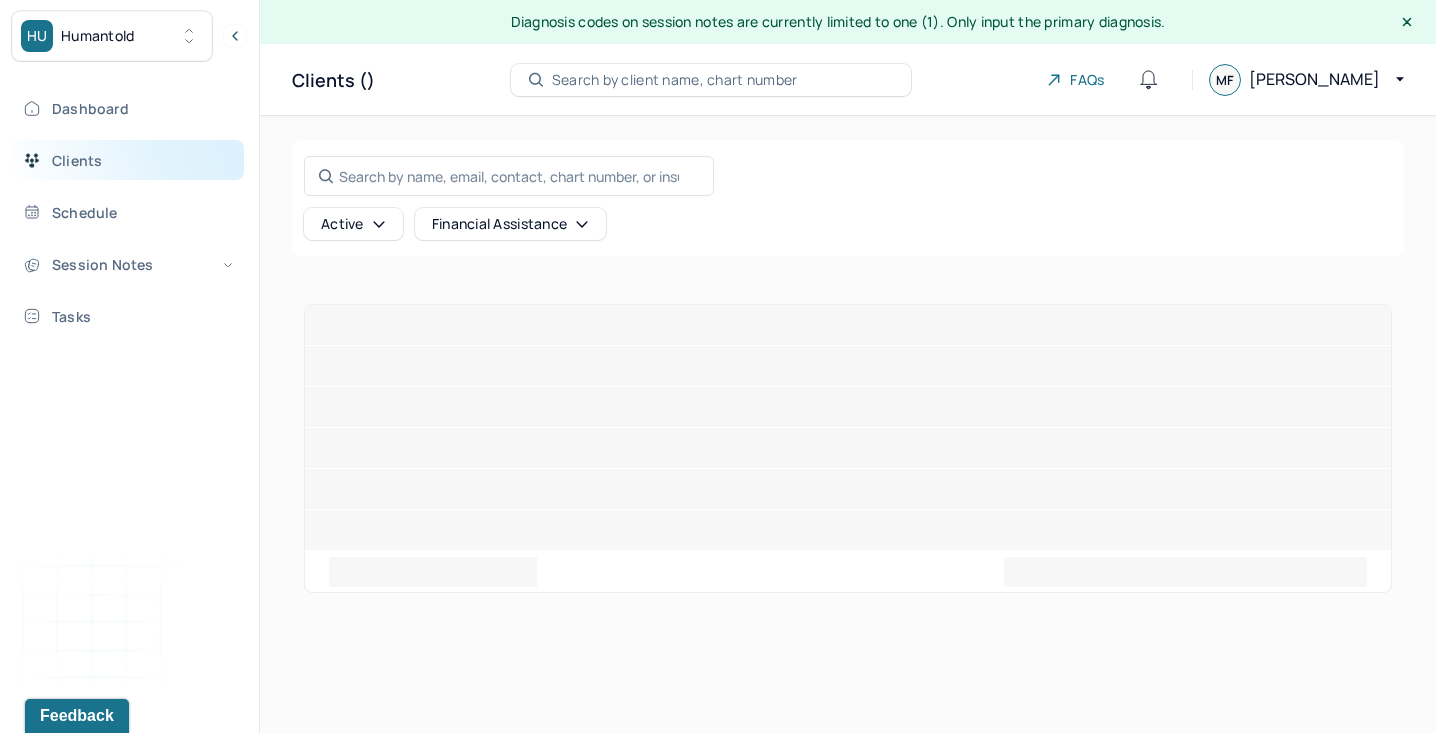scroll, scrollTop: 0, scrollLeft: 0, axis: both 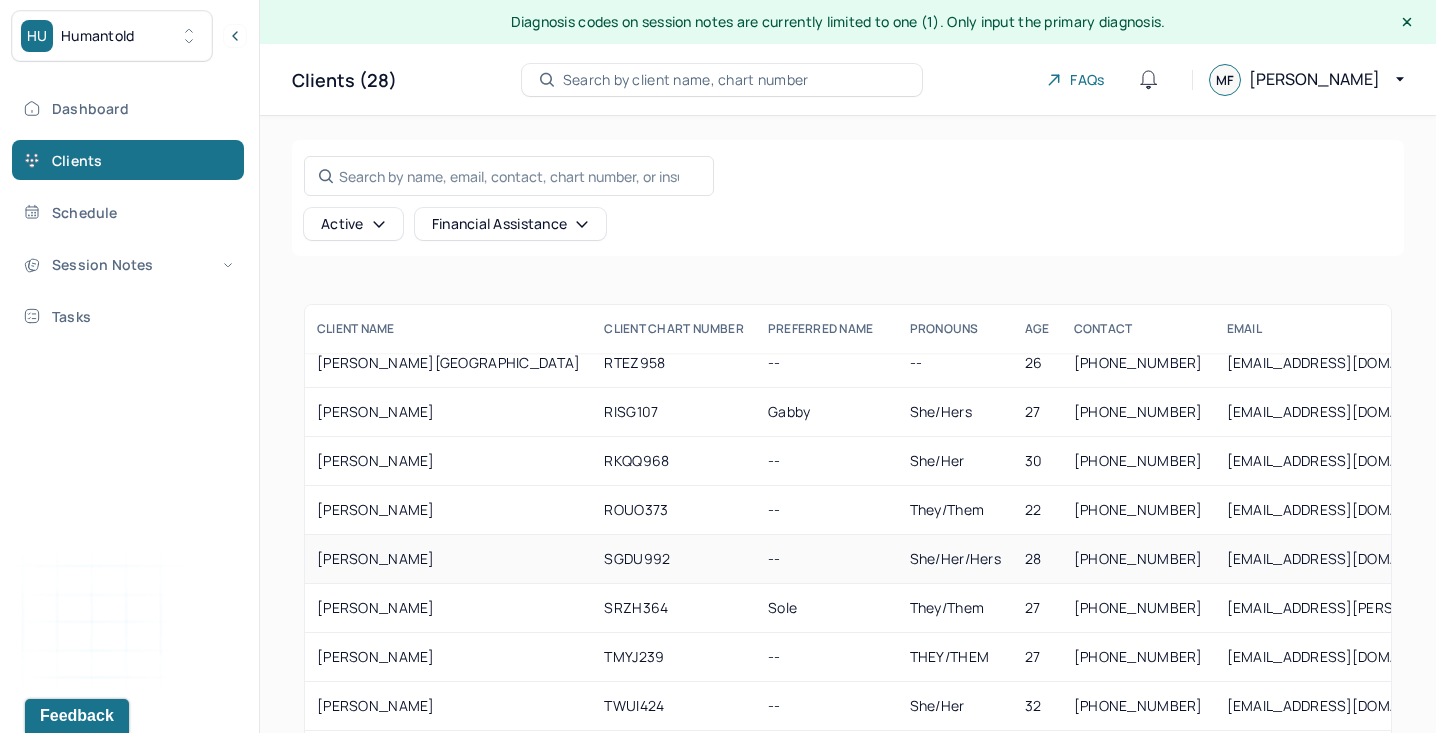 click on "SGDU992" at bounding box center [674, 559] 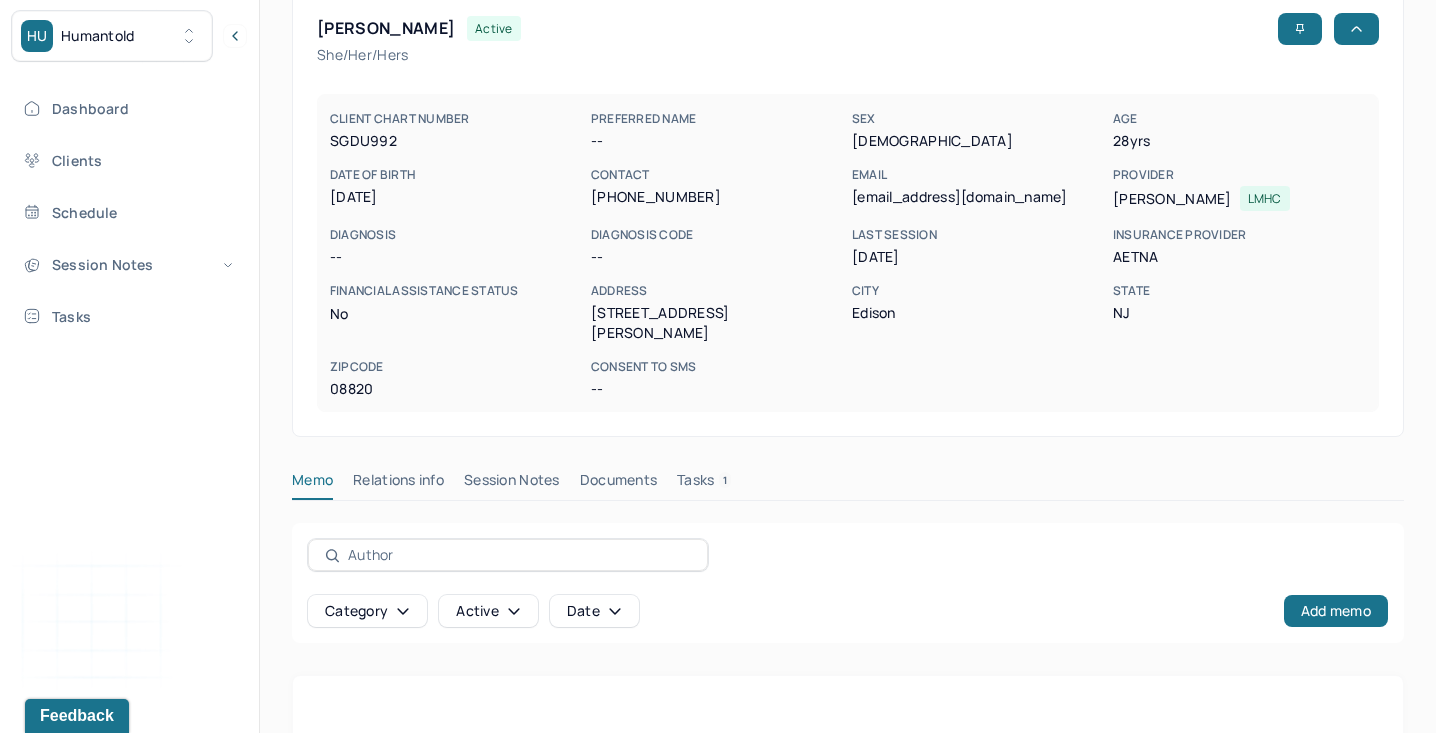 scroll, scrollTop: 160, scrollLeft: 0, axis: vertical 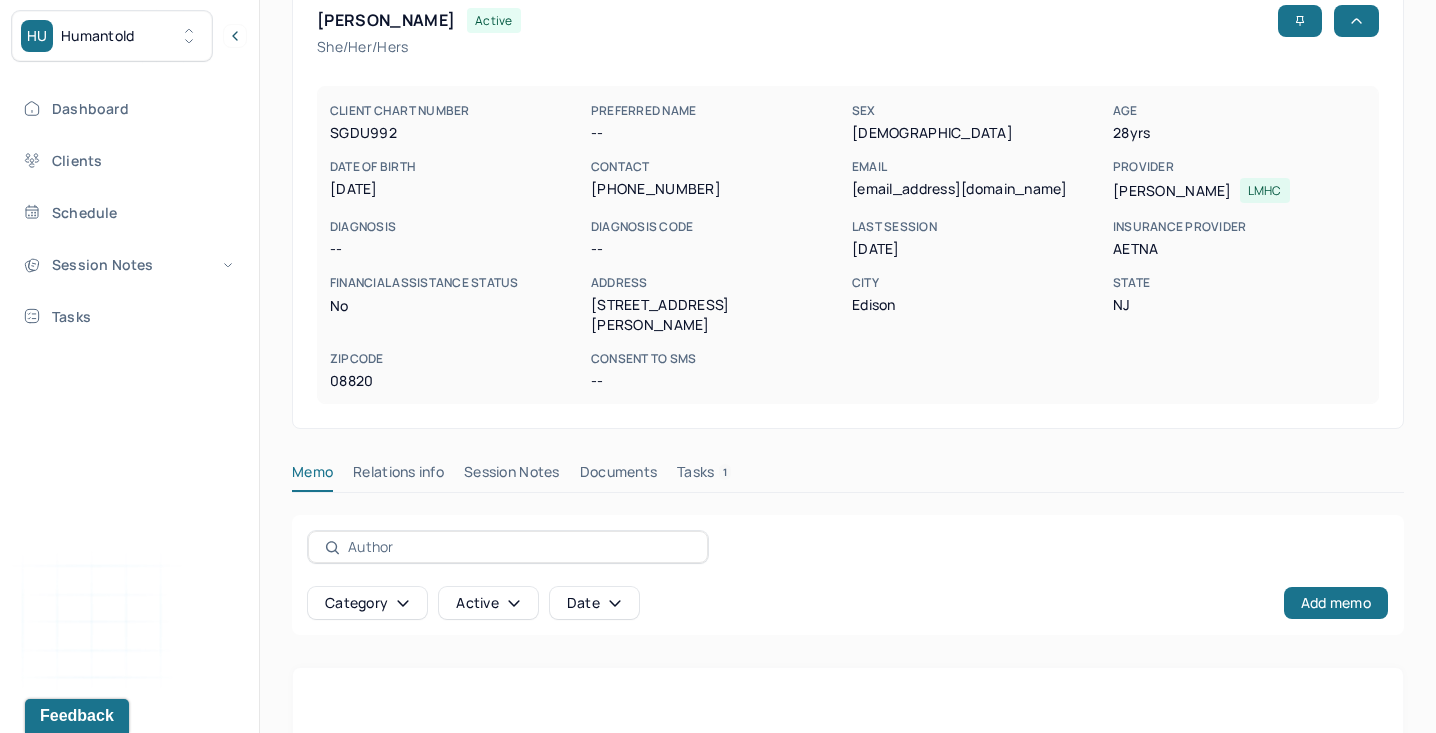 click on "Session Notes" at bounding box center [512, 476] 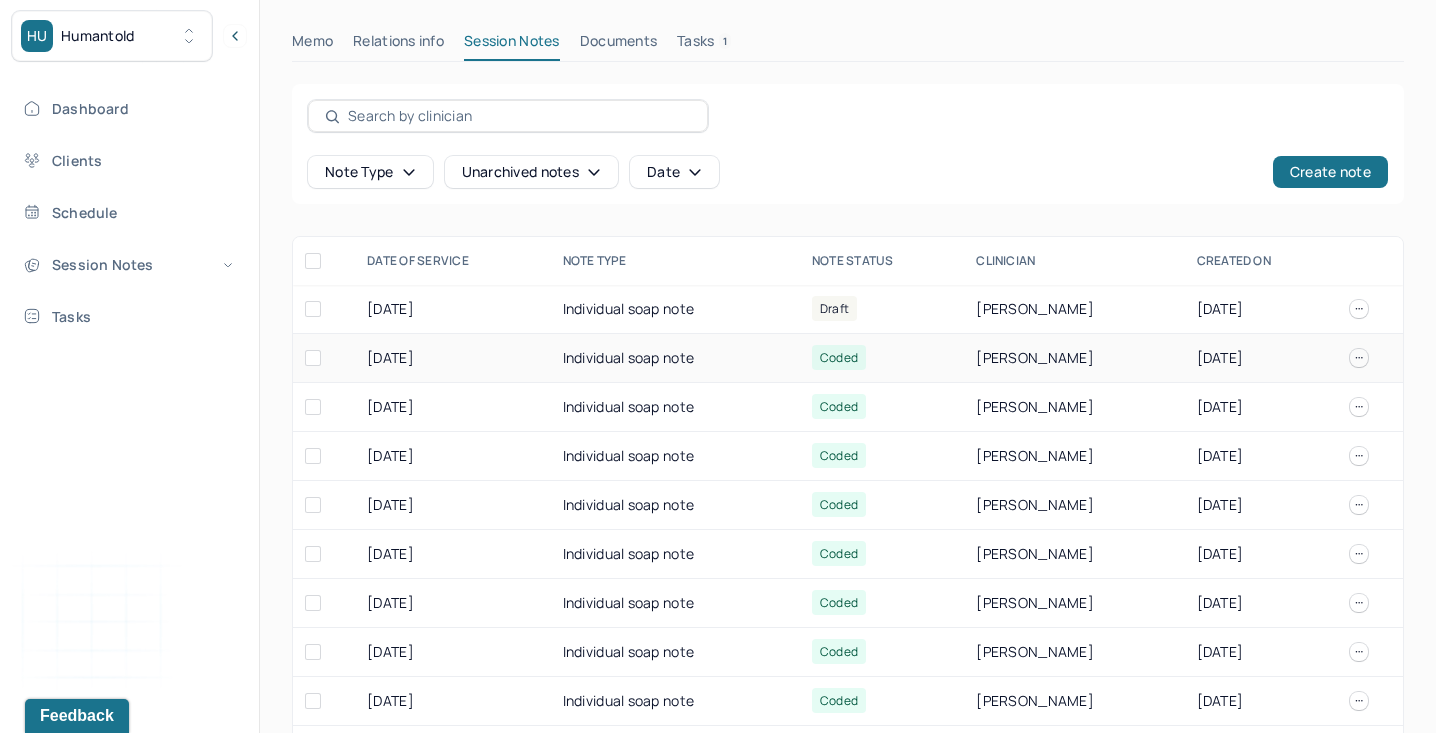 scroll, scrollTop: 689, scrollLeft: 0, axis: vertical 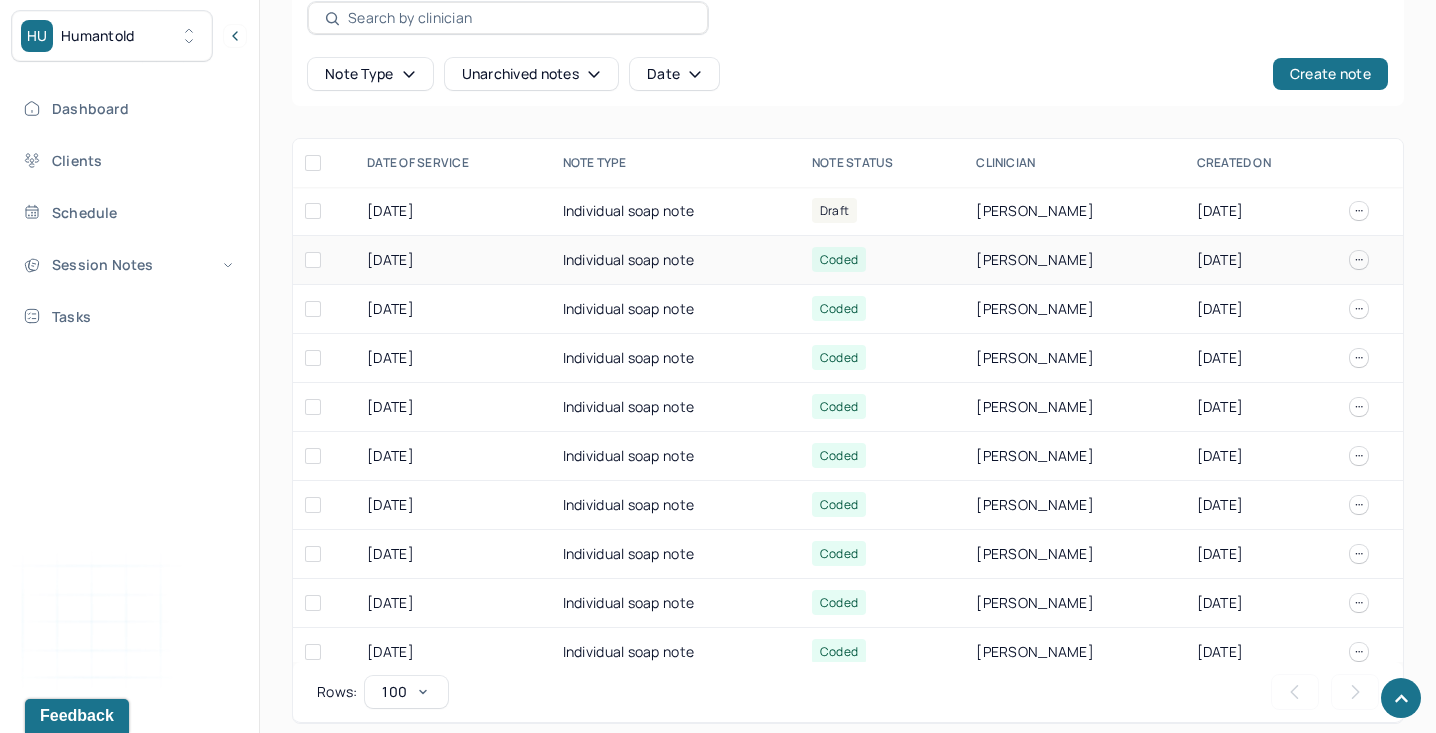 click on "Individual soap note" at bounding box center [675, 260] 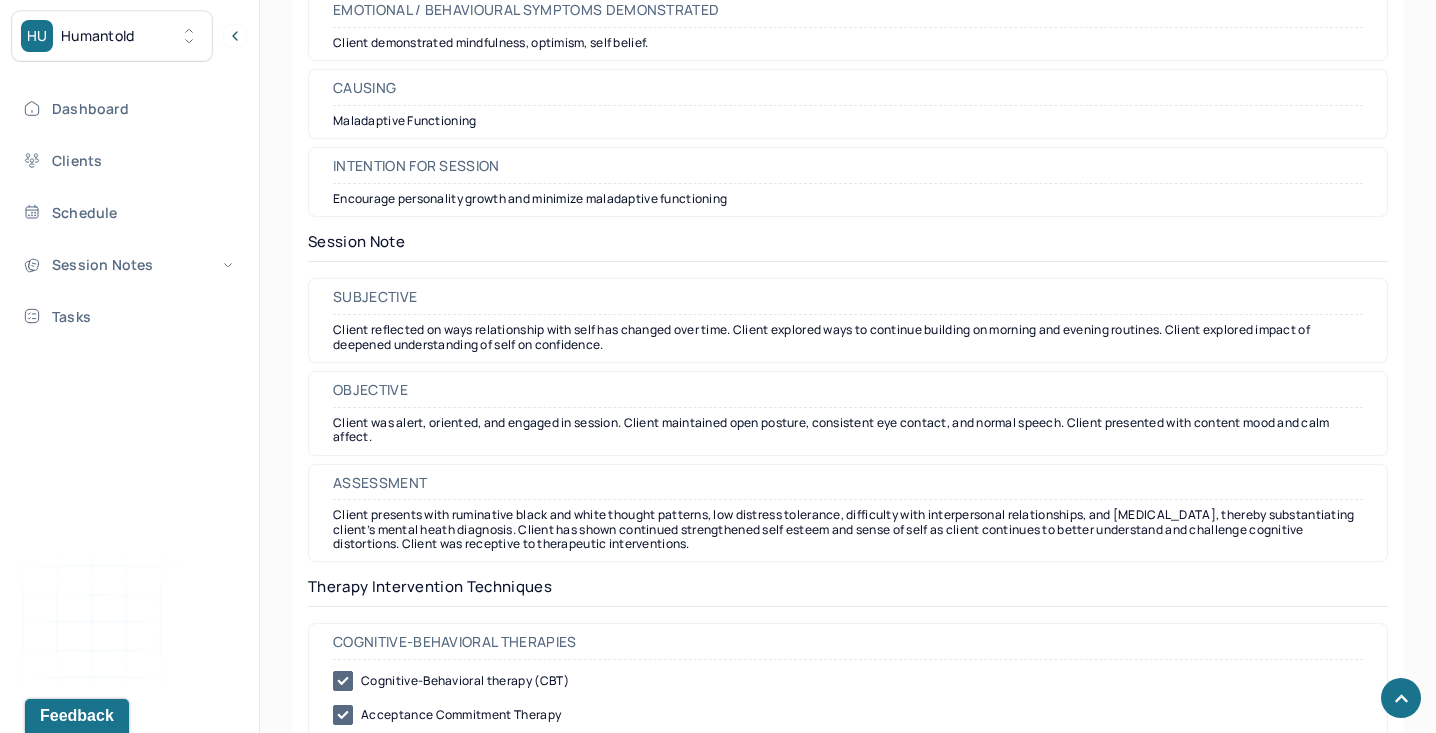 scroll, scrollTop: 1664, scrollLeft: 0, axis: vertical 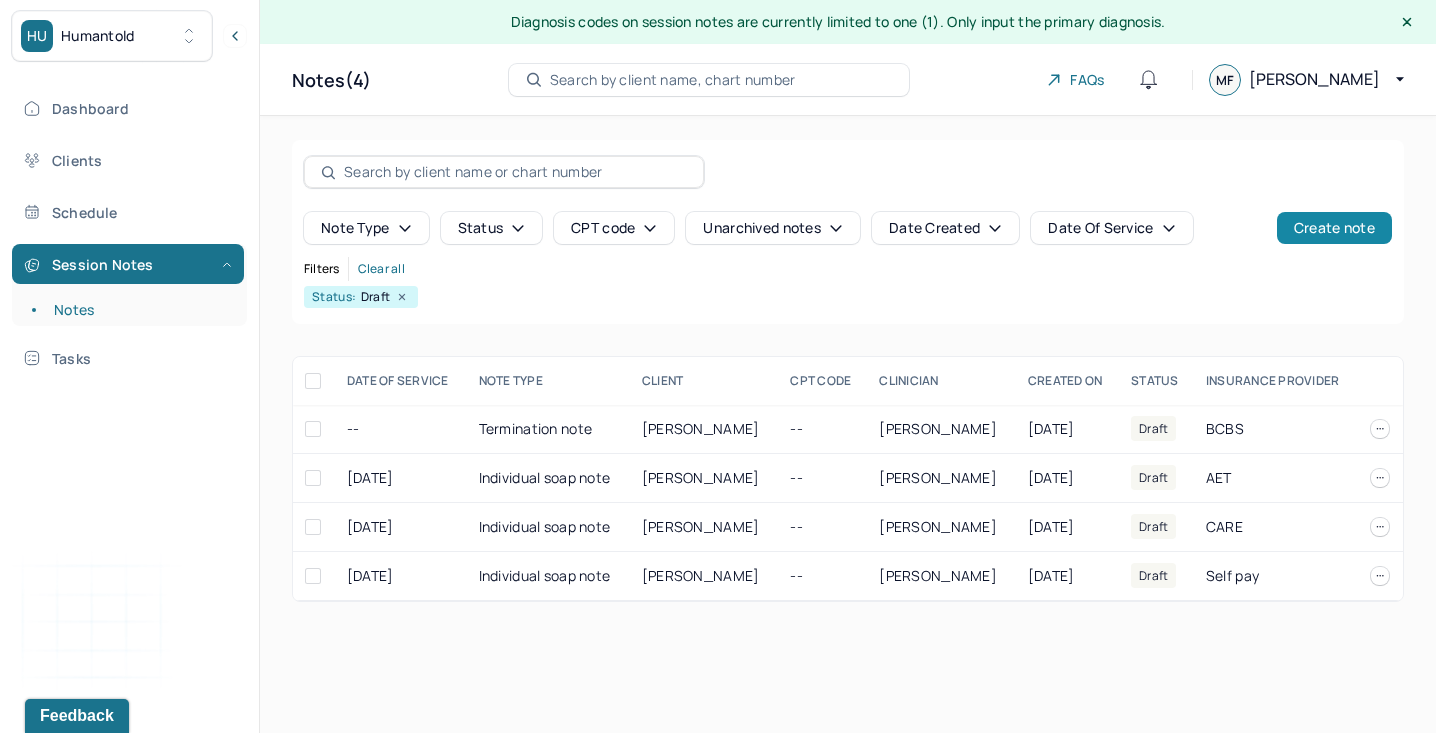 click on "Create note" at bounding box center (1334, 228) 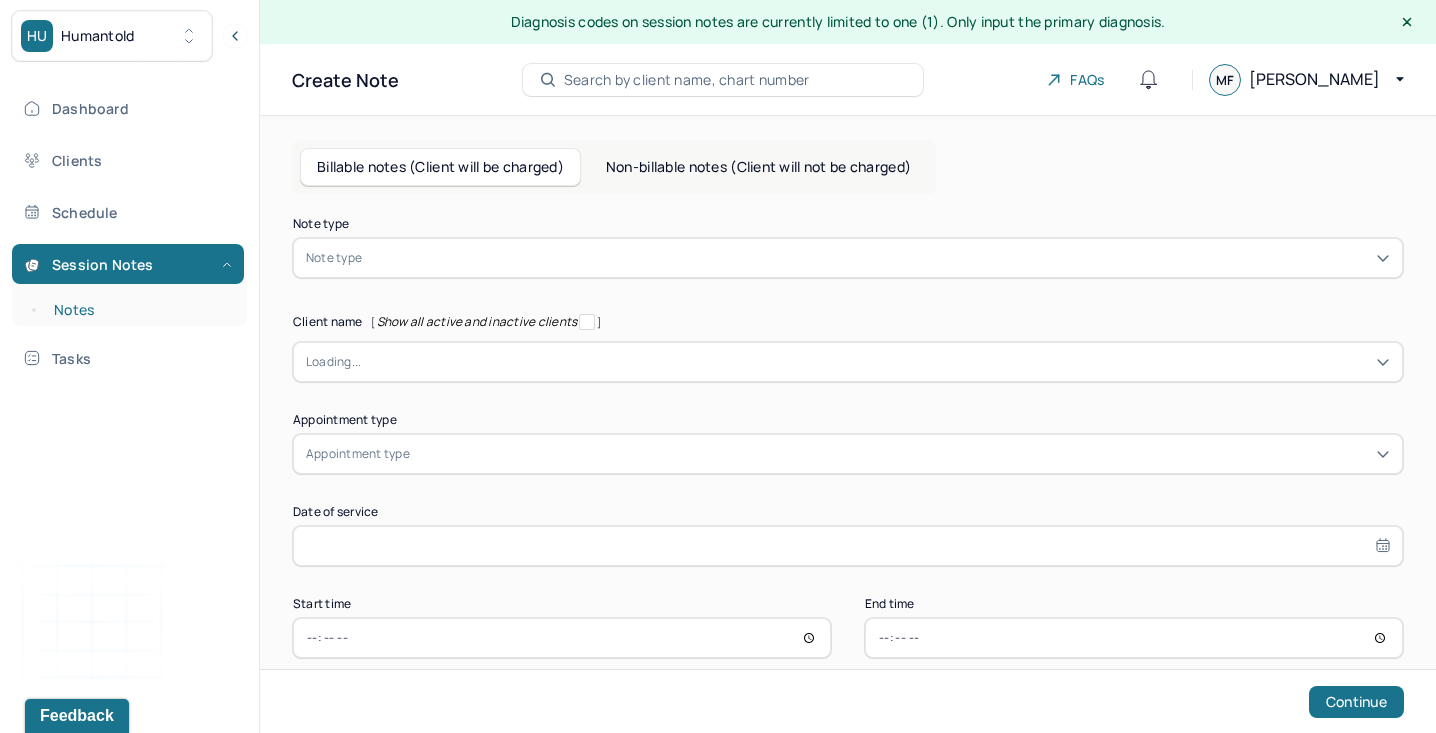 click on "Notes" at bounding box center (139, 310) 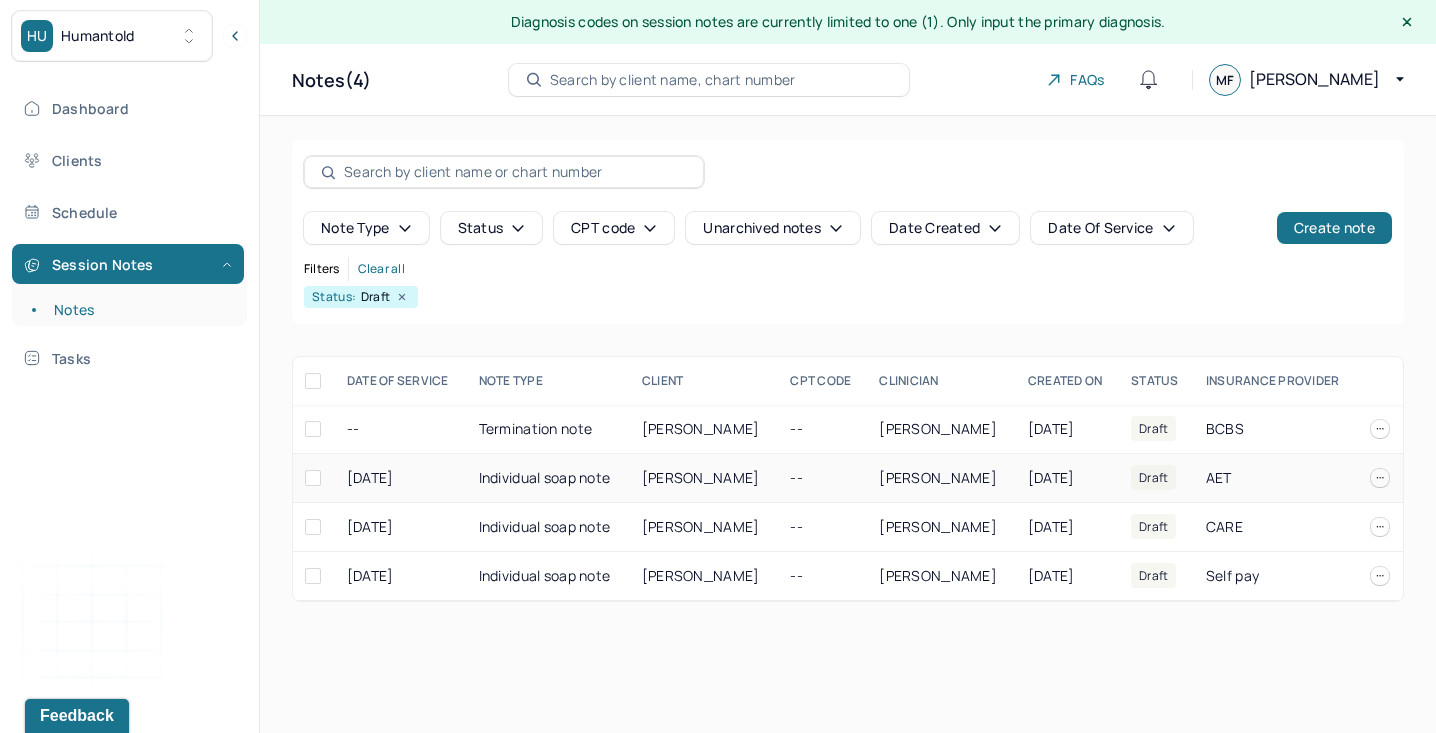 click on "[PERSON_NAME]" at bounding box center (704, 478) 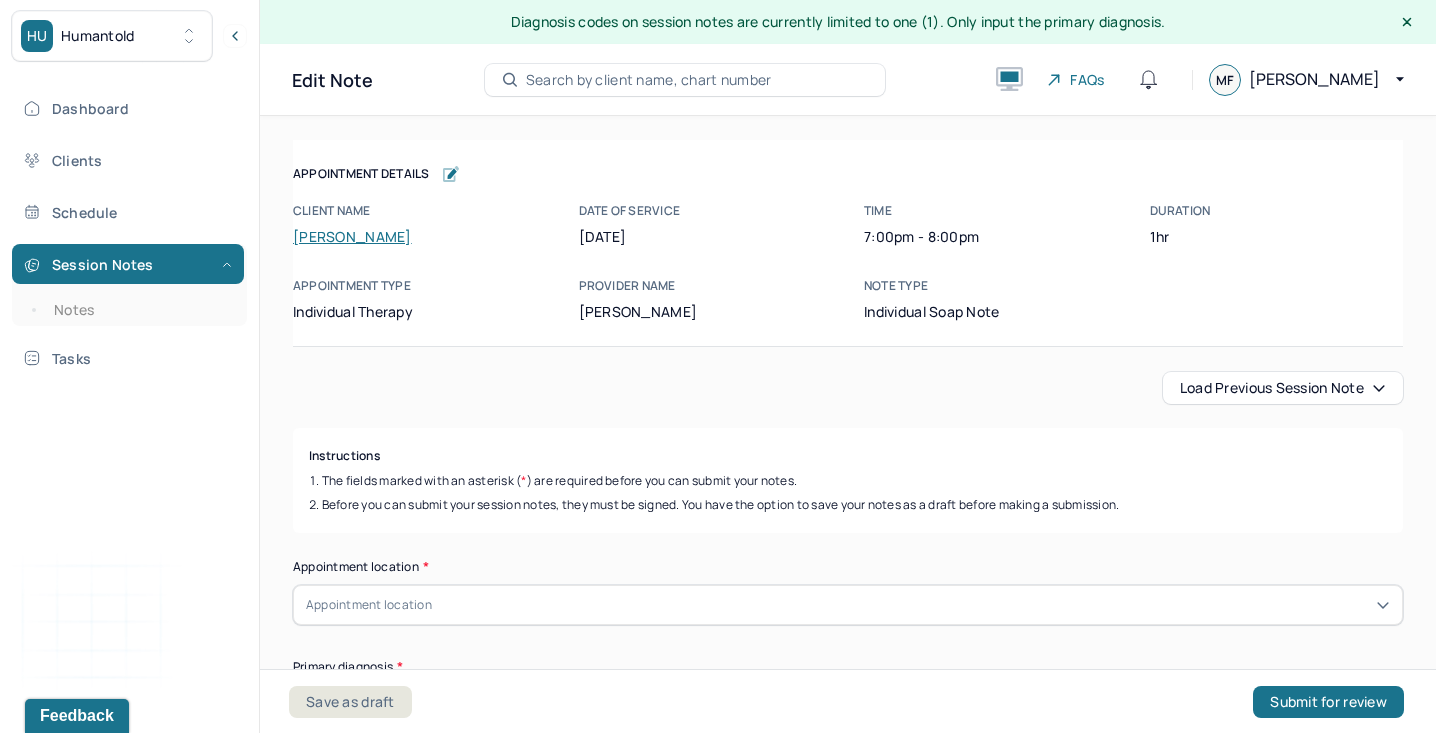 click on "Load previous session note" at bounding box center [1283, 388] 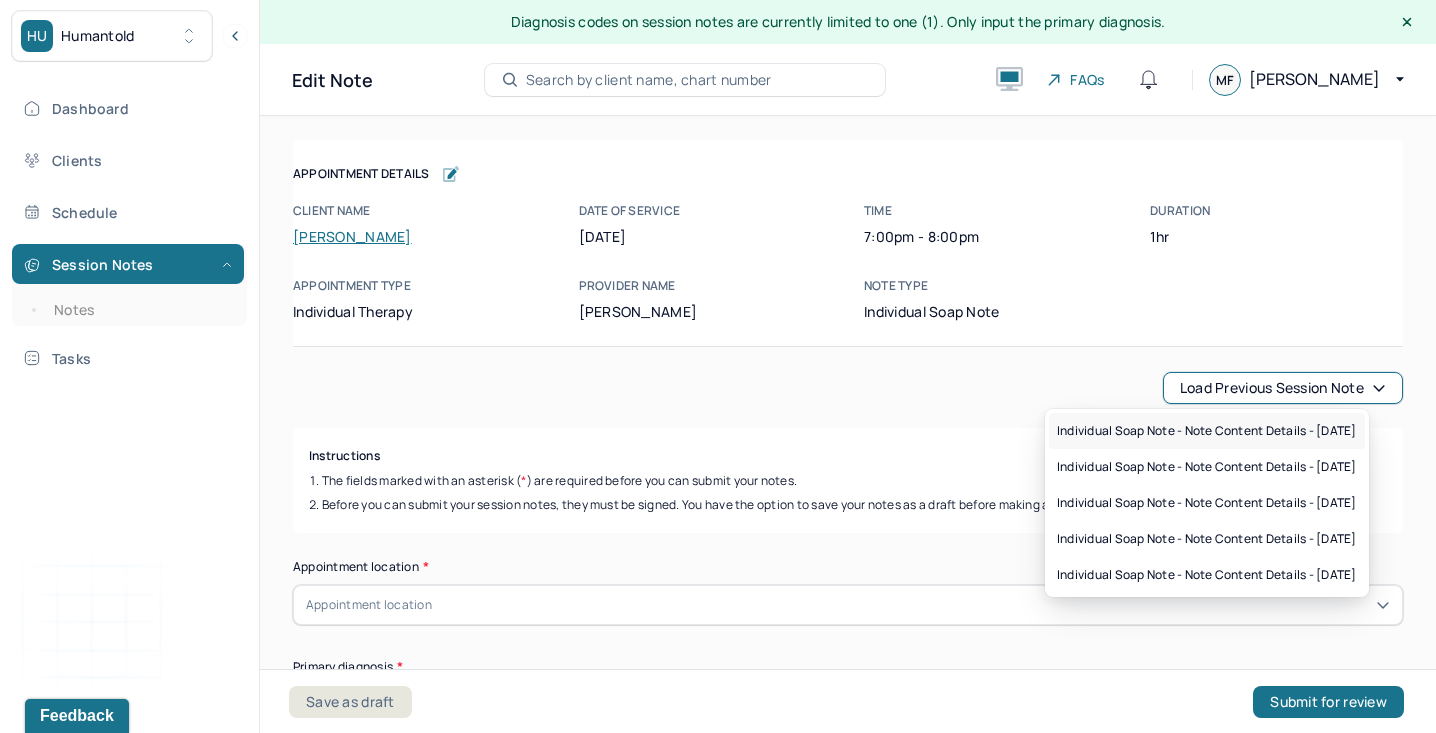 click on "Individual soap note   - Note content Details -   [DATE]" at bounding box center (1207, 431) 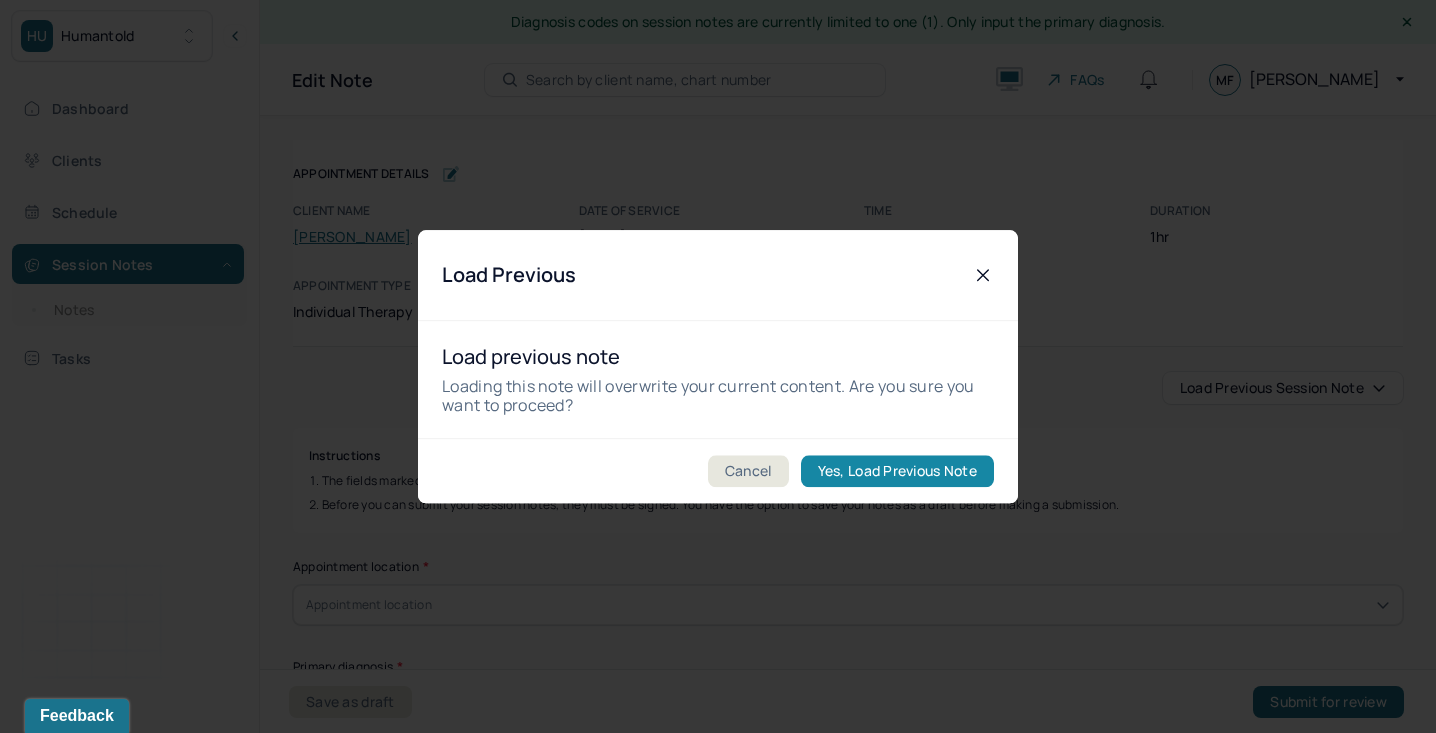 click on "Yes, Load Previous Note" at bounding box center [897, 471] 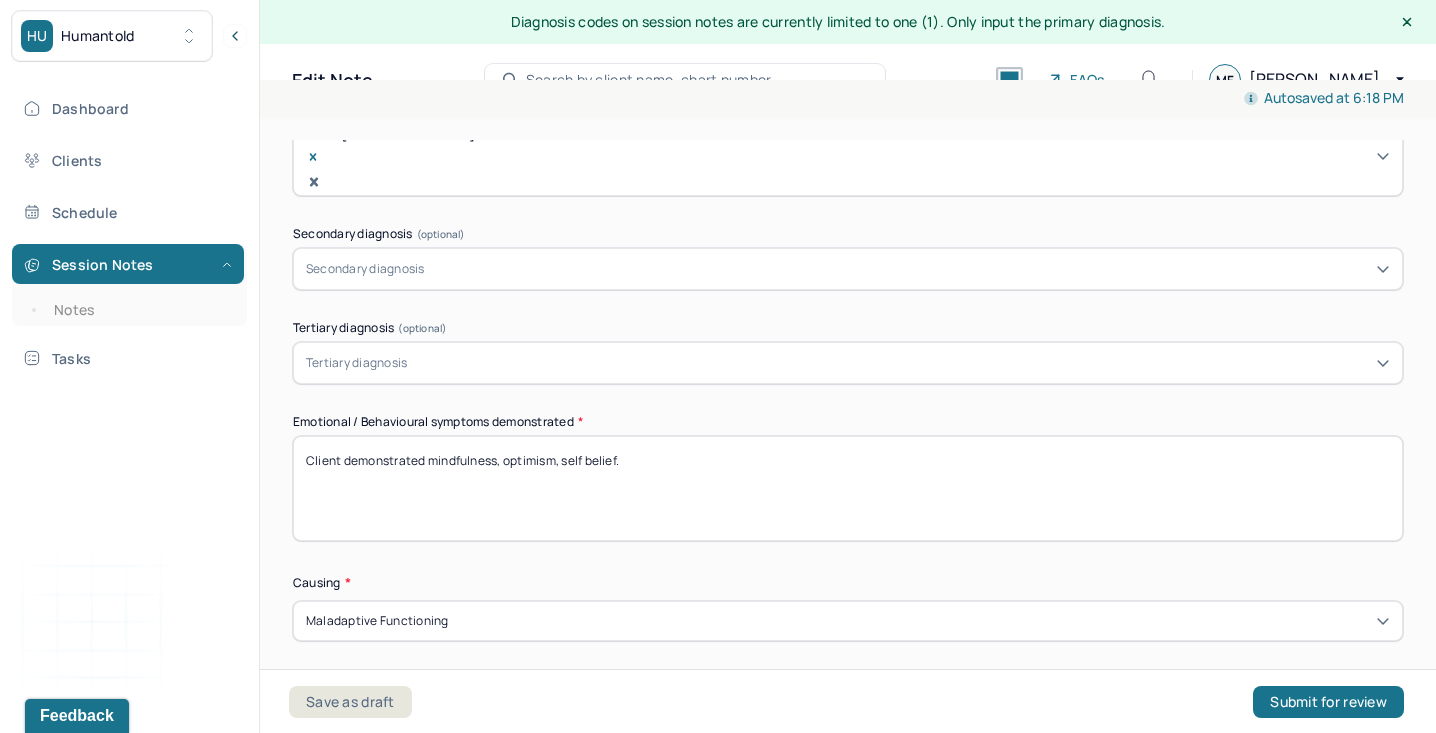 scroll, scrollTop: 825, scrollLeft: 0, axis: vertical 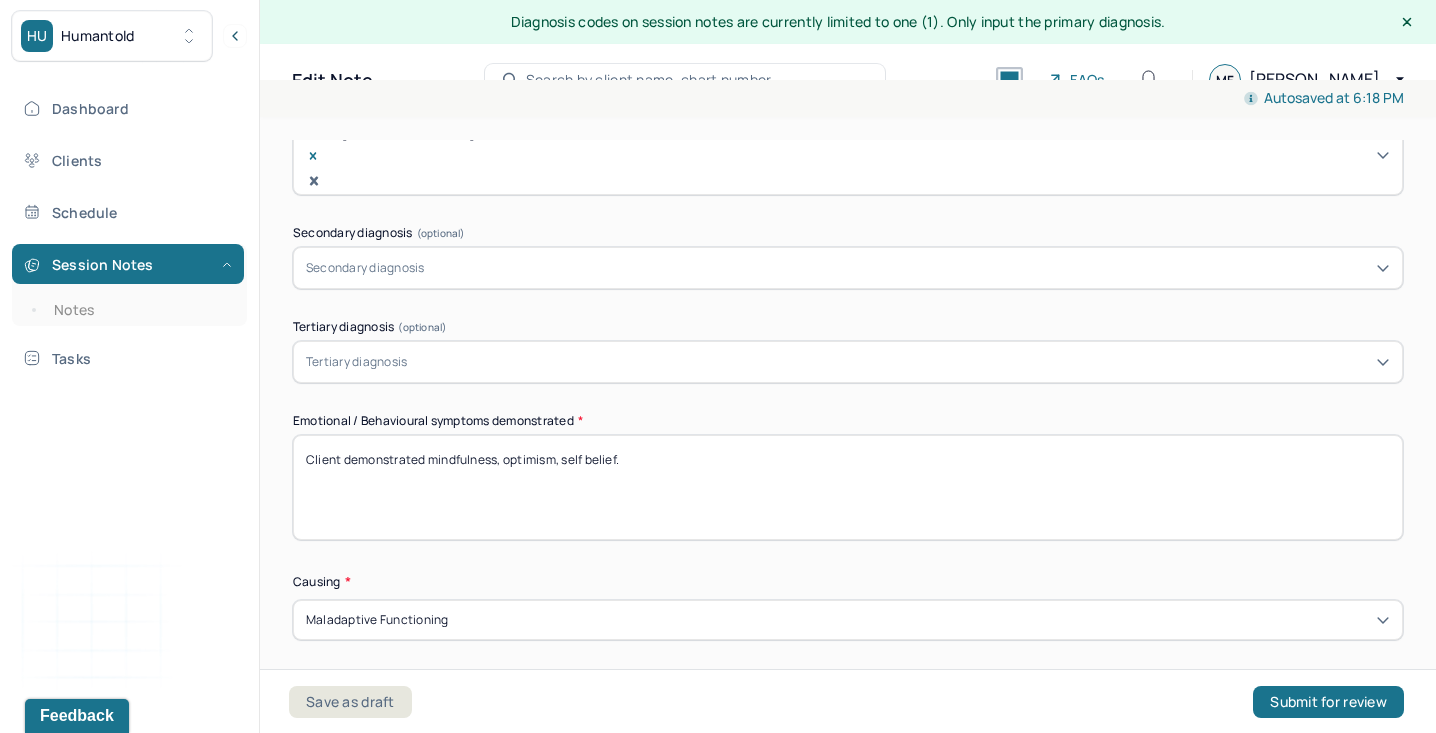 drag, startPoint x: 427, startPoint y: 423, endPoint x: 943, endPoint y: 463, distance: 517.5481 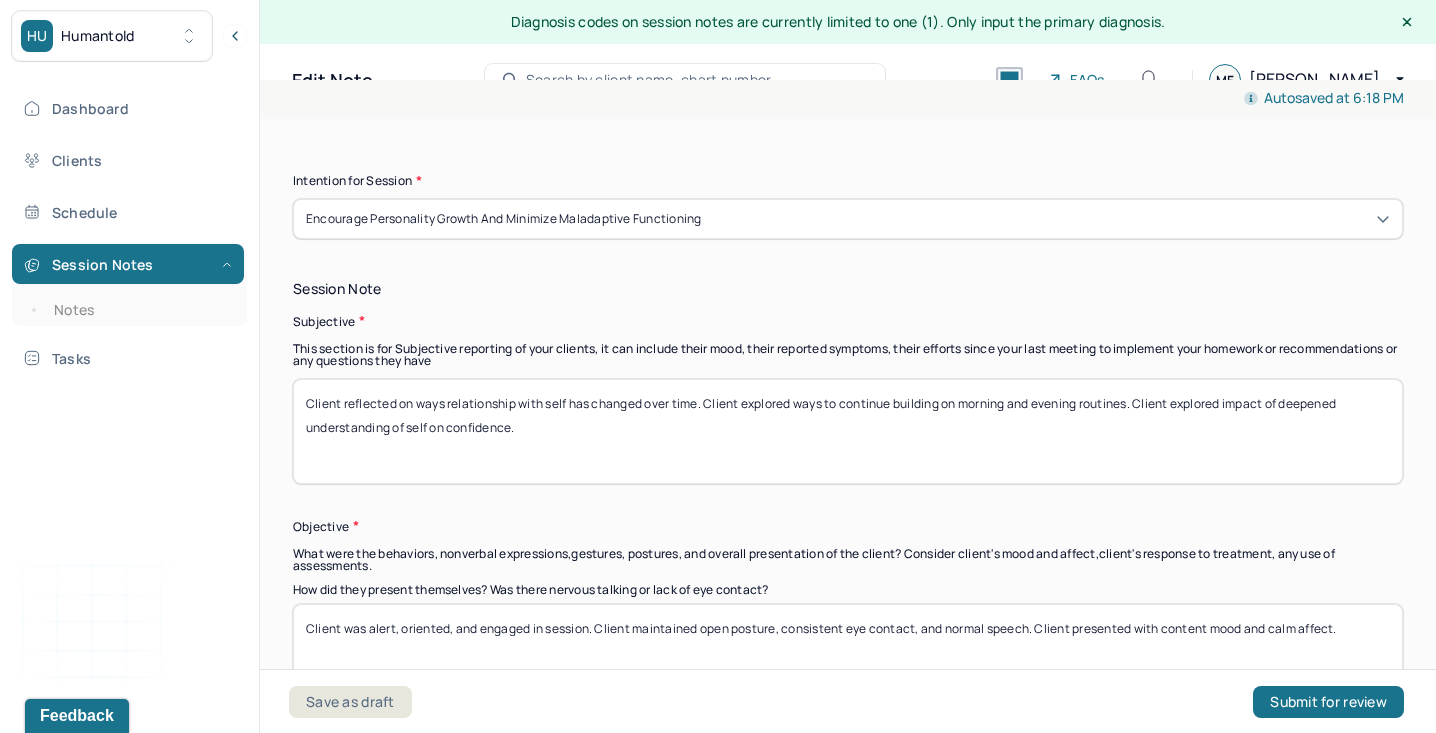 scroll, scrollTop: 1387, scrollLeft: 0, axis: vertical 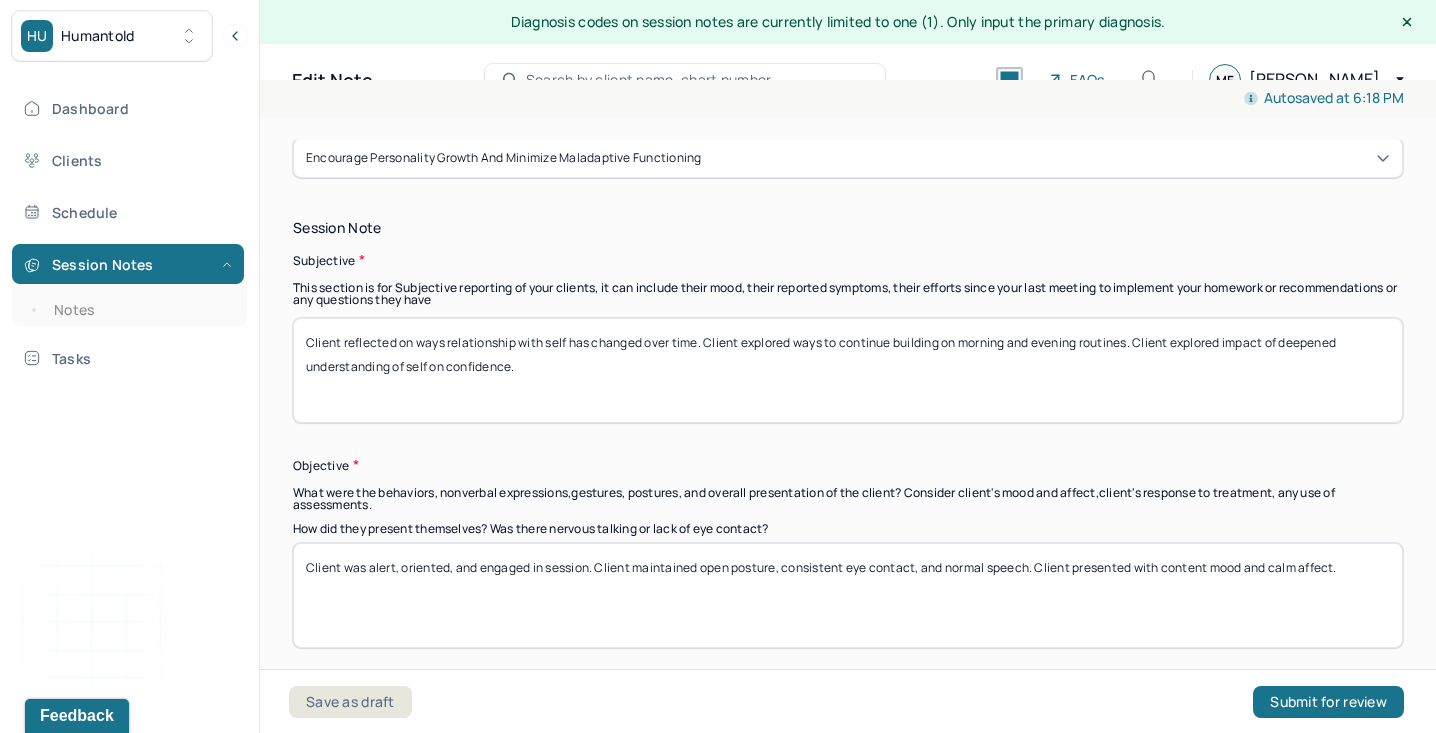 type on "Client demonstrated curiosity, introspection, self awareness." 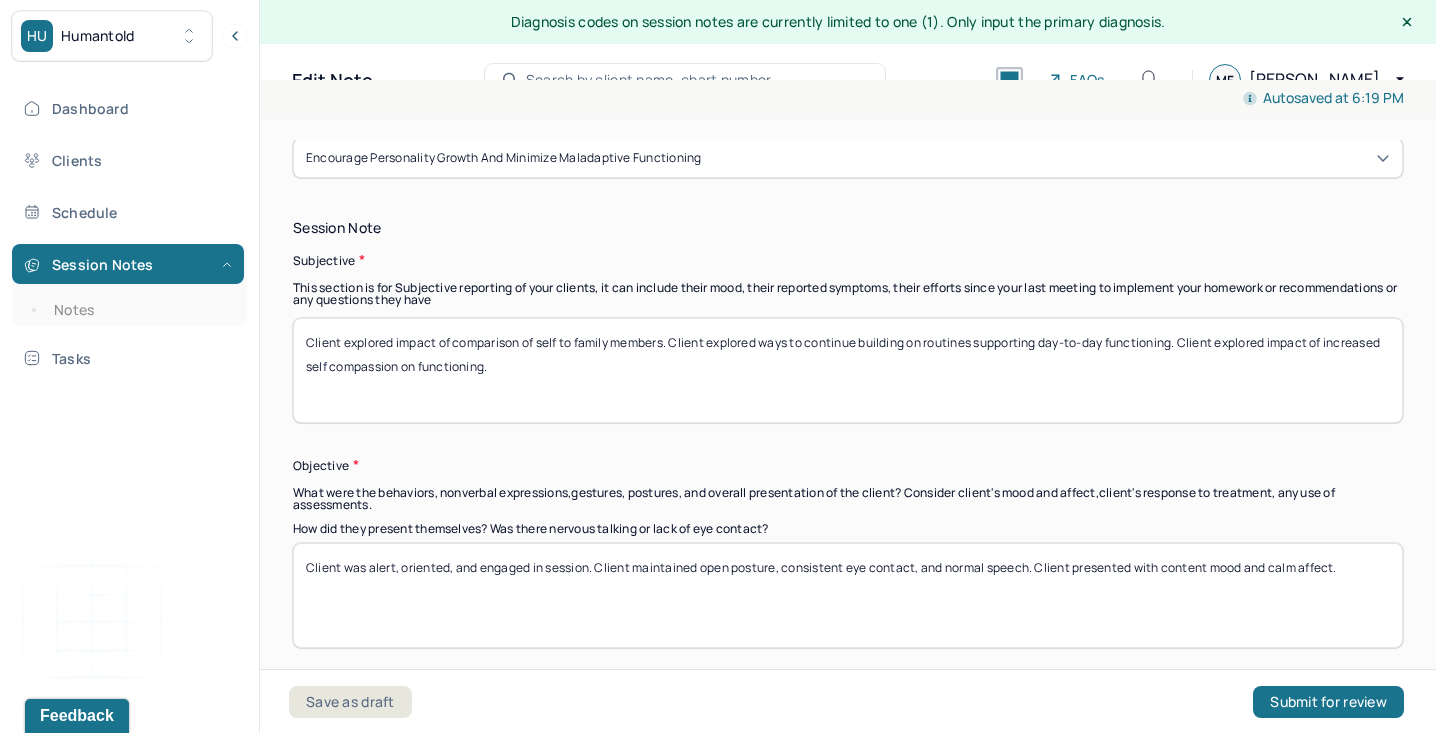 type on "Client explored impact of comparison of self to family members. Client explored ways to continue building on routines supporting day-to-day functioning. Client explored impact of increased self compassion on functioning." 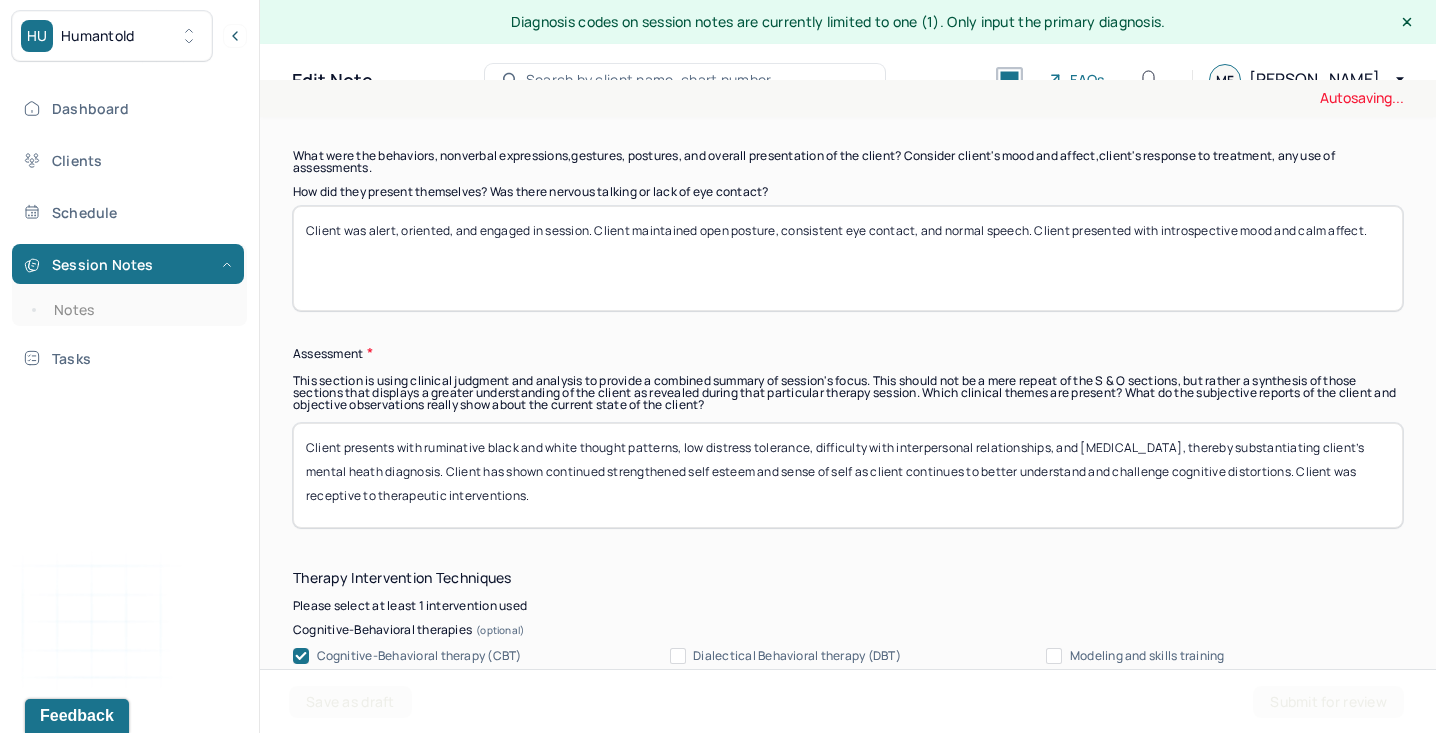 scroll, scrollTop: 1892, scrollLeft: 0, axis: vertical 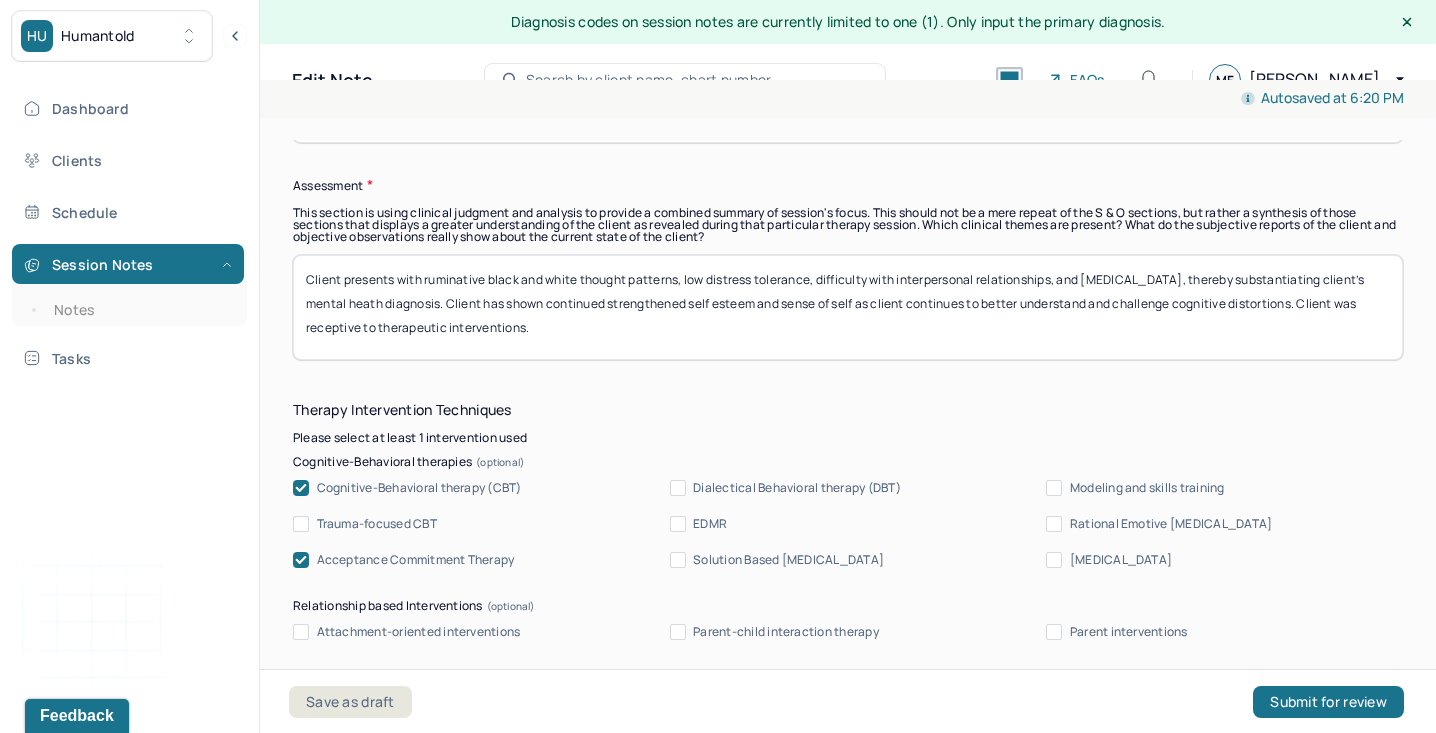 type on "Client was alert, oriented, and engaged in session. Client maintained open posture, consistent eye contact, and normal speech. Client presented with introspective mood and calm affect." 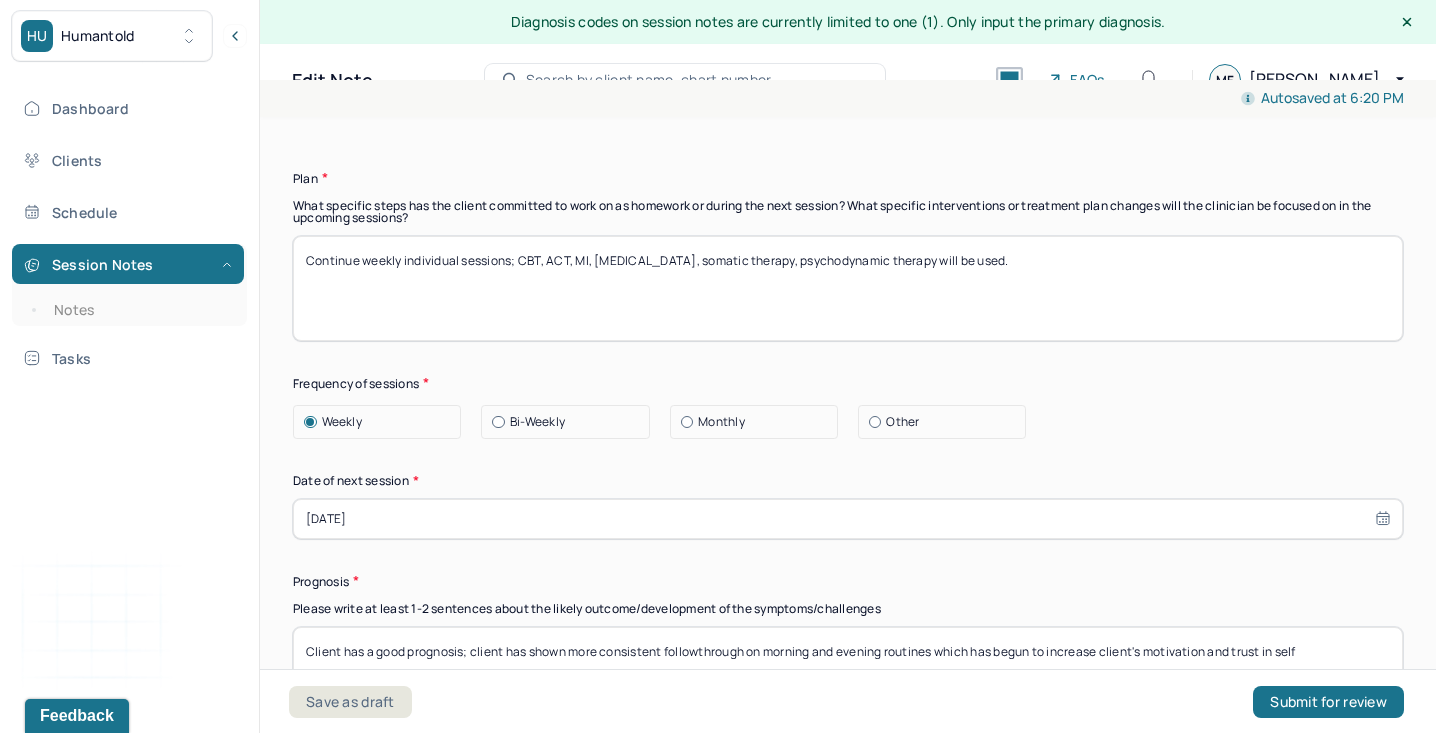 scroll, scrollTop: 2801, scrollLeft: 0, axis: vertical 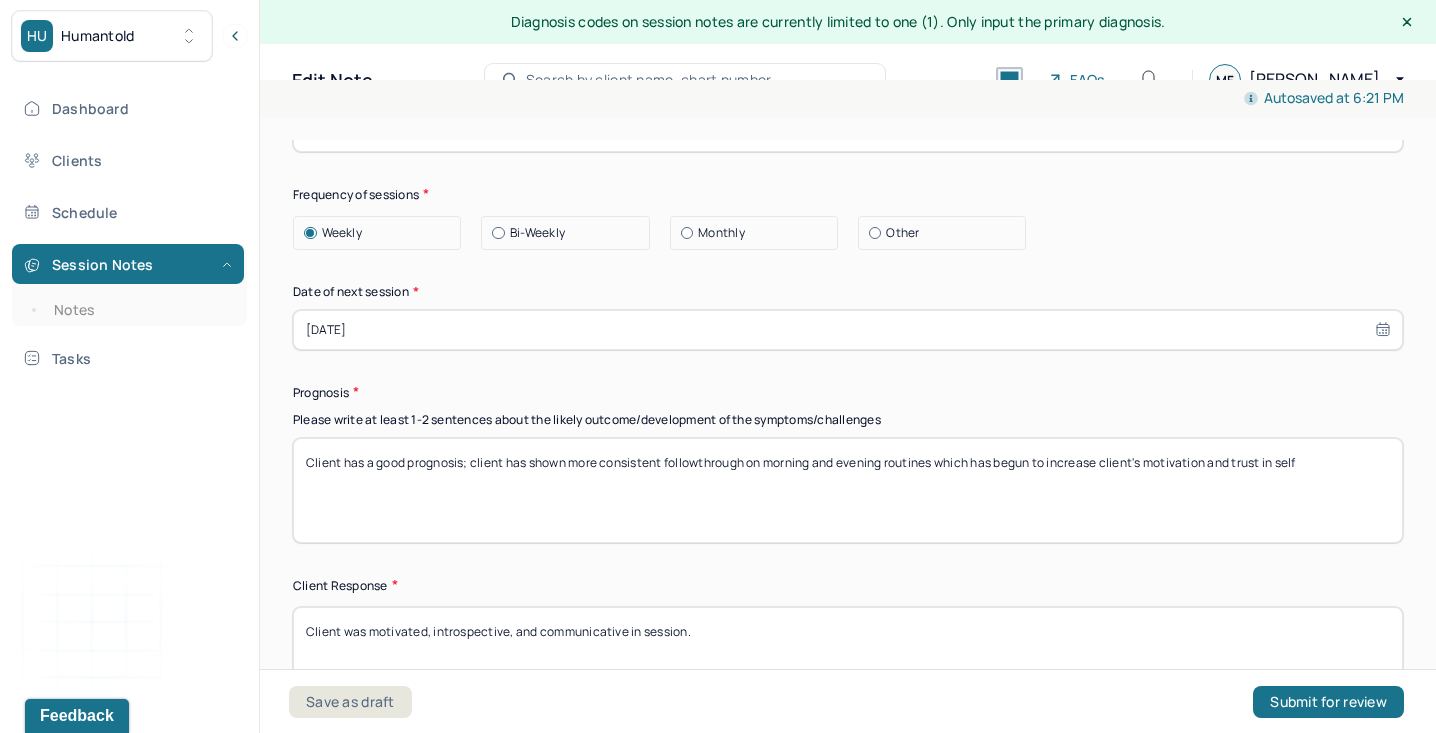 type on "Client presents with ruminative black and white thought patterns, low distress tolerance, difficulty with interpersonal relationships, and [MEDICAL_DATA], thereby substantiating client’s mental heath diagnosis. Client has shown continued improved identification and challenging of negative cognitive distortions impacting self perception which has contributed to strengthened trust in self. Client was receptive to therapeutic interventions." 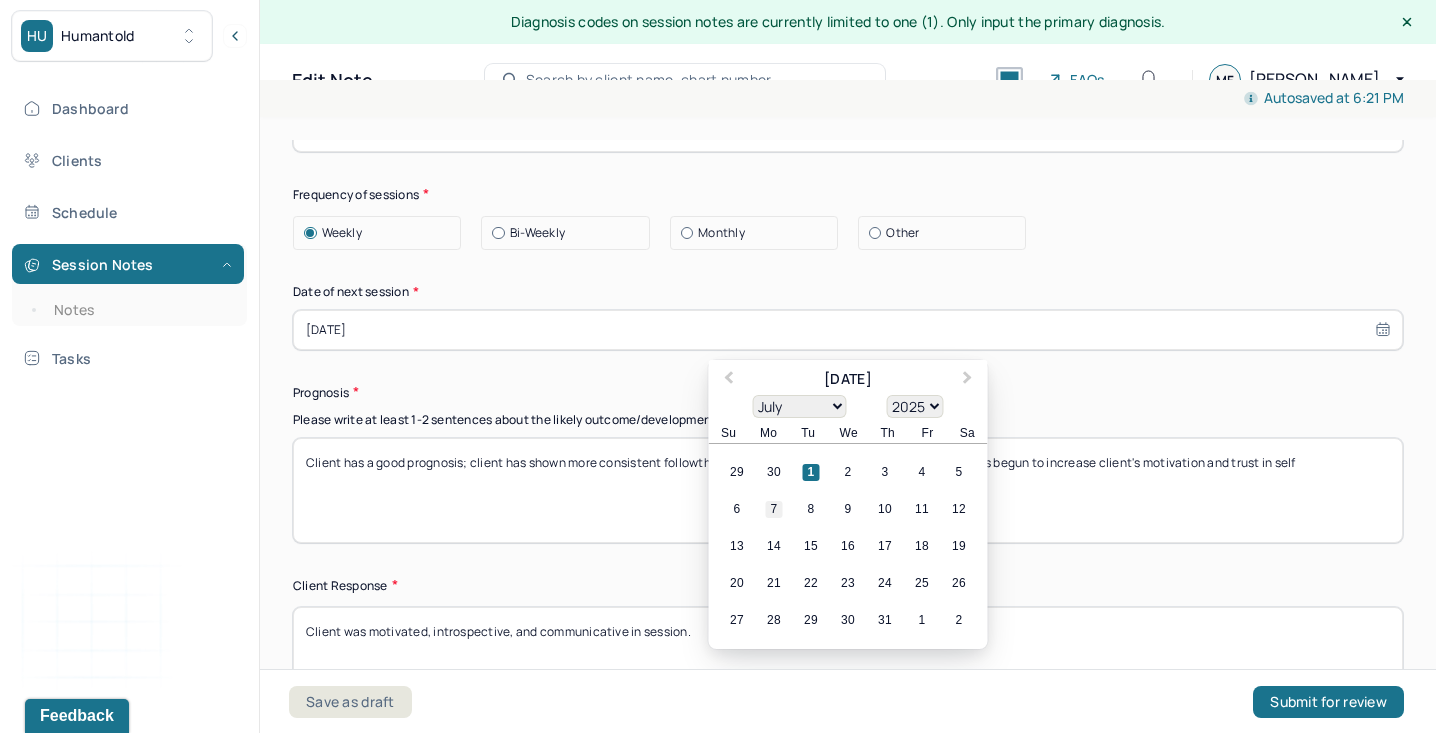 click on "7" at bounding box center (774, 509) 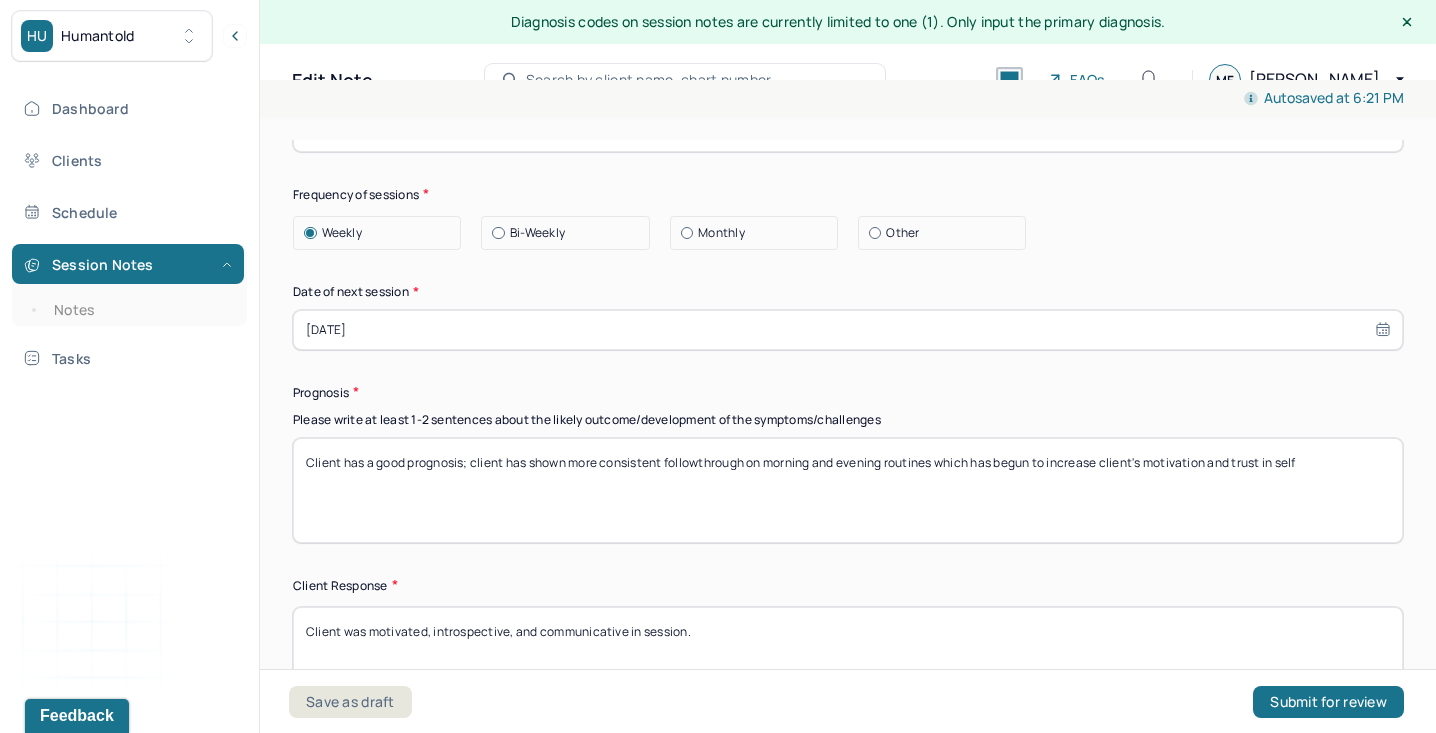 click on "Client has a good prognosis; client has shown more consistent followthrough on morning and evening routines which has begun to increase client's motivation and trust in self" at bounding box center [848, 490] 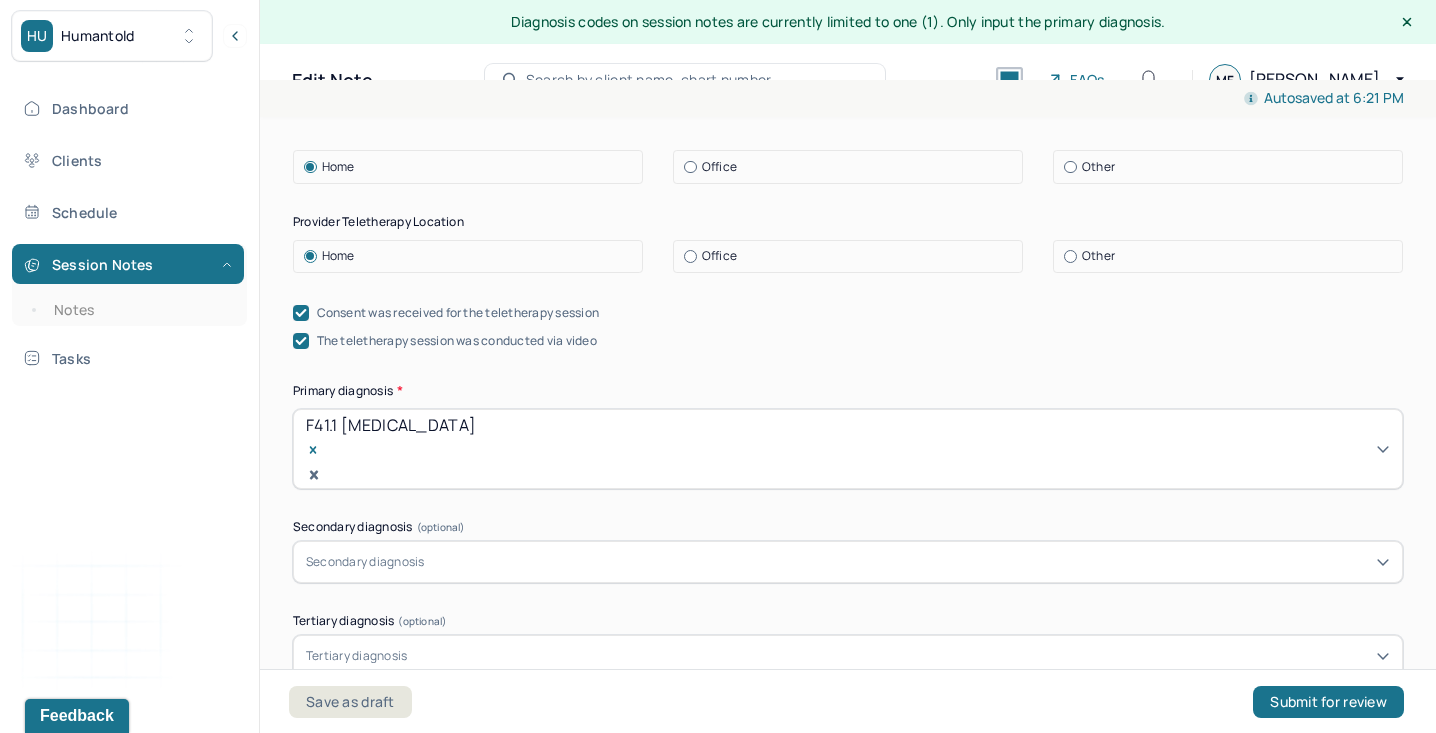 scroll, scrollTop: 0, scrollLeft: 0, axis: both 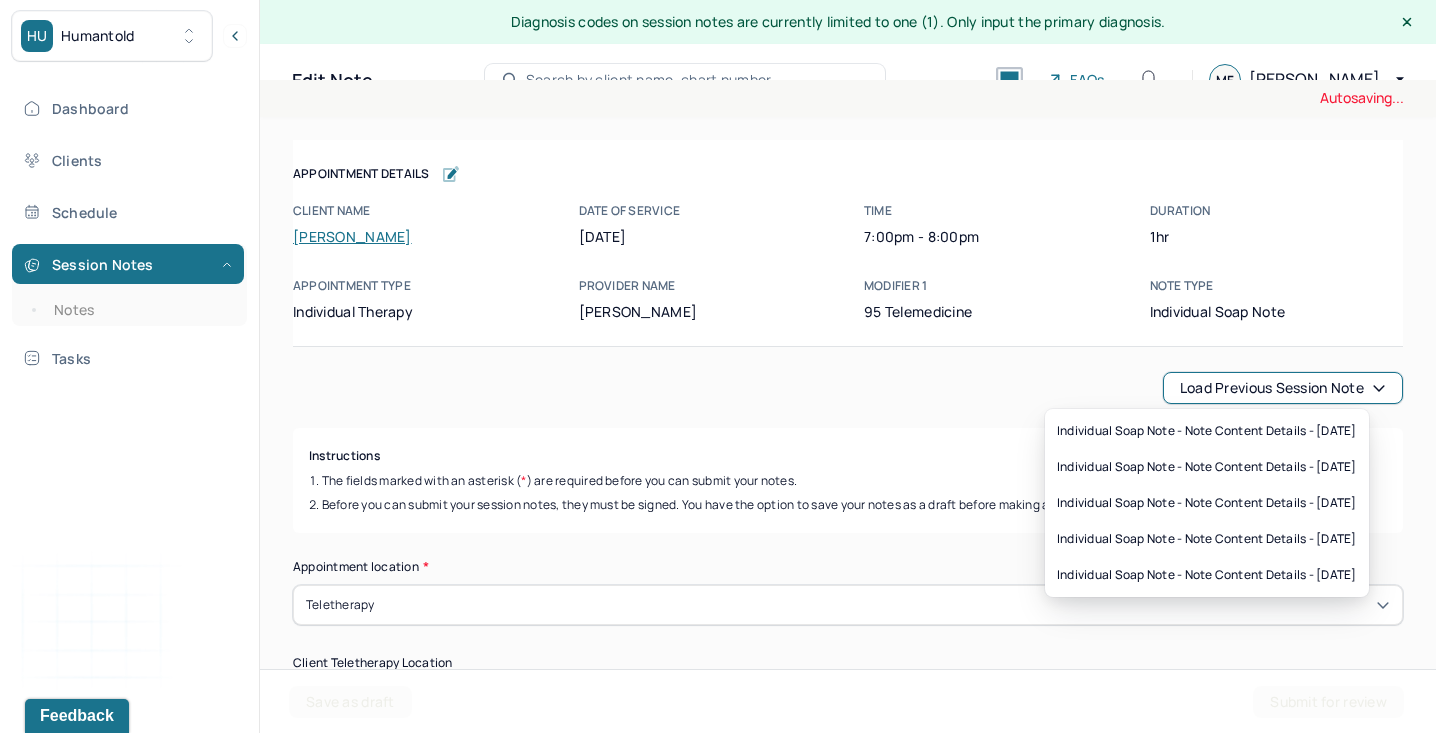 click on "Load previous session note" at bounding box center (1283, 388) 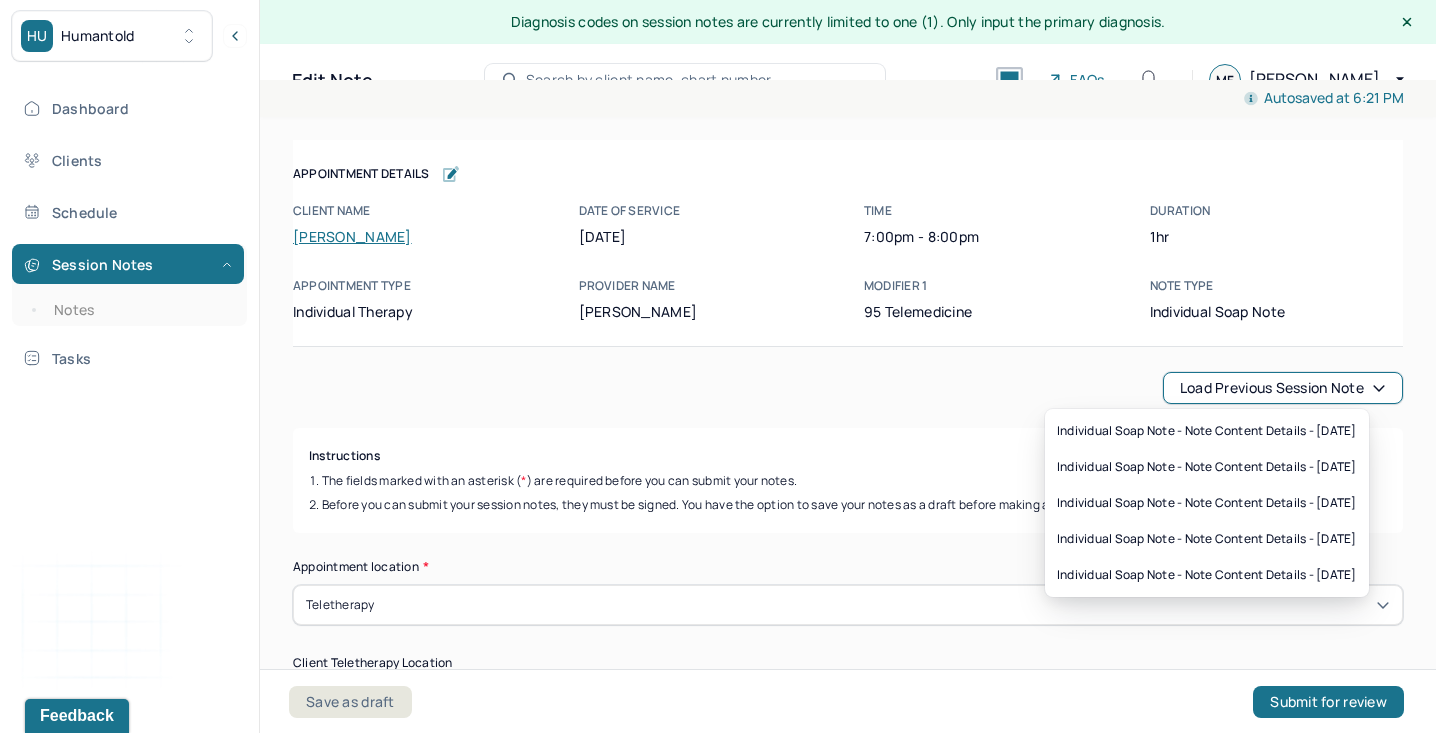 click on "Load previous session note" at bounding box center (1283, 388) 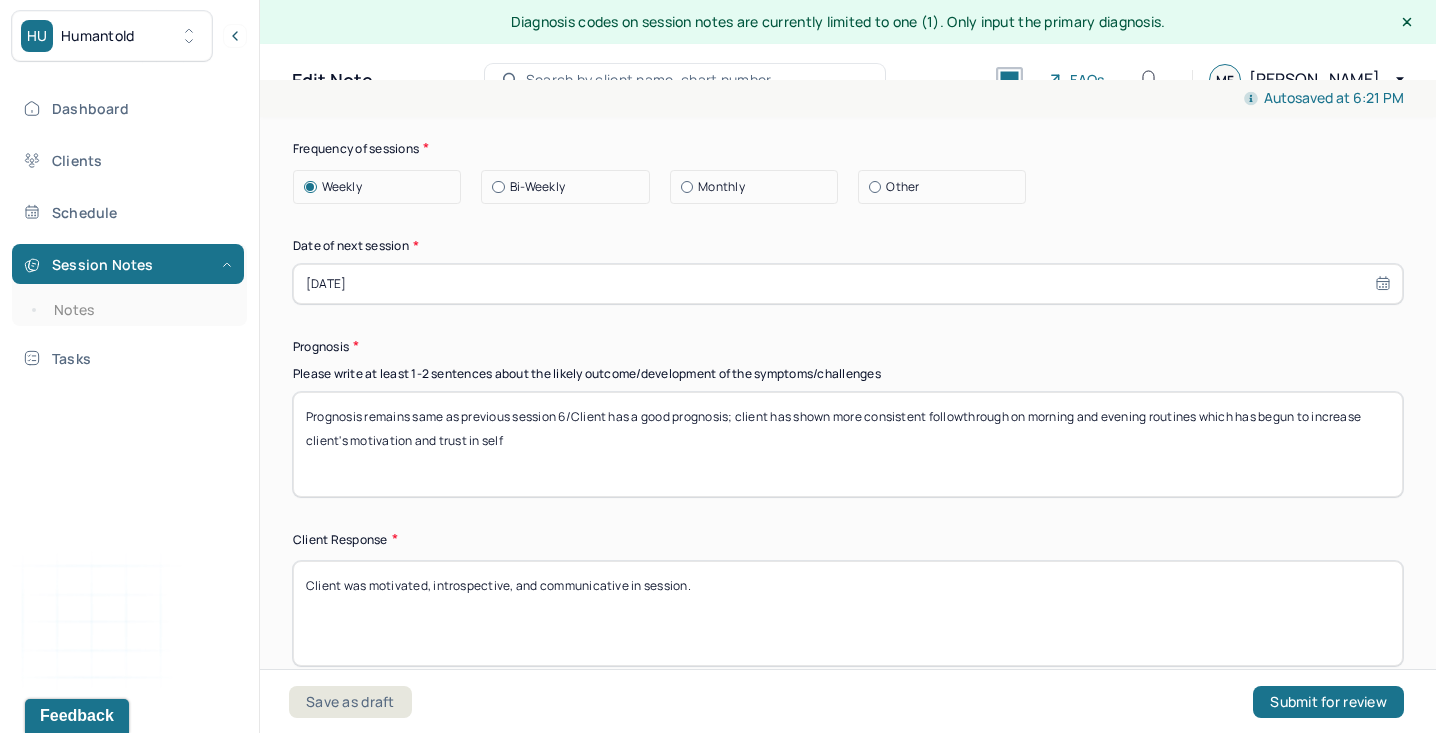 scroll, scrollTop: 2848, scrollLeft: 0, axis: vertical 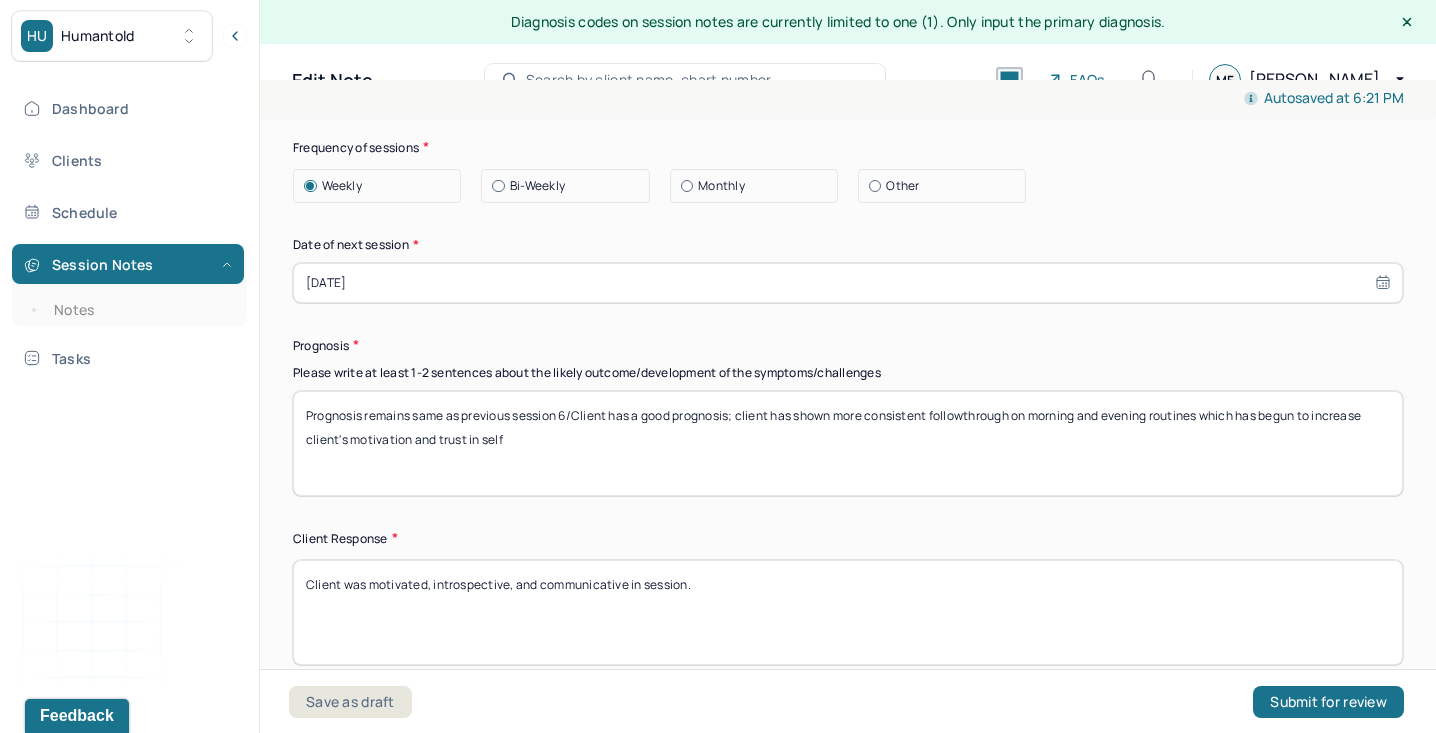click on "Prognosis remains same as previous session 6/Client has a good prognosis; client has shown more consistent followthrough on morning and evening routines which has begun to increase client's motivation and trust in self" at bounding box center (848, 443) 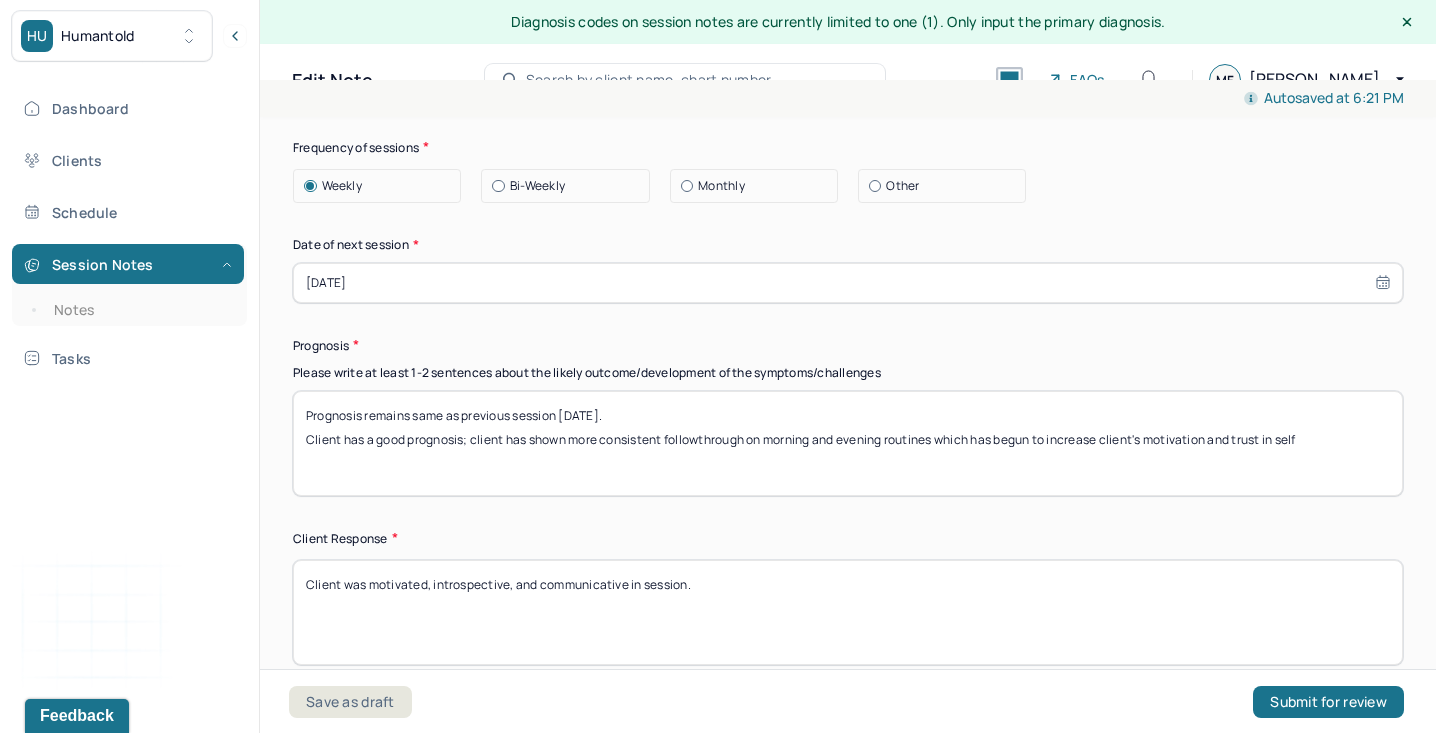 type on "Prognosis remains same as previous session [DATE].
Client has a good prognosis; client has shown more consistent followthrough on morning and evening routines which has begun to increase client's motivation and trust in self" 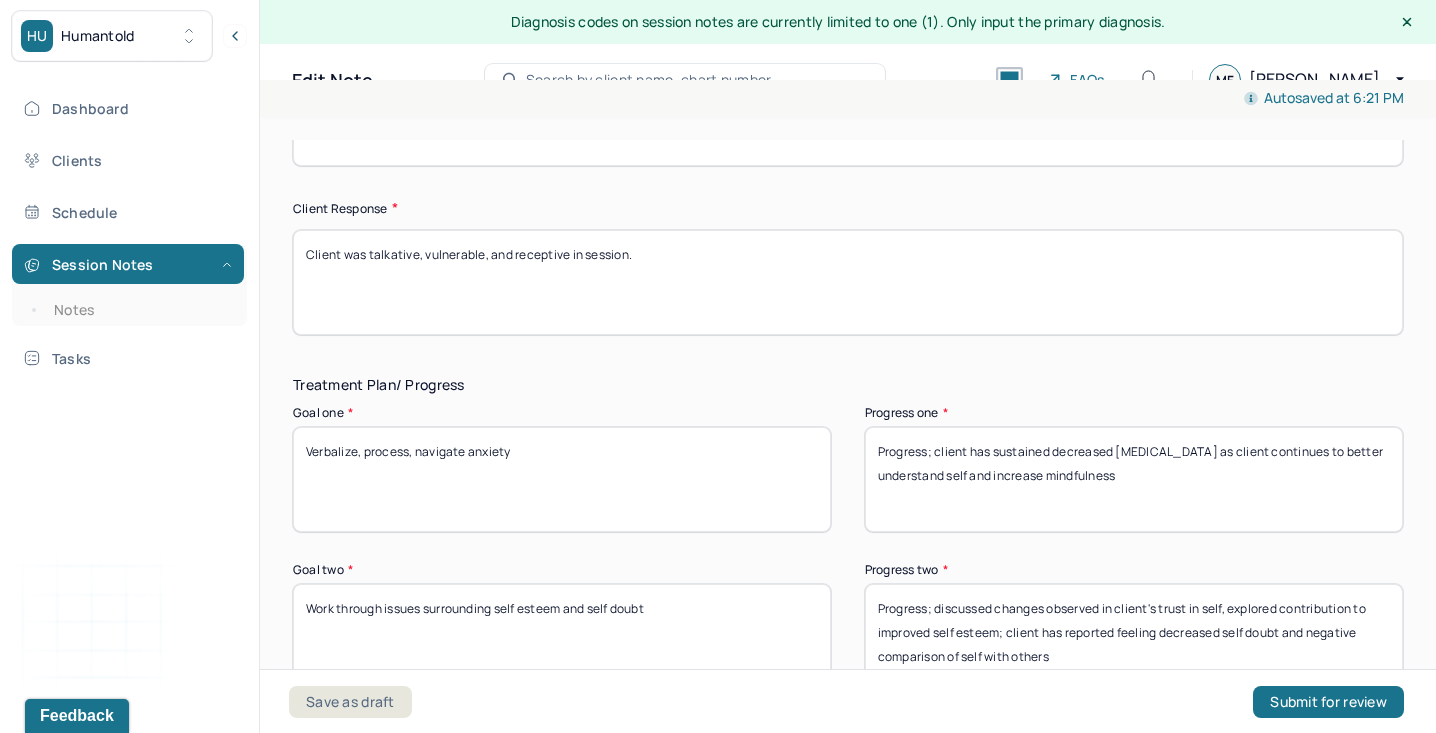 scroll, scrollTop: 3301, scrollLeft: 0, axis: vertical 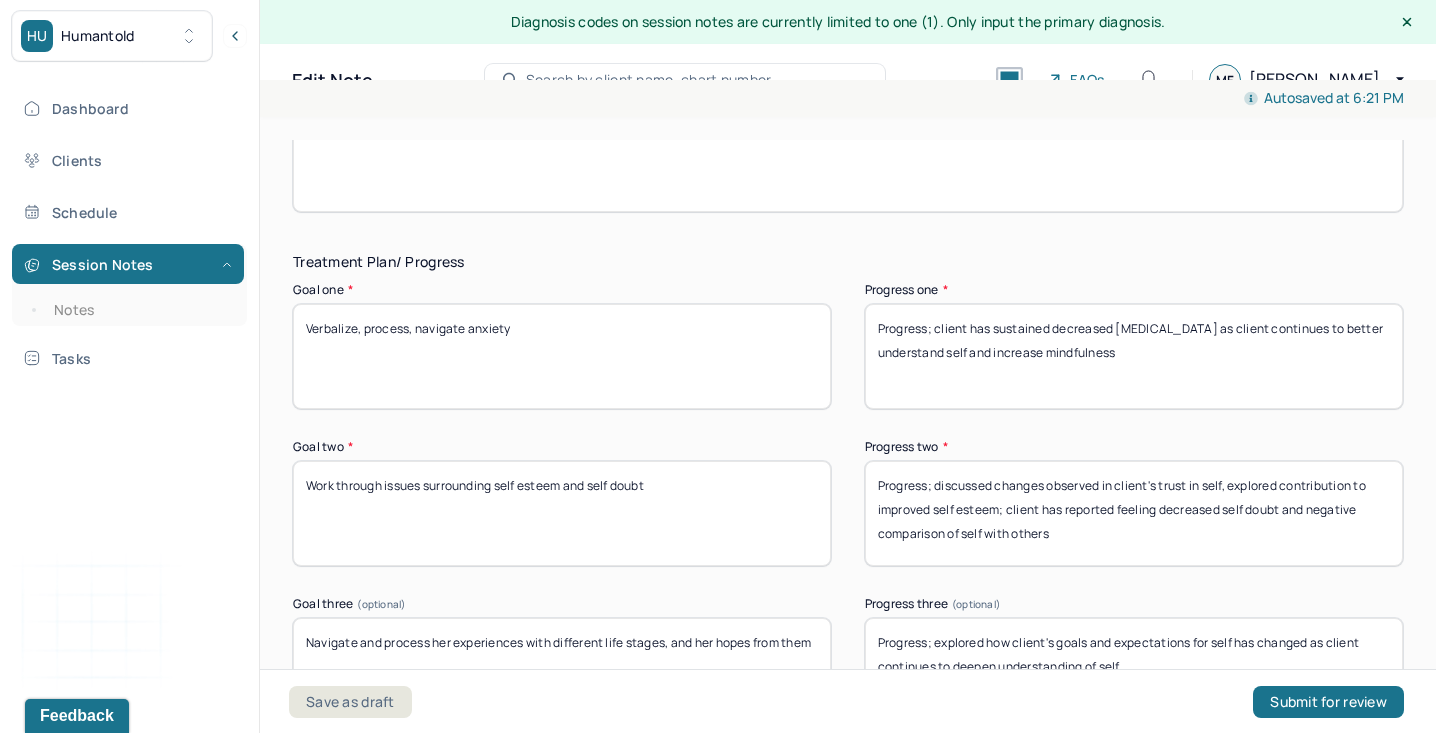 type on "Client was talkative, vulnerable, and receptive in session." 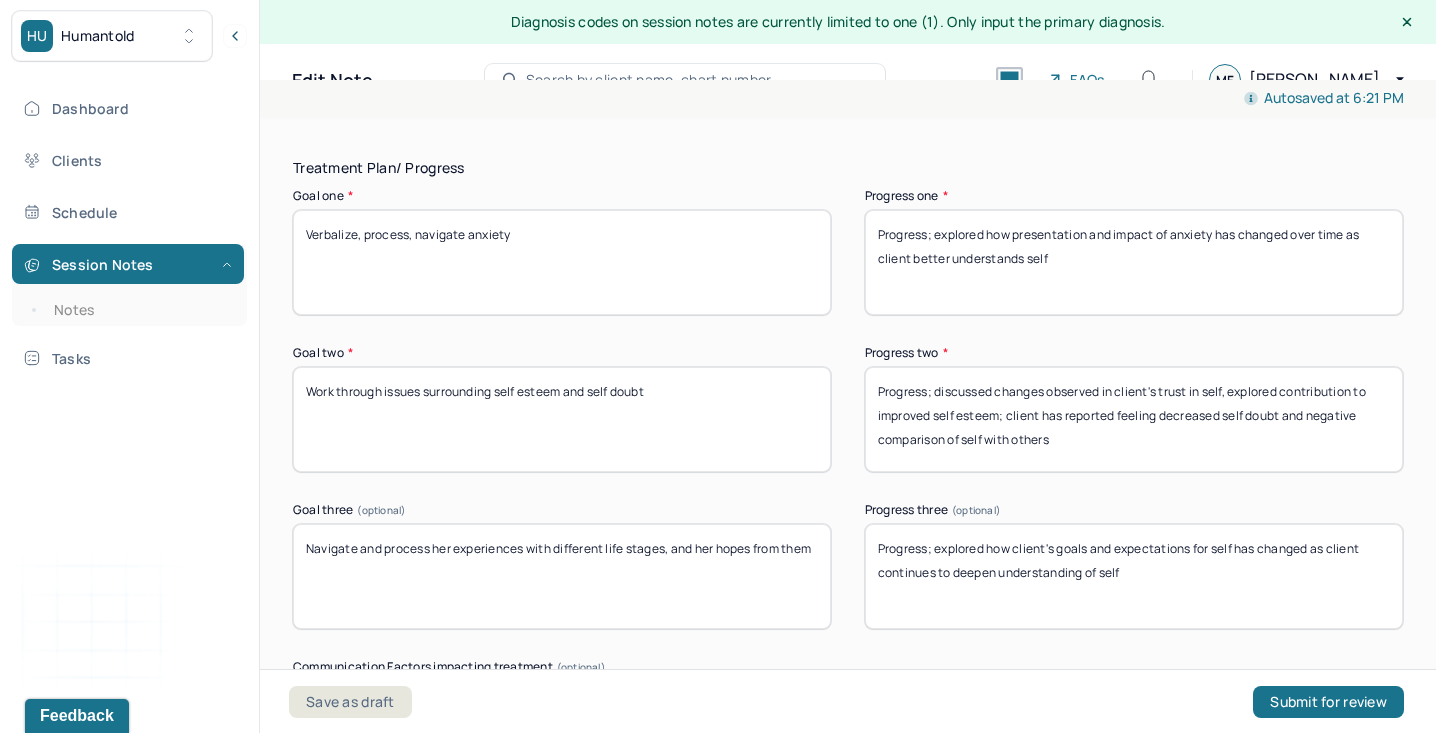scroll, scrollTop: 3397, scrollLeft: 0, axis: vertical 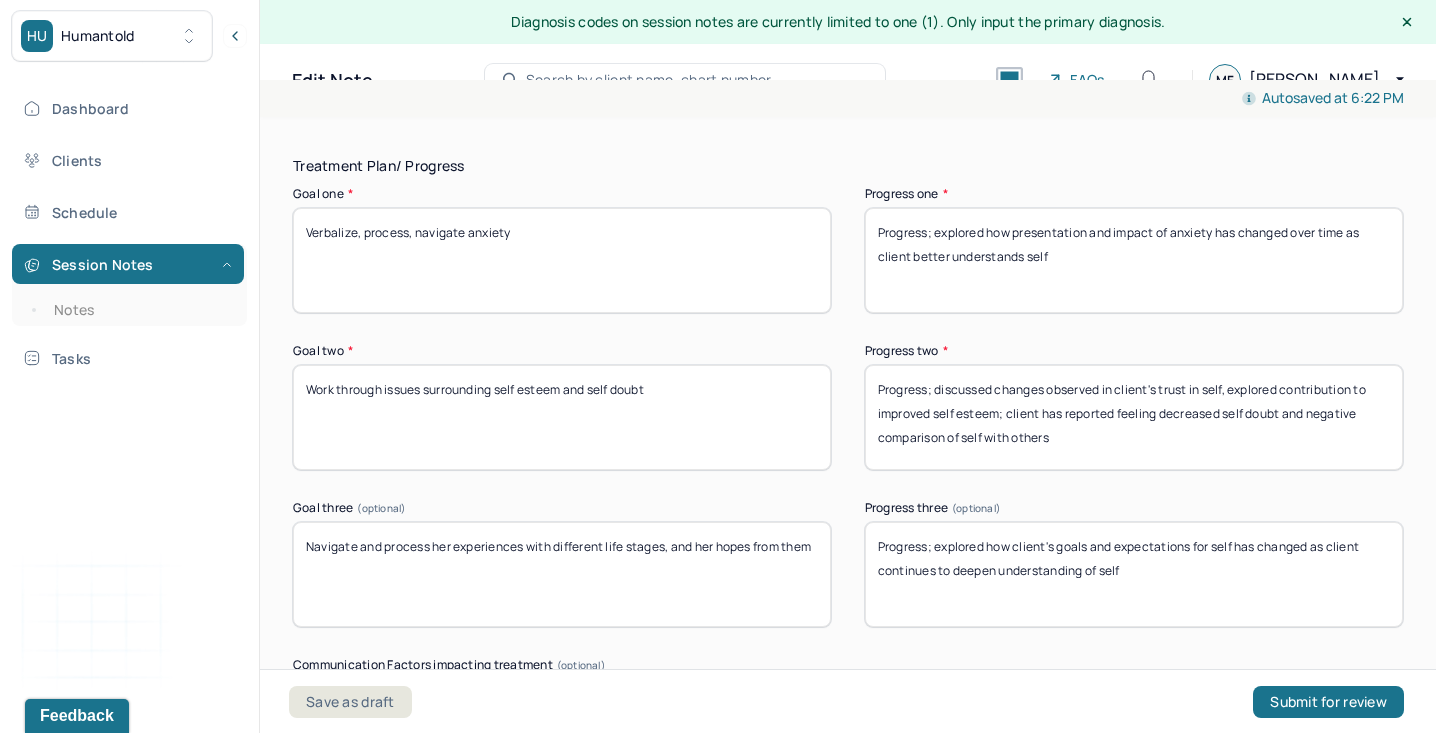 type on "Progress; explored how presentation and impact of anxiety has changed over time as client better understands self" 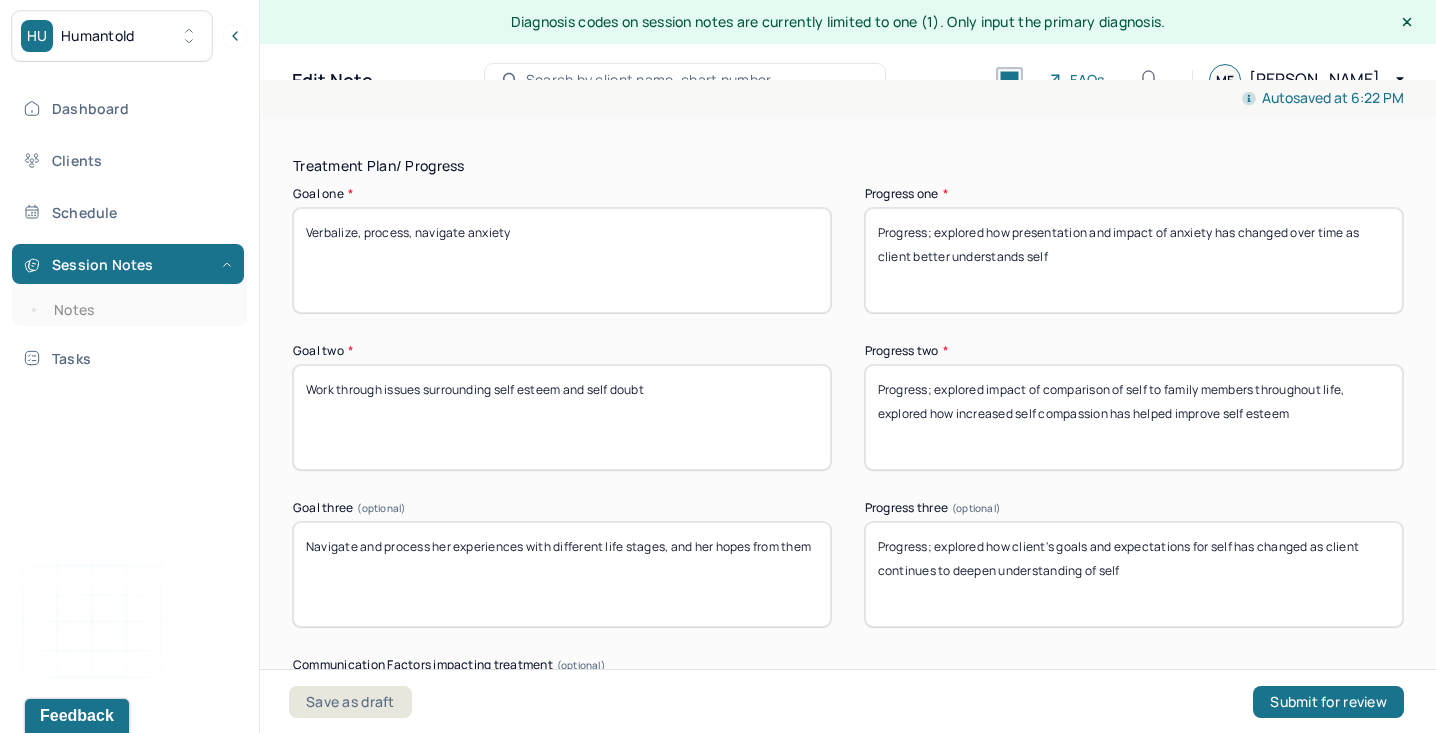 type on "Progress; explored impact of comparison of self to family members throughout life, explored how increased self compassion has helped improve self esteem" 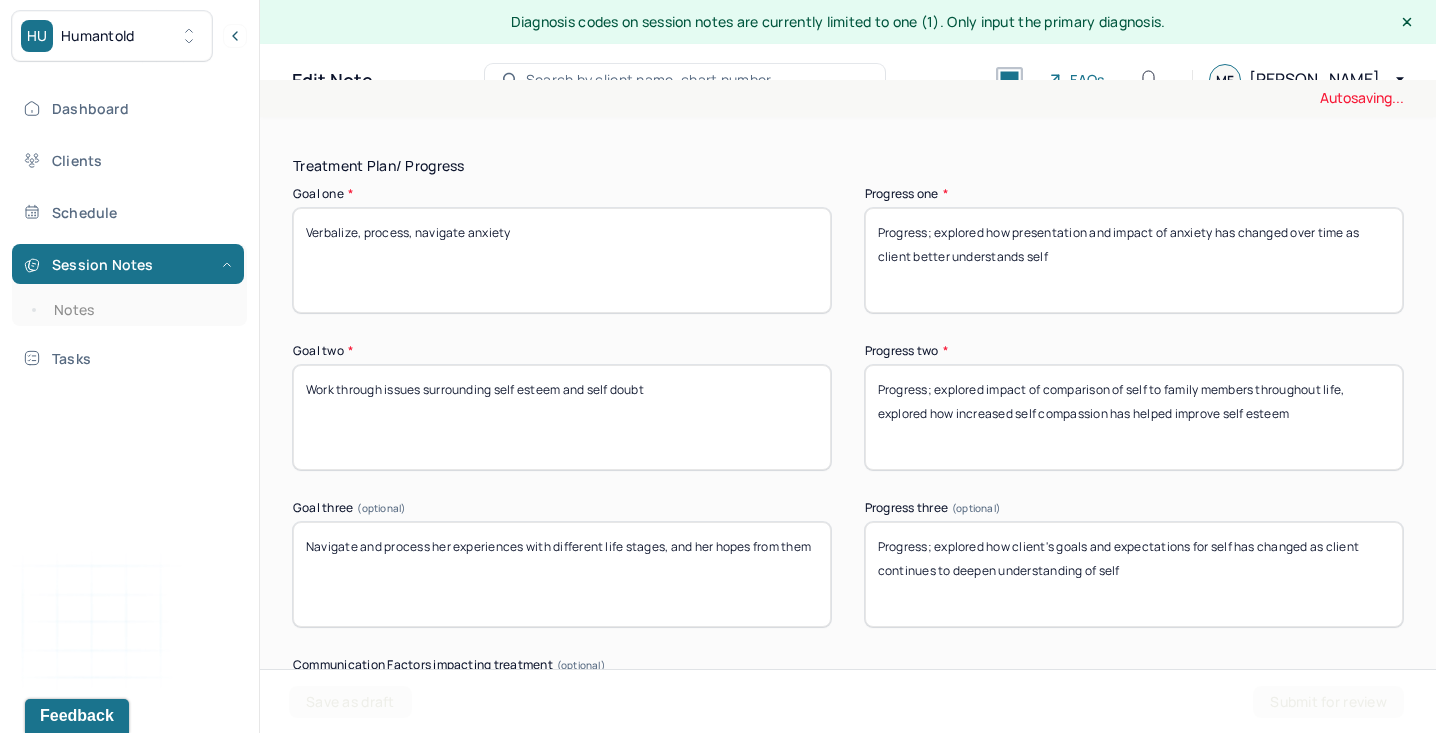 drag, startPoint x: 935, startPoint y: 502, endPoint x: 1393, endPoint y: 607, distance: 469.8819 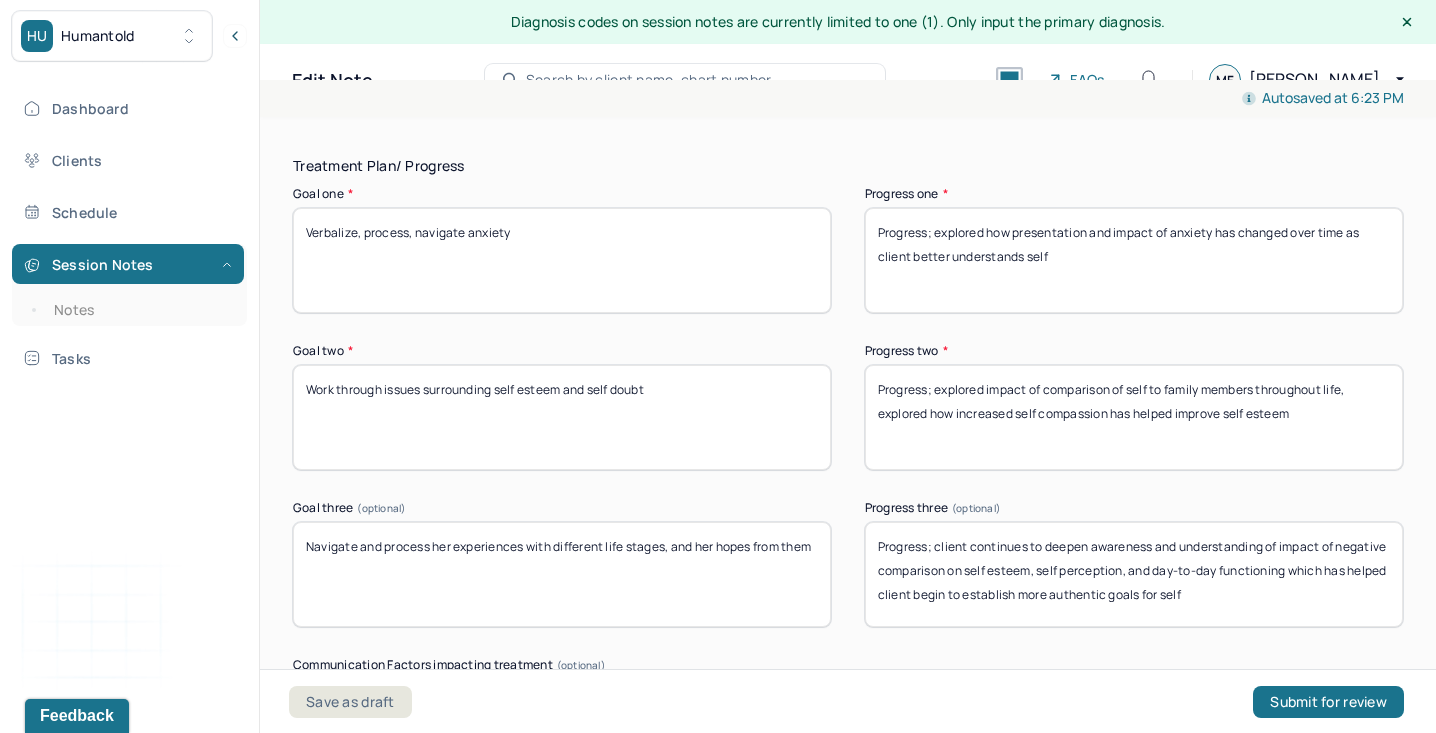 scroll, scrollTop: 3926, scrollLeft: 0, axis: vertical 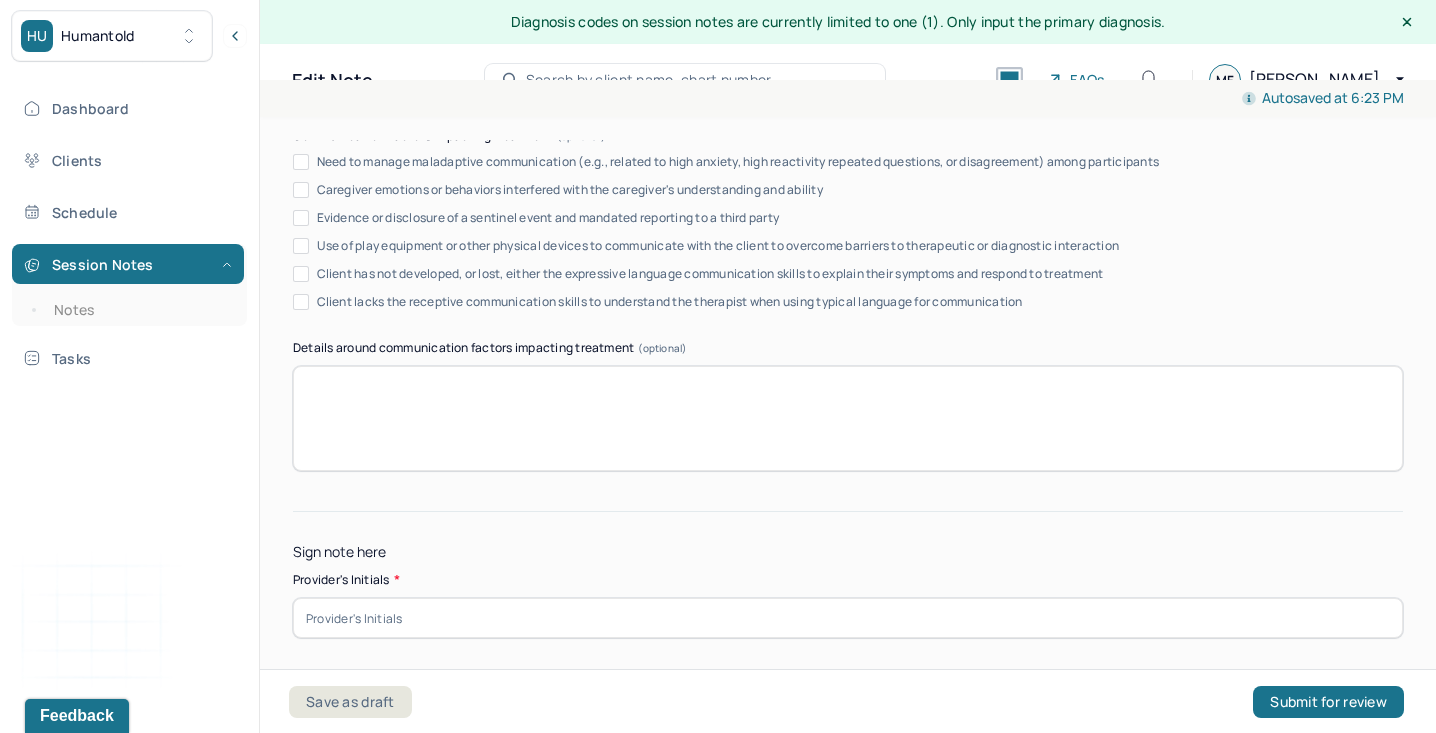 type on "Progress; client continues to deepen awareness and understanding of impact of negative comparison on self esteem, self perception, and day-to-day functioning which has helped client begin to establish more authentic goals for self" 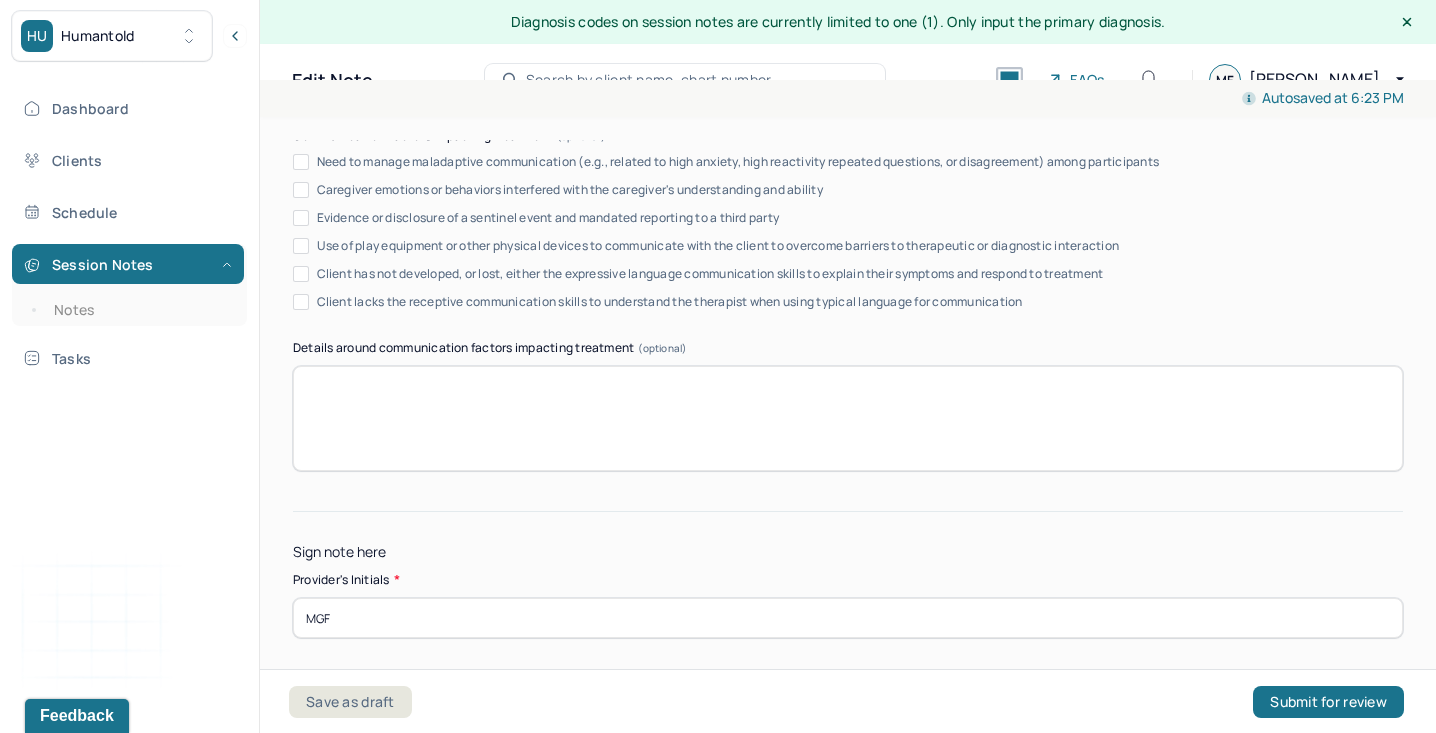 type on "MGF" 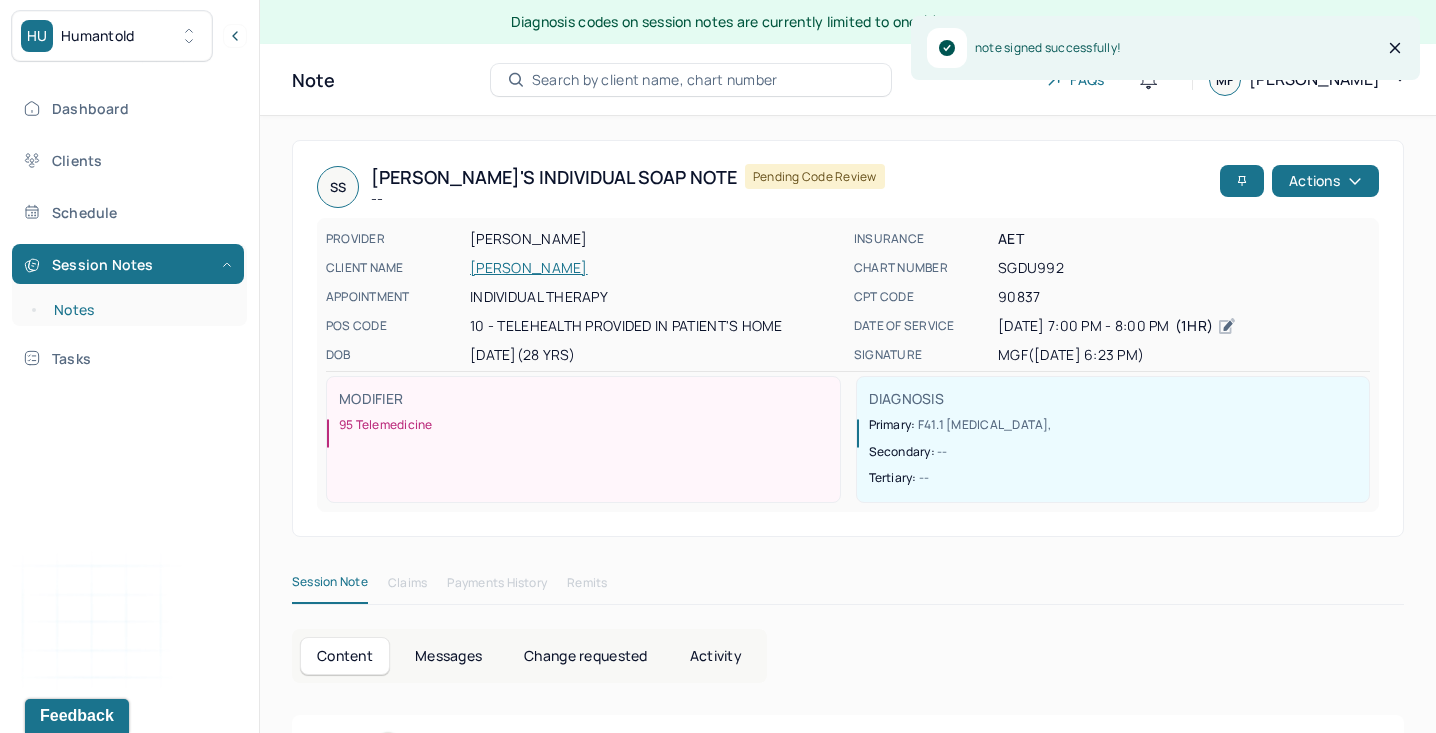 click on "Notes" at bounding box center (139, 310) 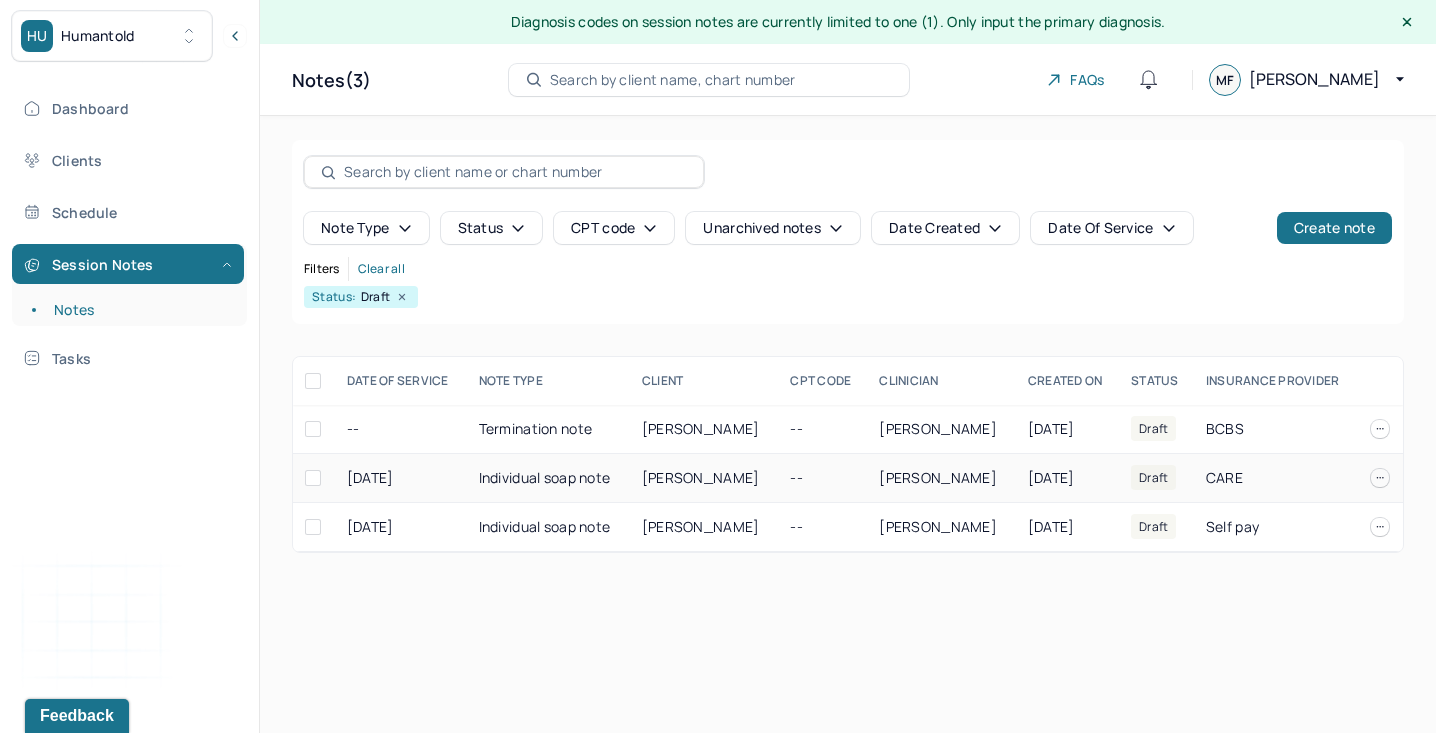 click on "[PERSON_NAME]" at bounding box center (701, 477) 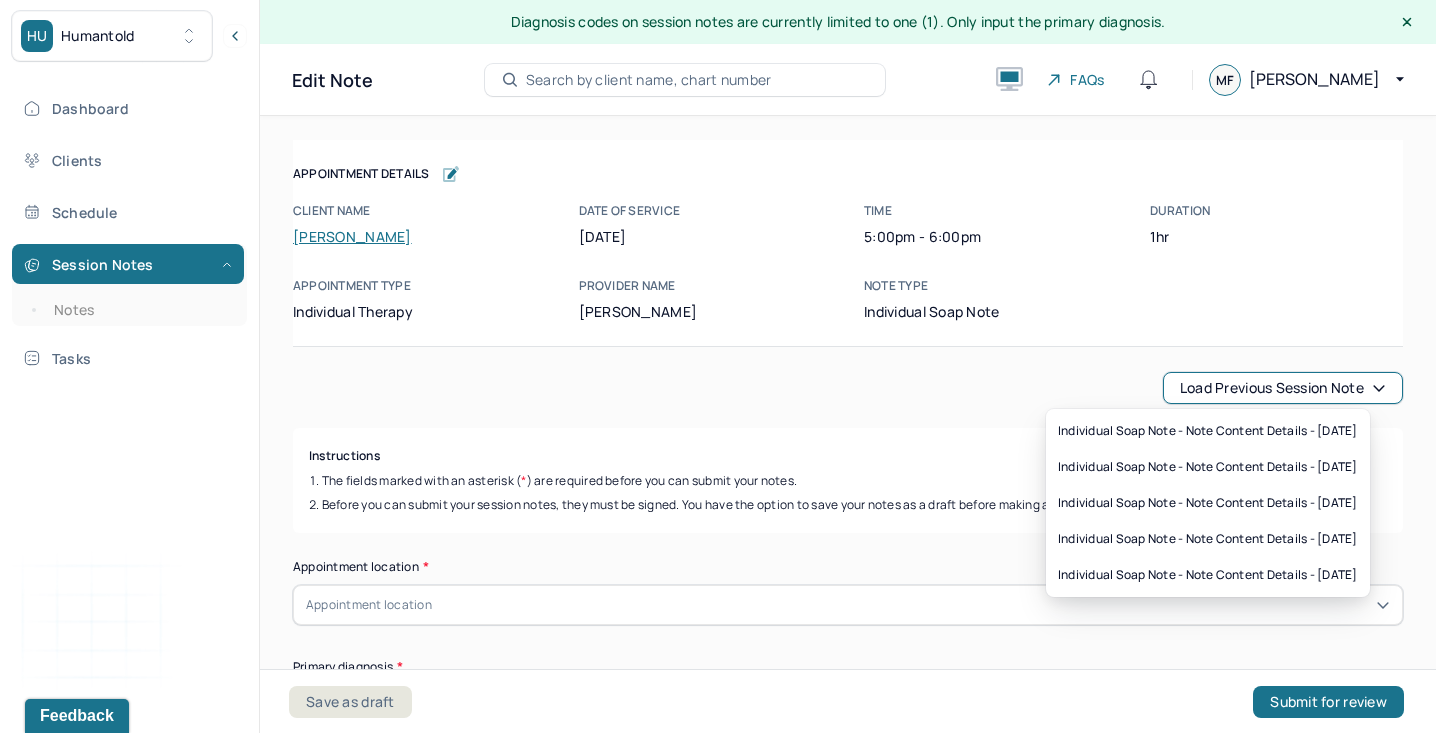 click on "Load previous session note" at bounding box center [1283, 388] 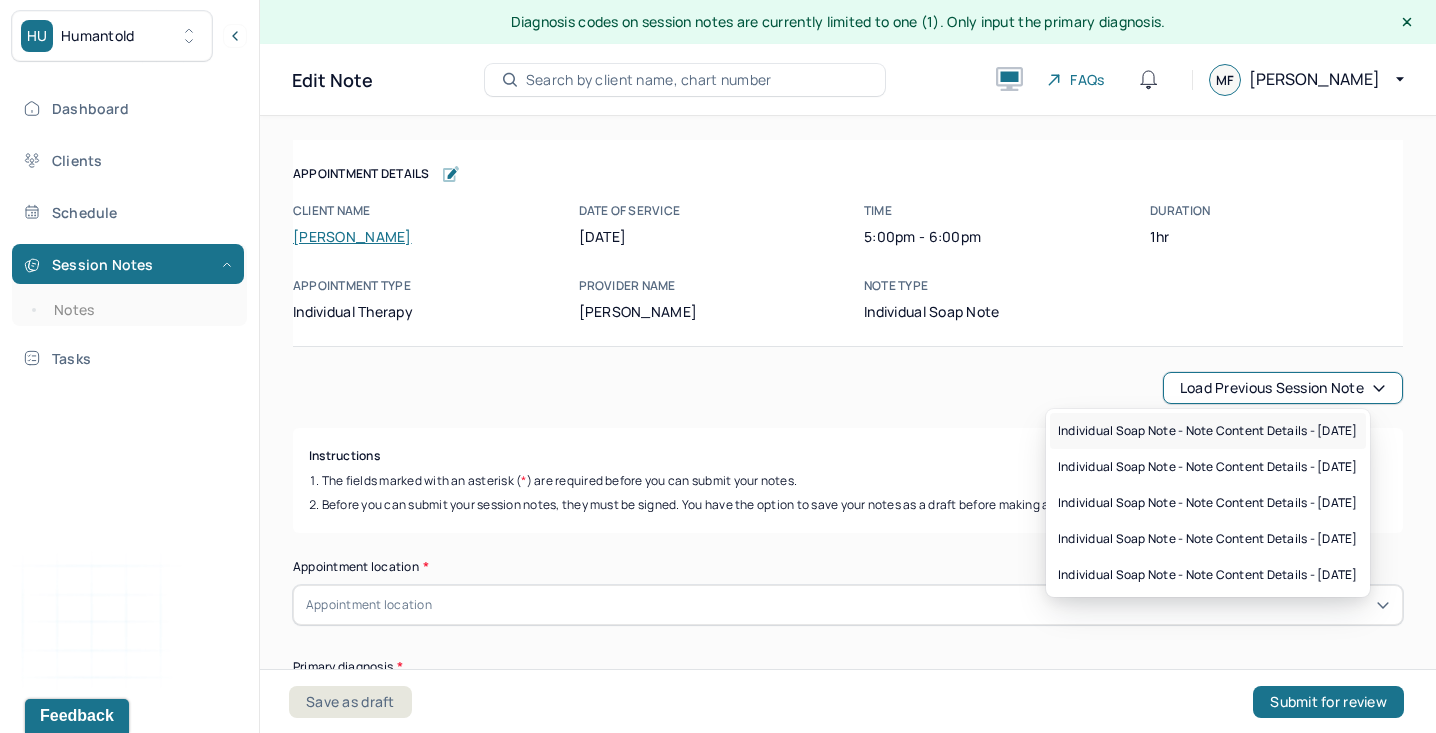 click on "Individual soap note   - Note content Details -   [DATE]" at bounding box center [1208, 431] 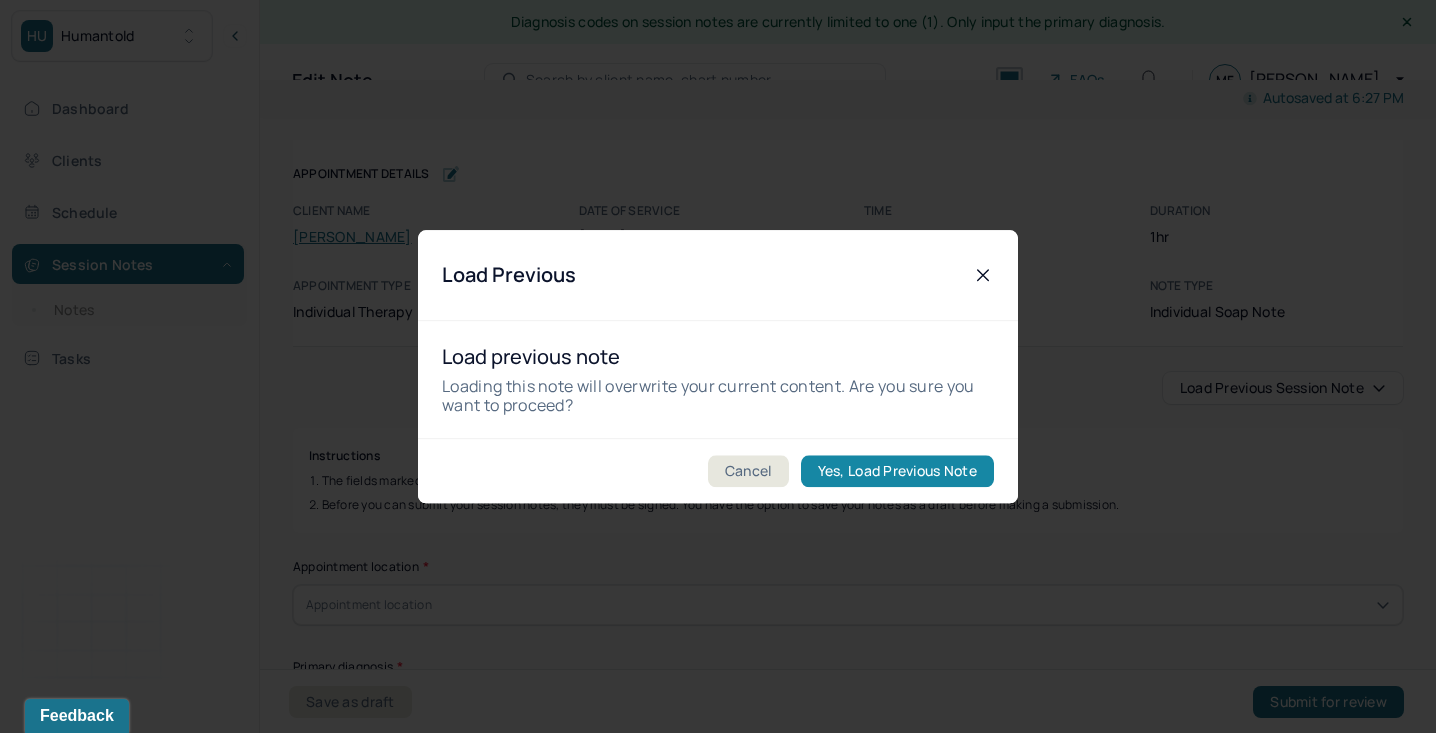 click on "Yes, Load Previous Note" at bounding box center [897, 471] 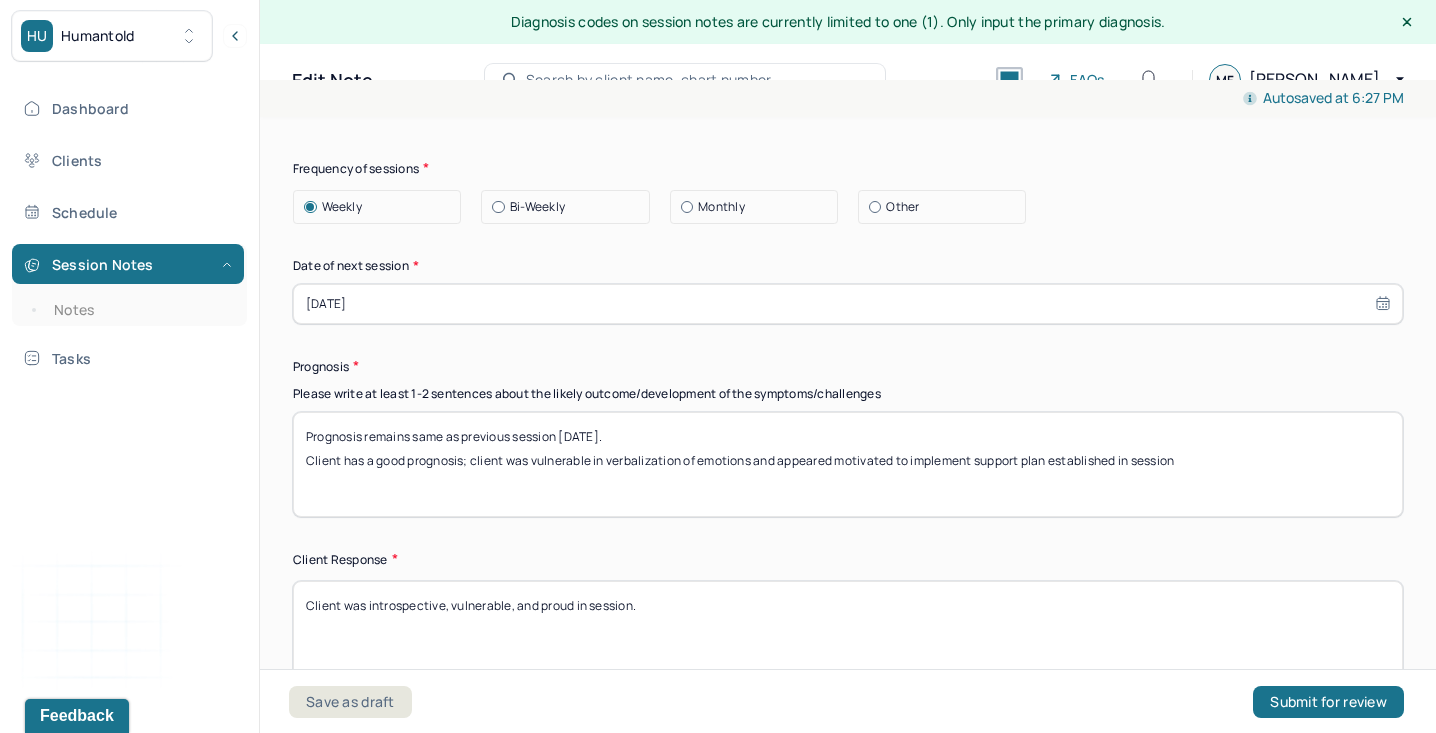 scroll, scrollTop: 2830, scrollLeft: 0, axis: vertical 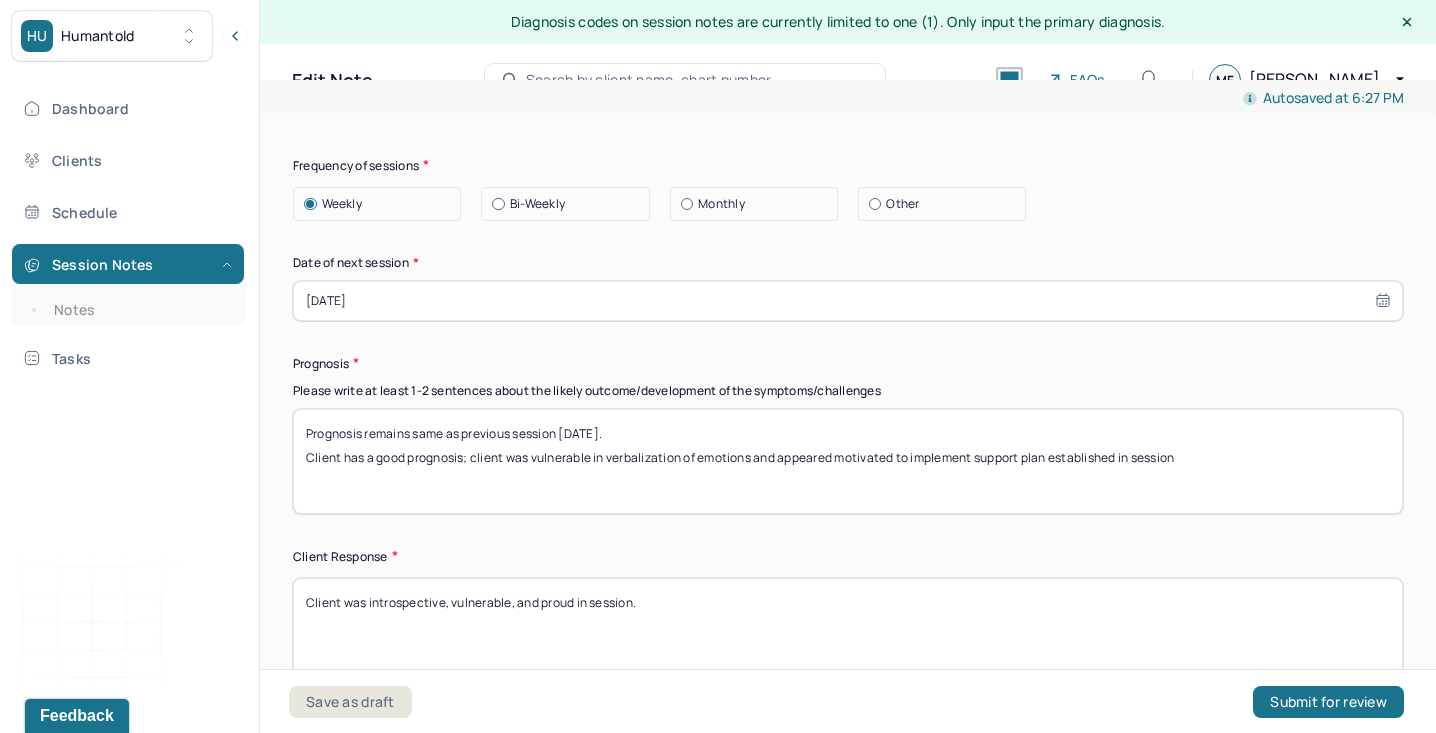click on "Prognosis remains same as previous session [DATE].
Client has a good prognosis; client was vulnerable in verbalization of emotions and appeared motivated to implement support plan established in session" at bounding box center [848, 461] 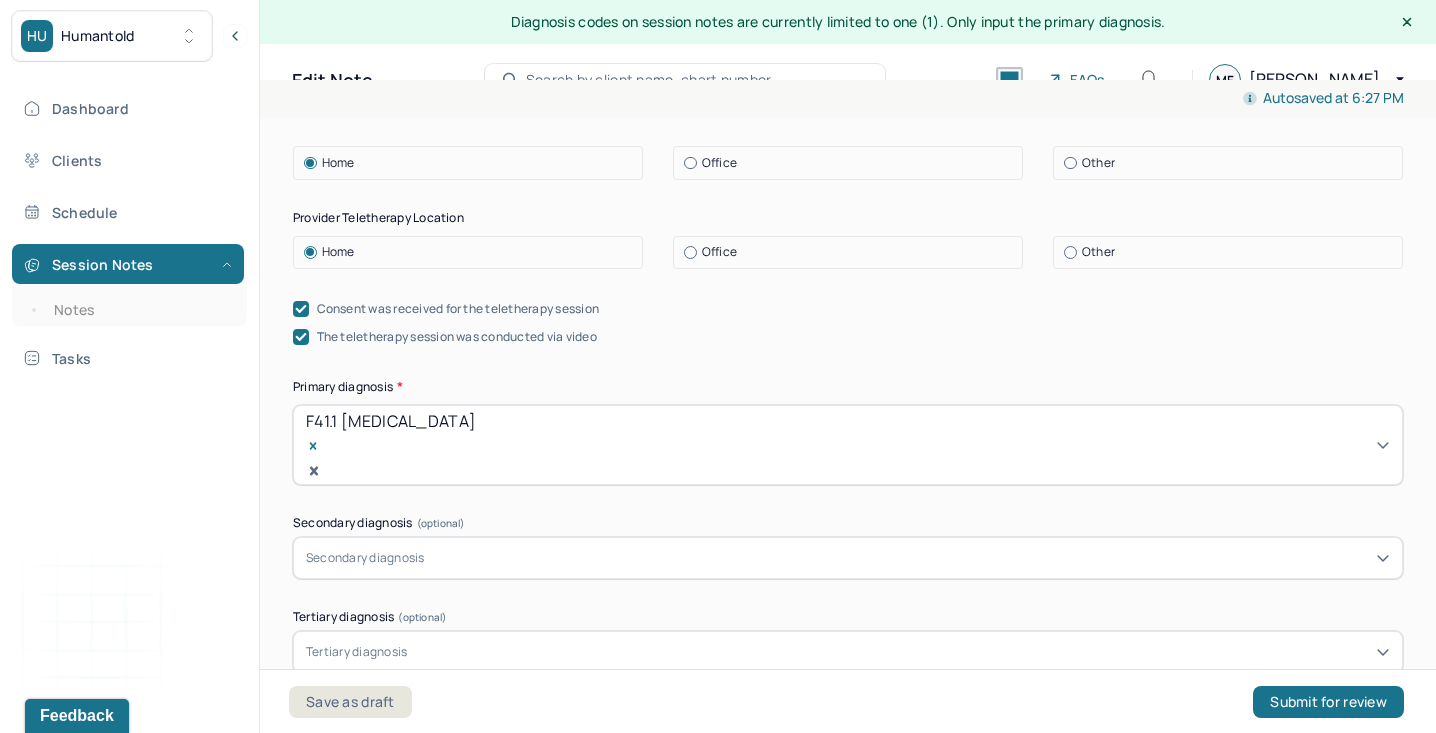 scroll, scrollTop: 0, scrollLeft: 0, axis: both 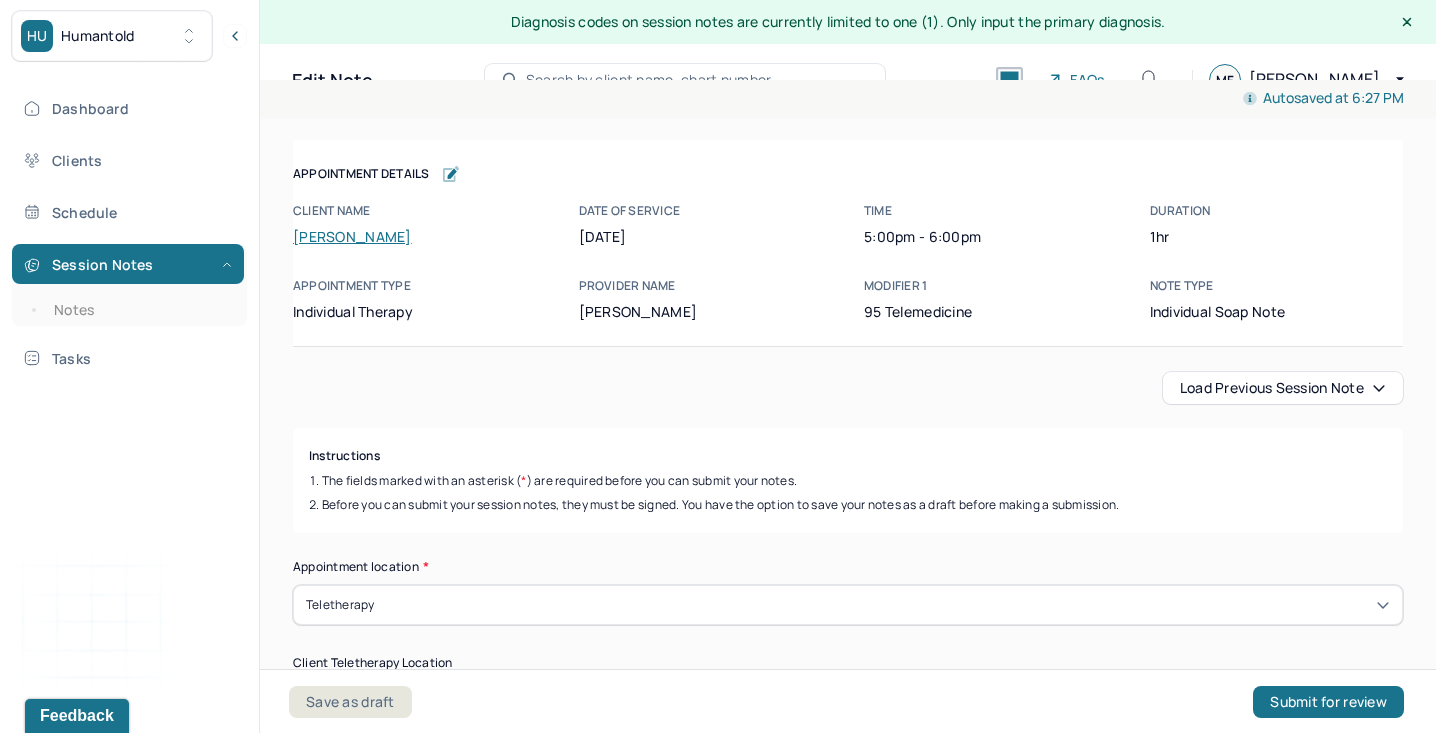 click on "Load previous session note" at bounding box center (1283, 388) 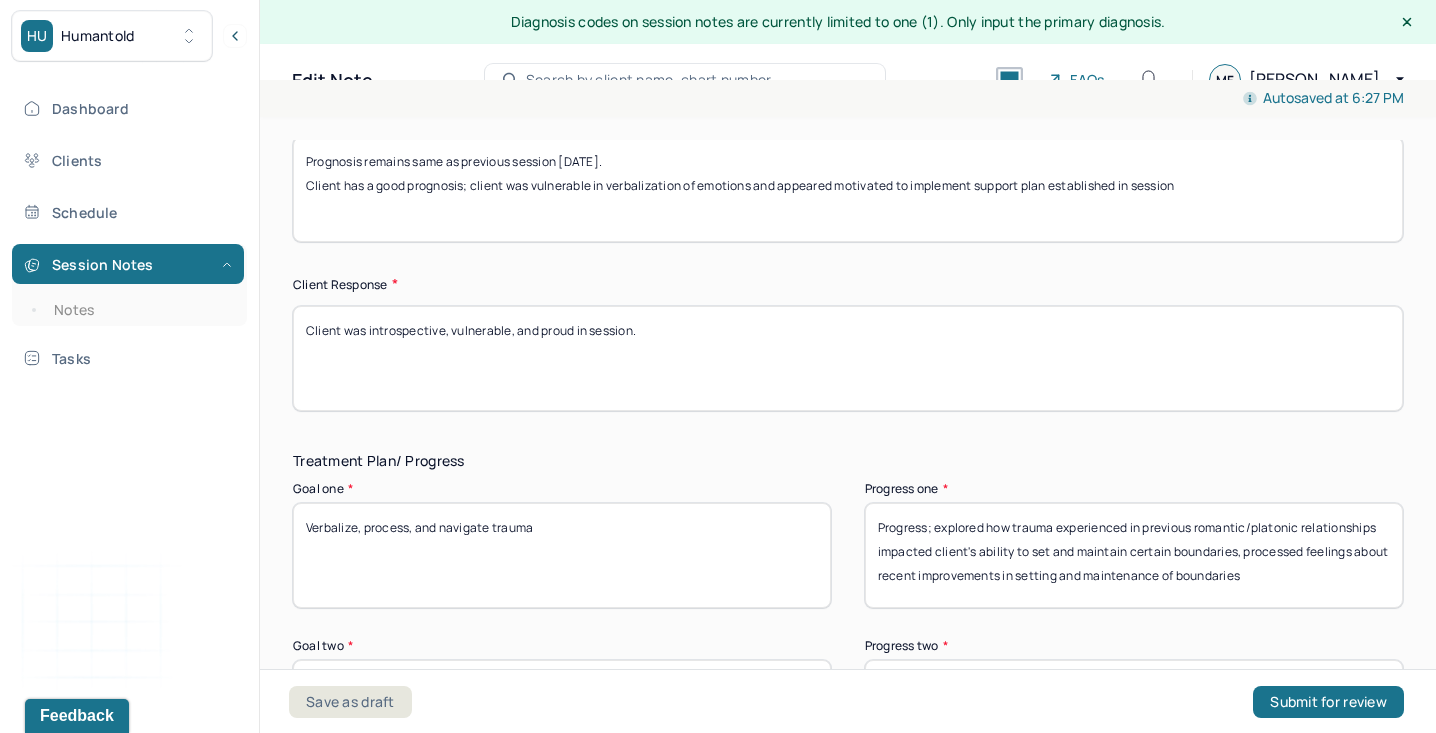 scroll, scrollTop: 3008, scrollLeft: 0, axis: vertical 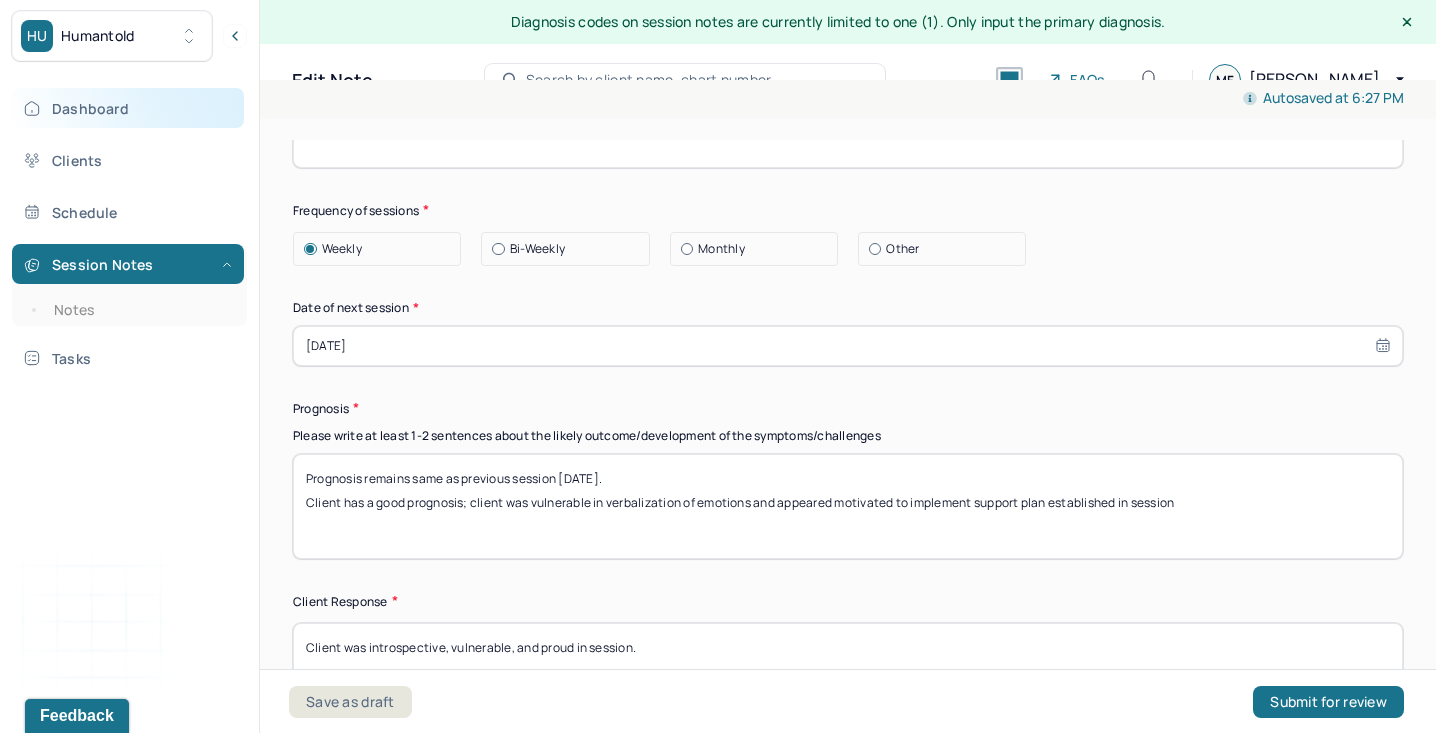 drag, startPoint x: 1273, startPoint y: 271, endPoint x: 54, endPoint y: 89, distance: 1232.5117 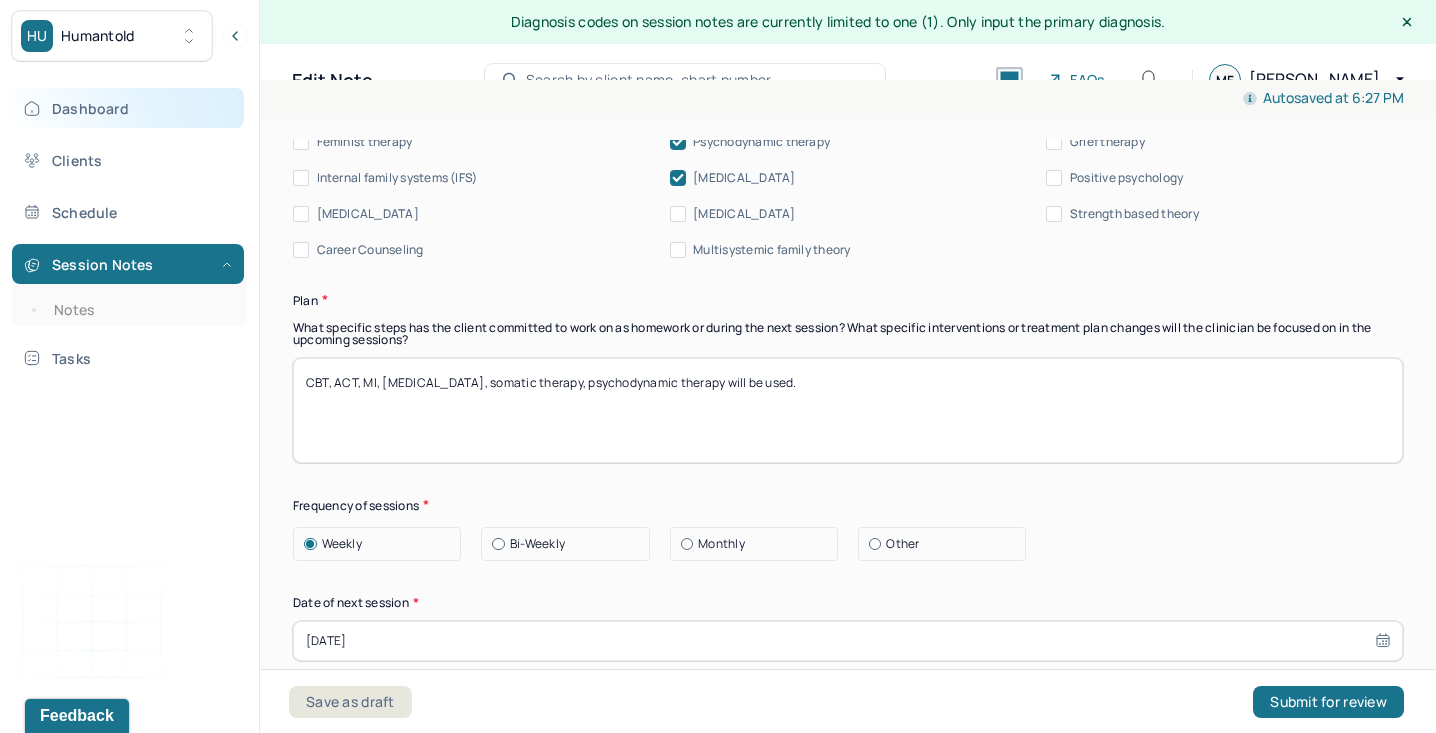 scroll, scrollTop: 5, scrollLeft: 0, axis: vertical 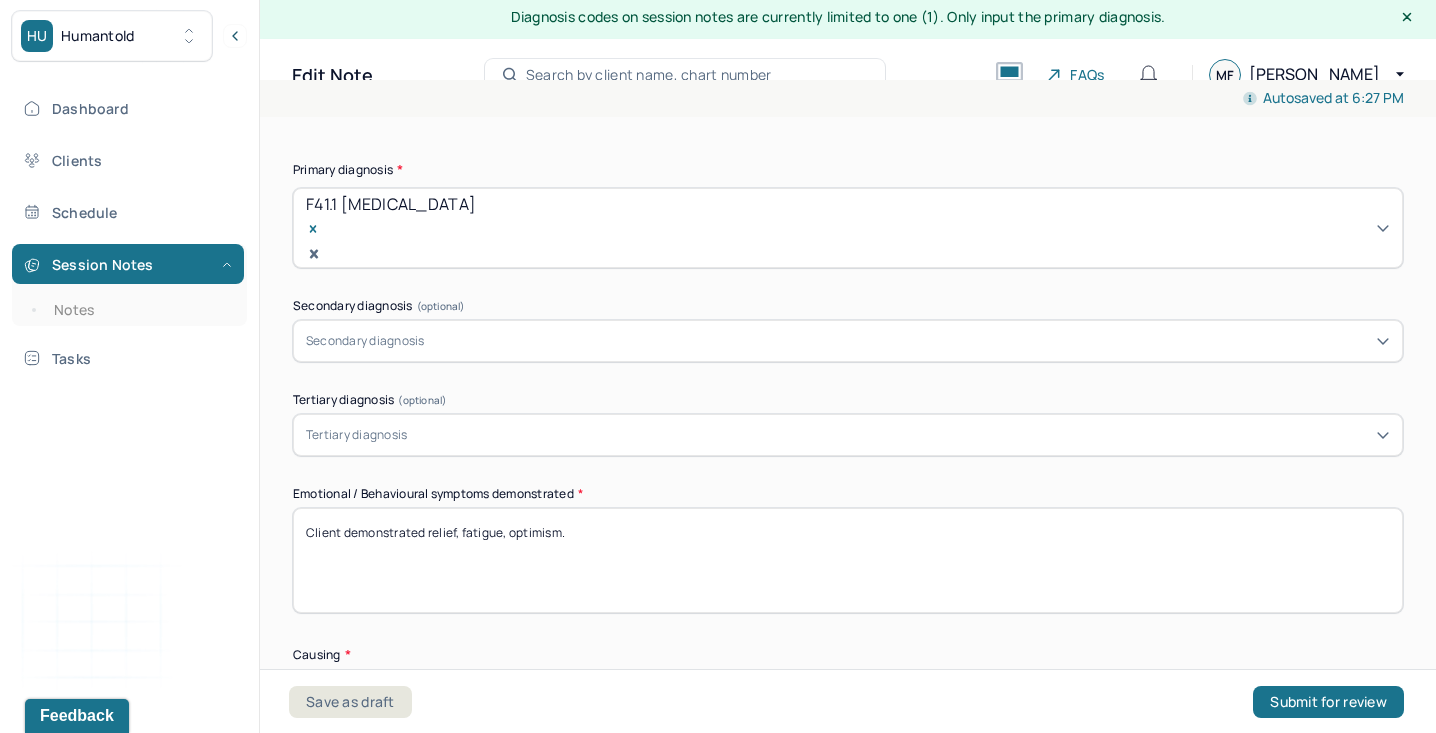 type 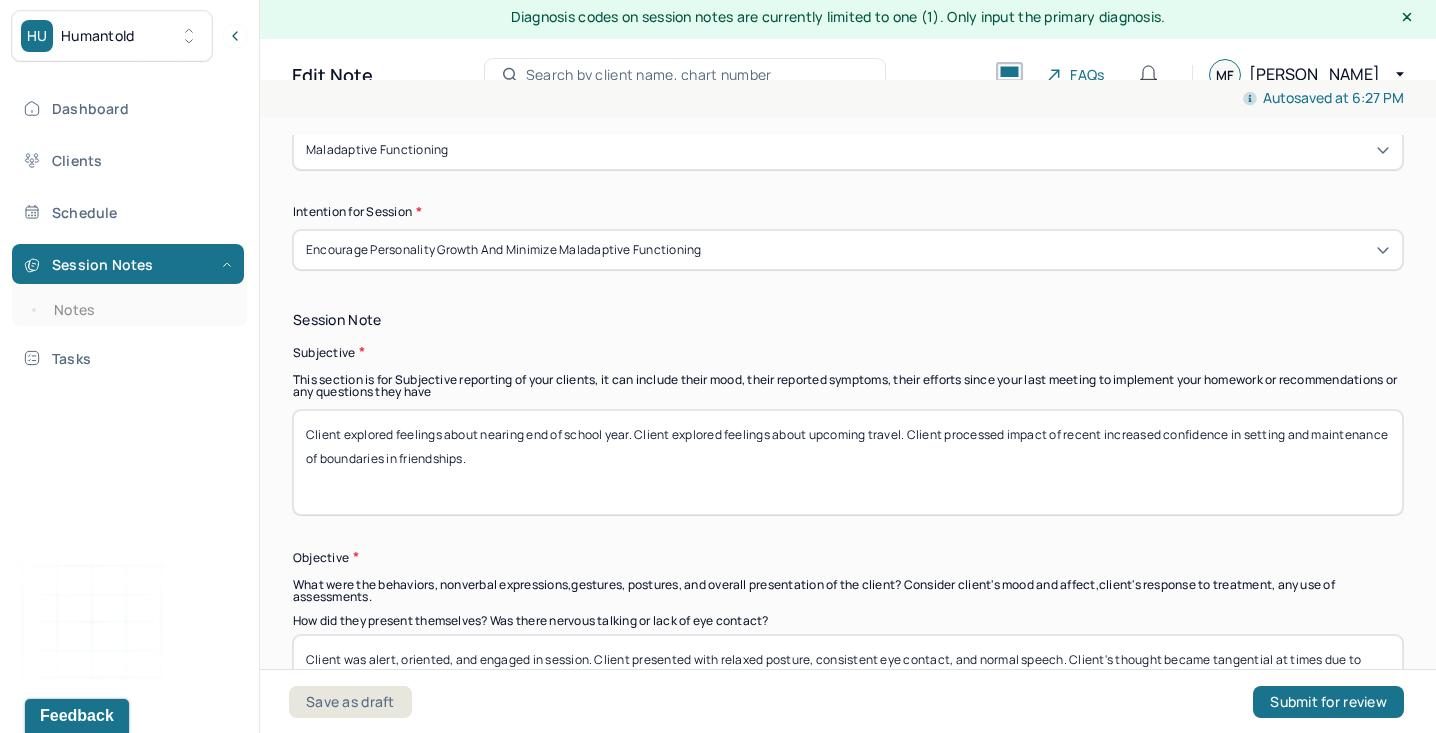scroll, scrollTop: 1291, scrollLeft: 0, axis: vertical 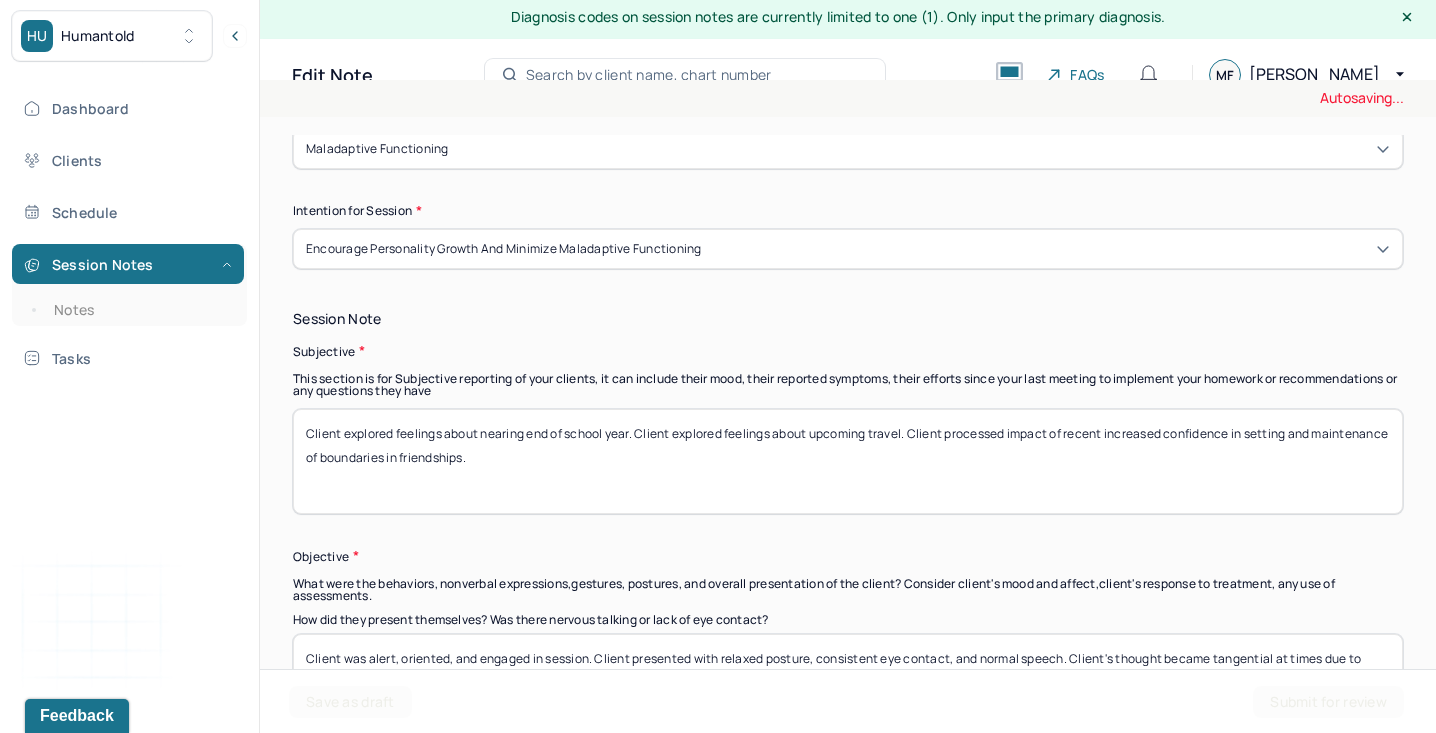 type on "Client demonstrated excitement, pride." 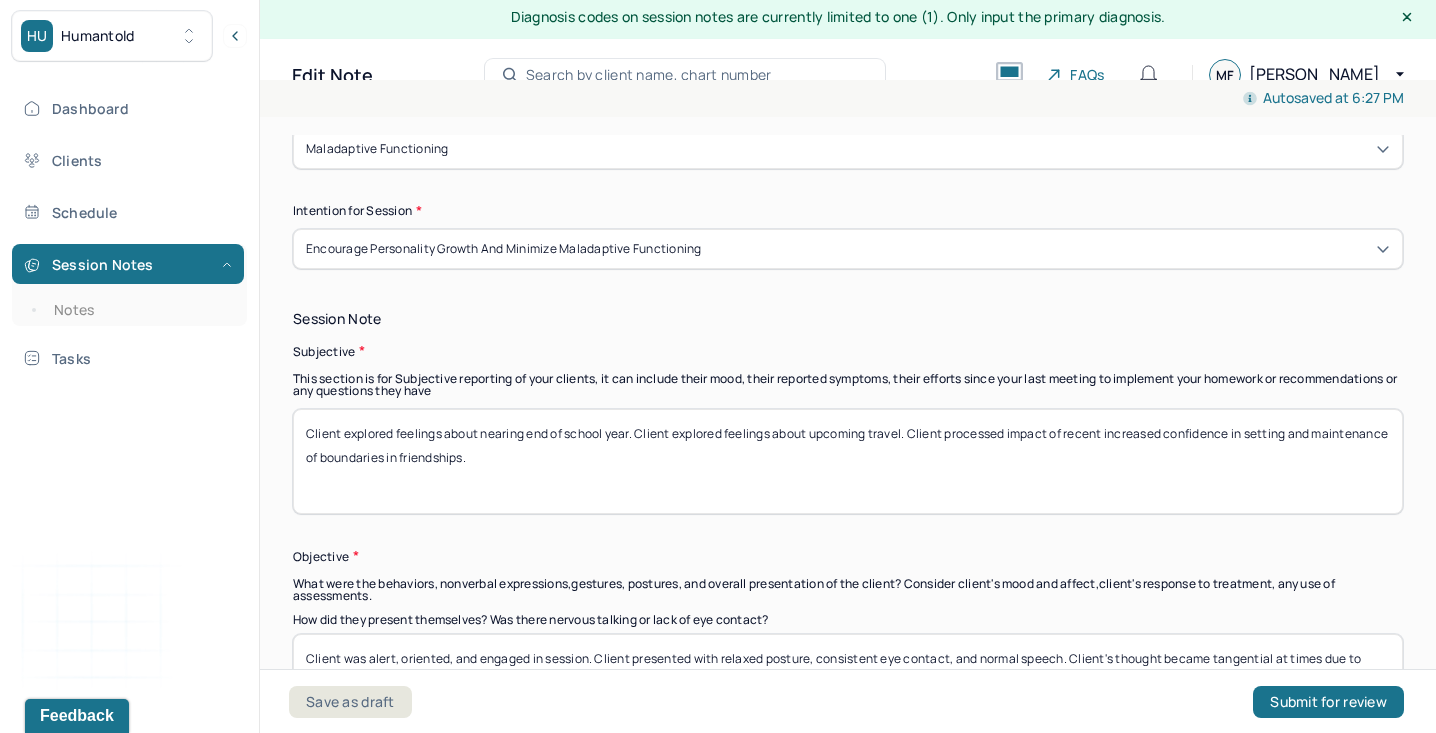 click on "Client explored feelings about nearing end of school year. Client explored feelings about upcoming travel. Client processed impact of recent increased confidence in setting and maintenance of boundaries in friendships." at bounding box center [848, 461] 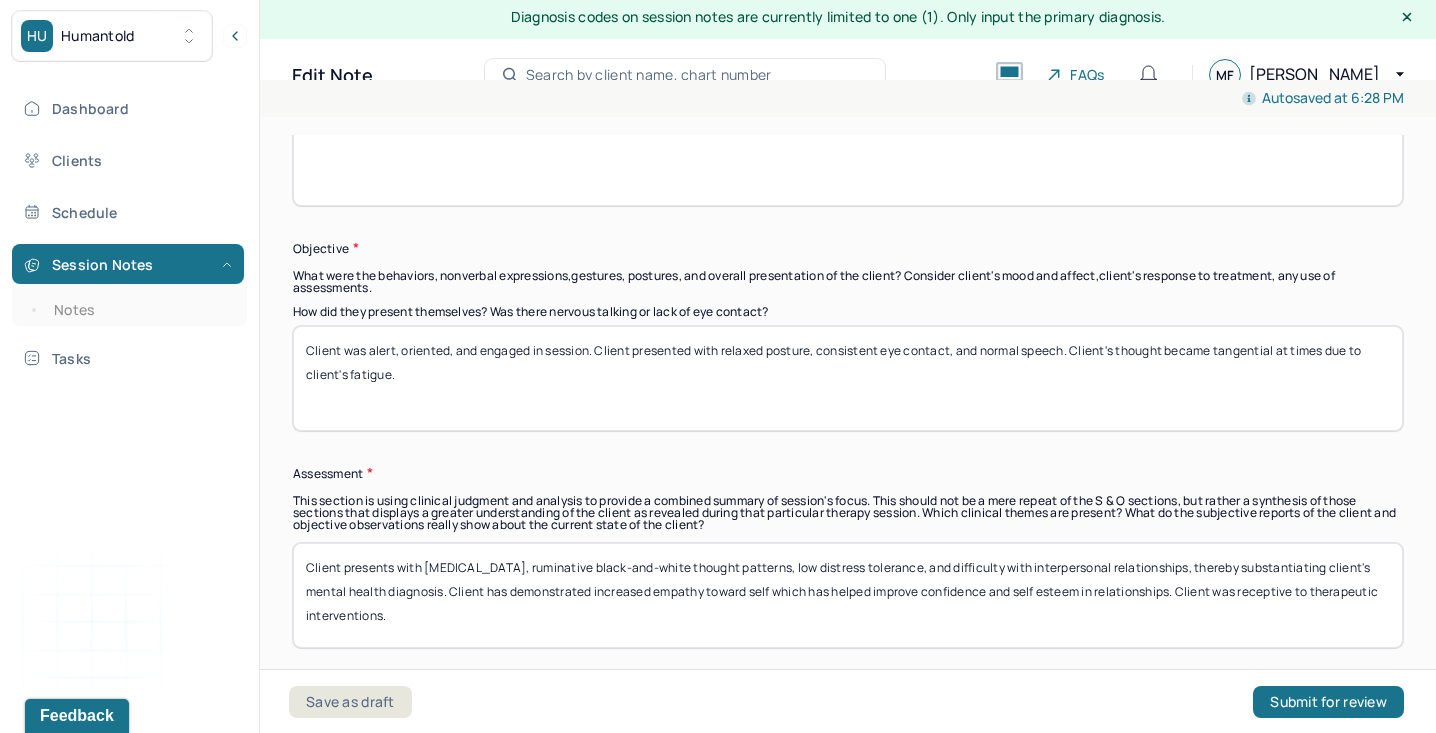 scroll, scrollTop: 1617, scrollLeft: 0, axis: vertical 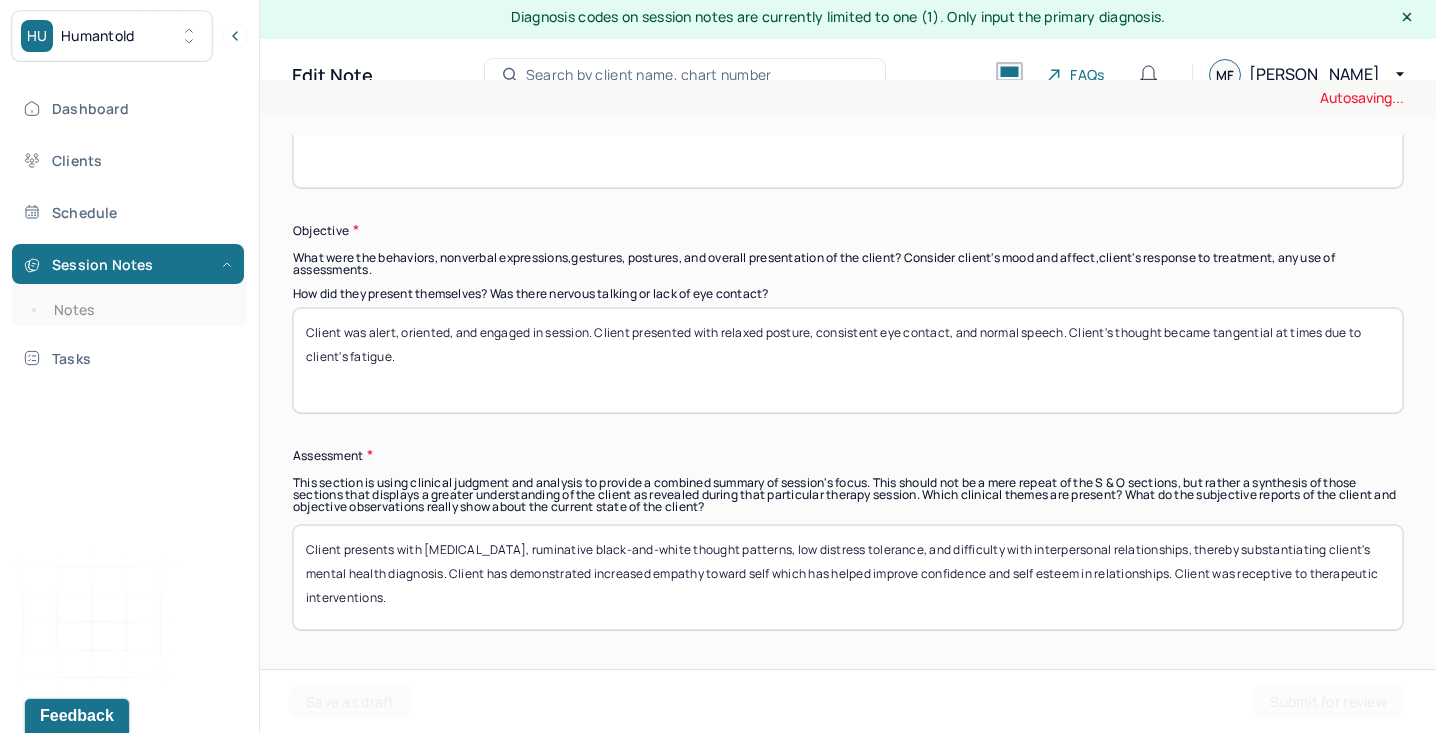 type on "Client reported feeling relieved to be on summer break. Client explored anxiety presenting around upcoming travel. Client explored ways to improve self perception." 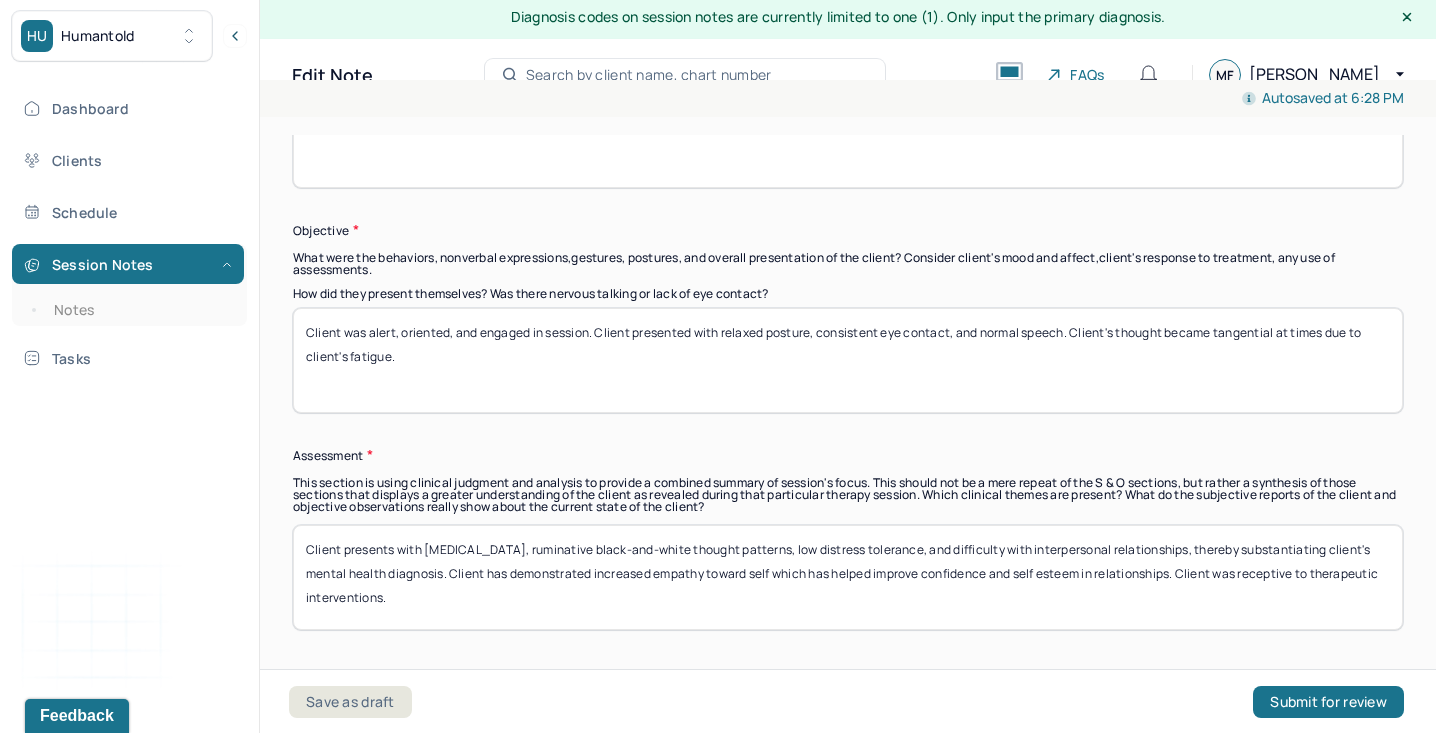 drag, startPoint x: 597, startPoint y: 288, endPoint x: 760, endPoint y: 410, distance: 203.6001 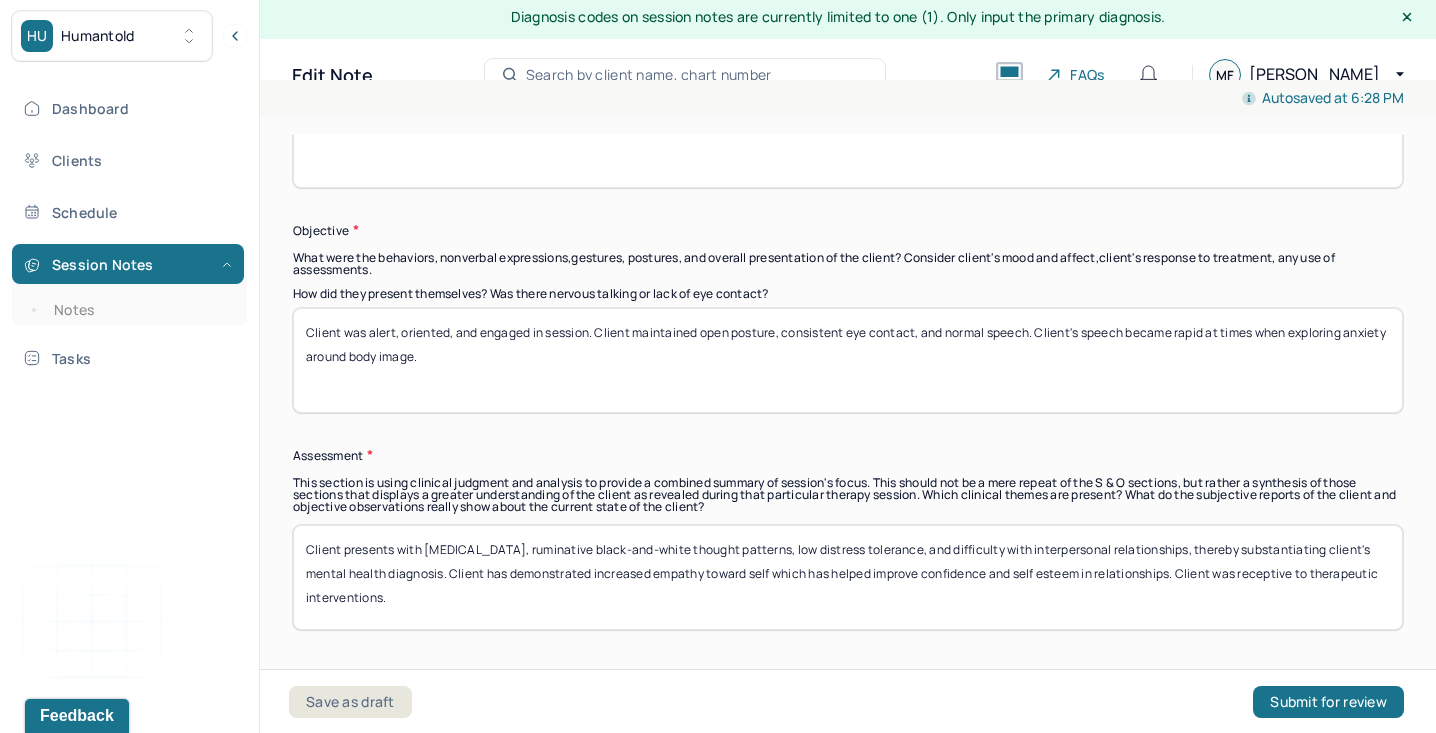 type on "Client was alert, oriented, and engaged in session. Client maintained open posture, consistent eye contact, and normal speech. Client's speech became rapid at times when exploring anxiety around body image." 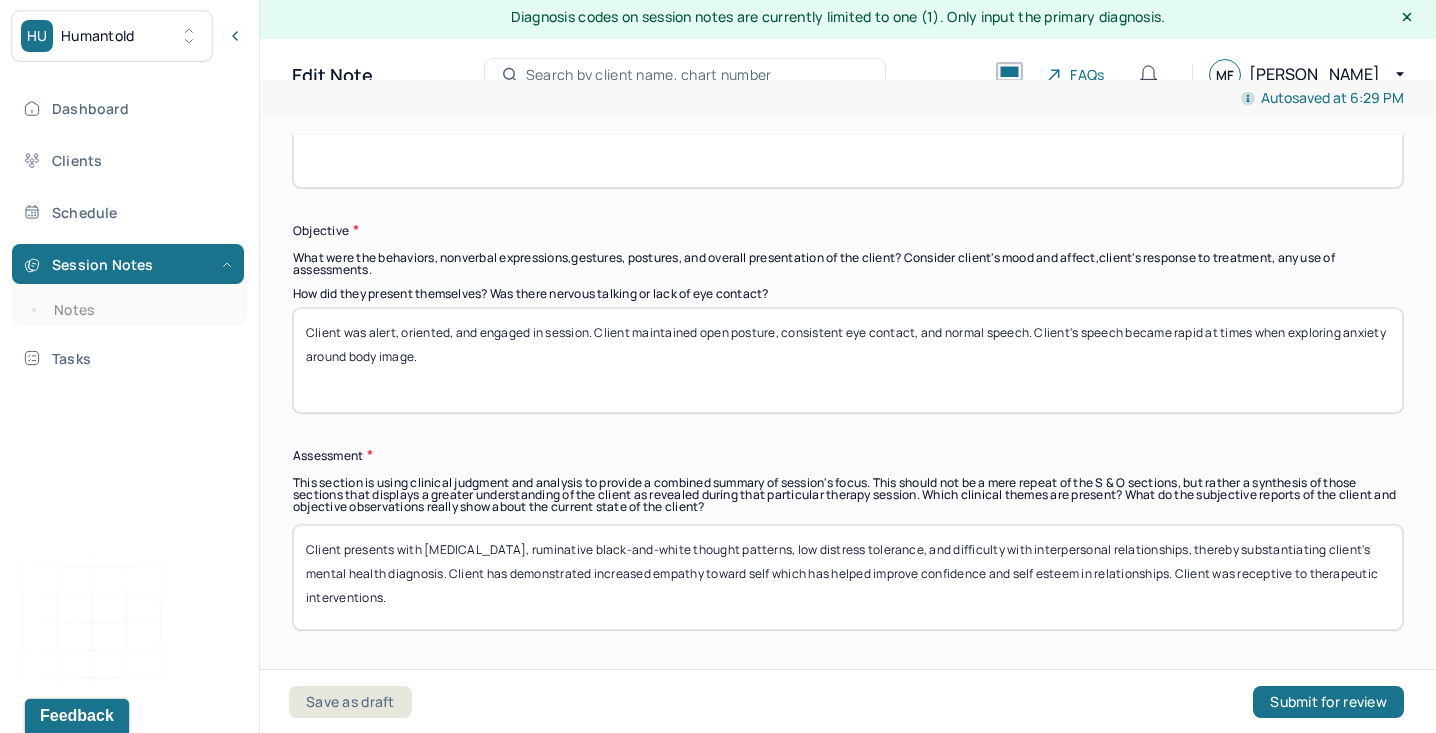 drag, startPoint x: 451, startPoint y: 530, endPoint x: 1175, endPoint y: 527, distance: 724.0062 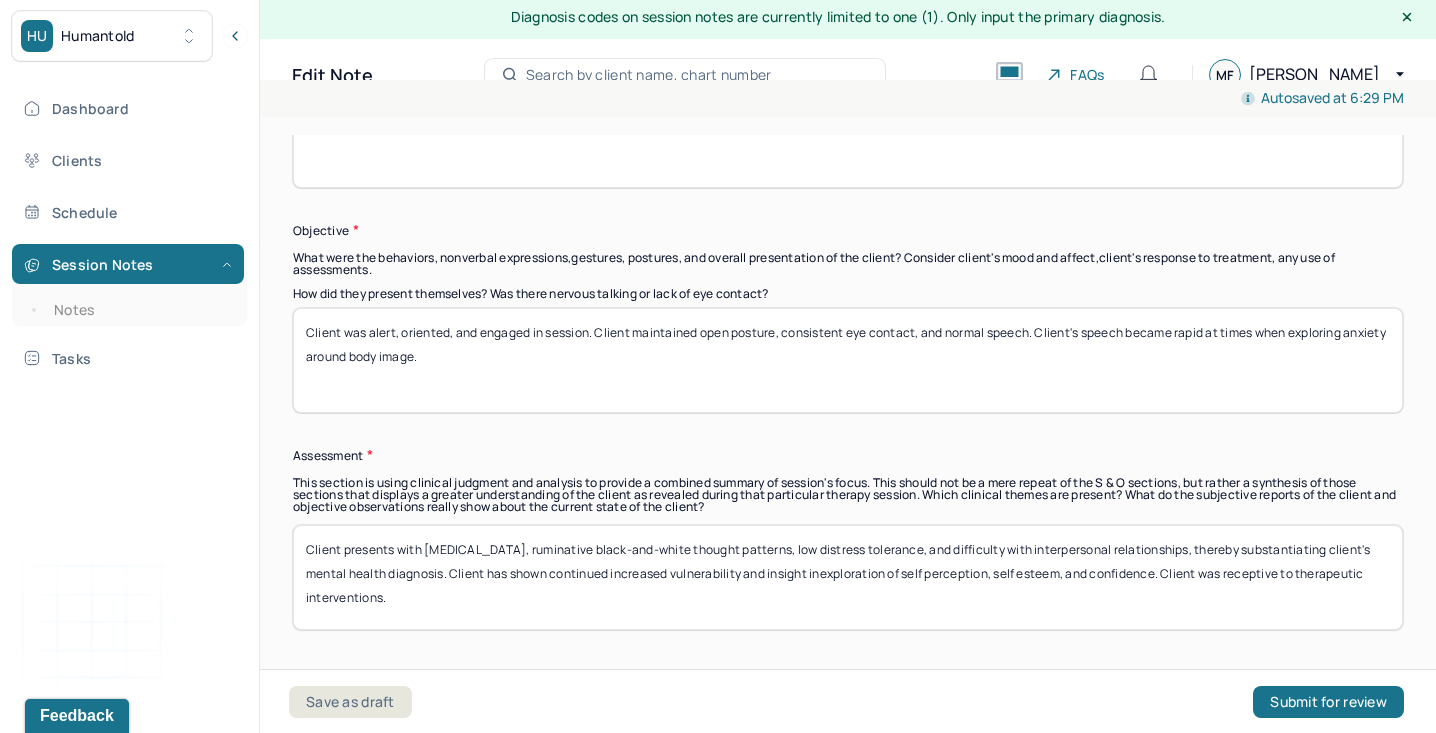 click on "Client presents with [MEDICAL_DATA], ruminative black-and-white thought patterns, low distress tolerance, and difficulty with interpersonal relationships, thereby substantiating client's mental health diagnosis. Client has demonstrated increased empathy toward self which has helped improve confidence and self esteem in relationships. Client was receptive to therapeutic interventions." at bounding box center (848, 577) 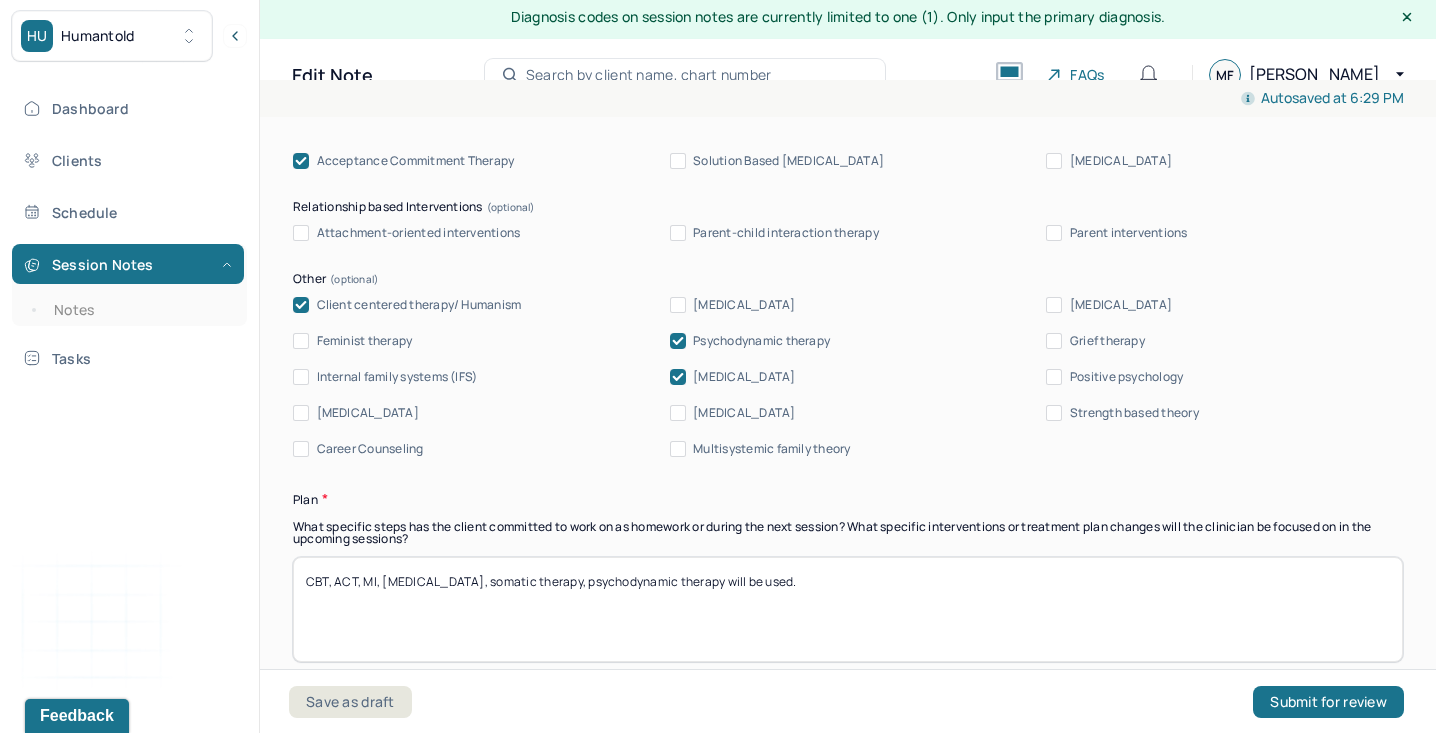 scroll, scrollTop: 2485, scrollLeft: 0, axis: vertical 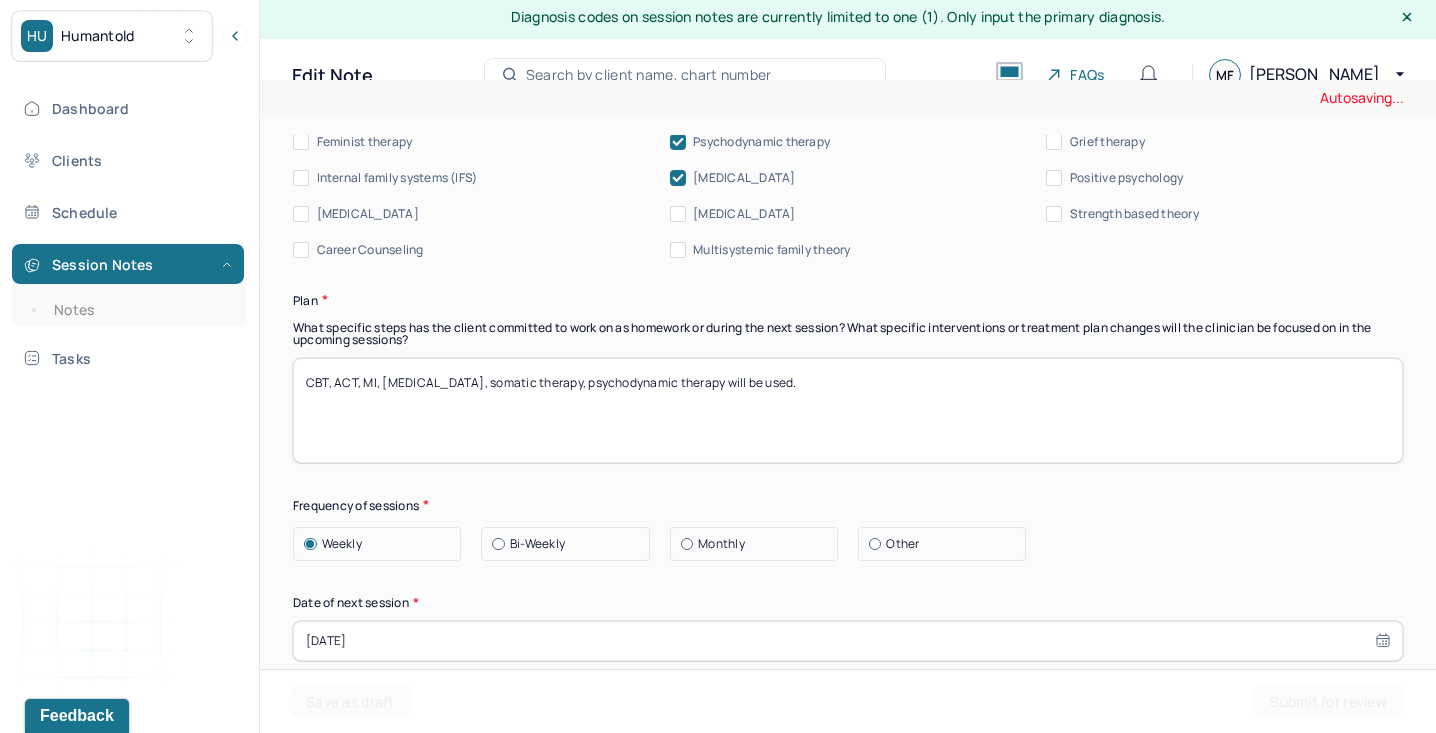 type on "Client presents with [MEDICAL_DATA], ruminative black-and-white thought patterns, low distress tolerance, and difficulty with interpersonal relationships, thereby substantiating client's mental health diagnosis. Client has shown continued increased vulnerability and insight in exploration of self perception, self esteem, and confidence. Client was receptive to therapeutic interventions." 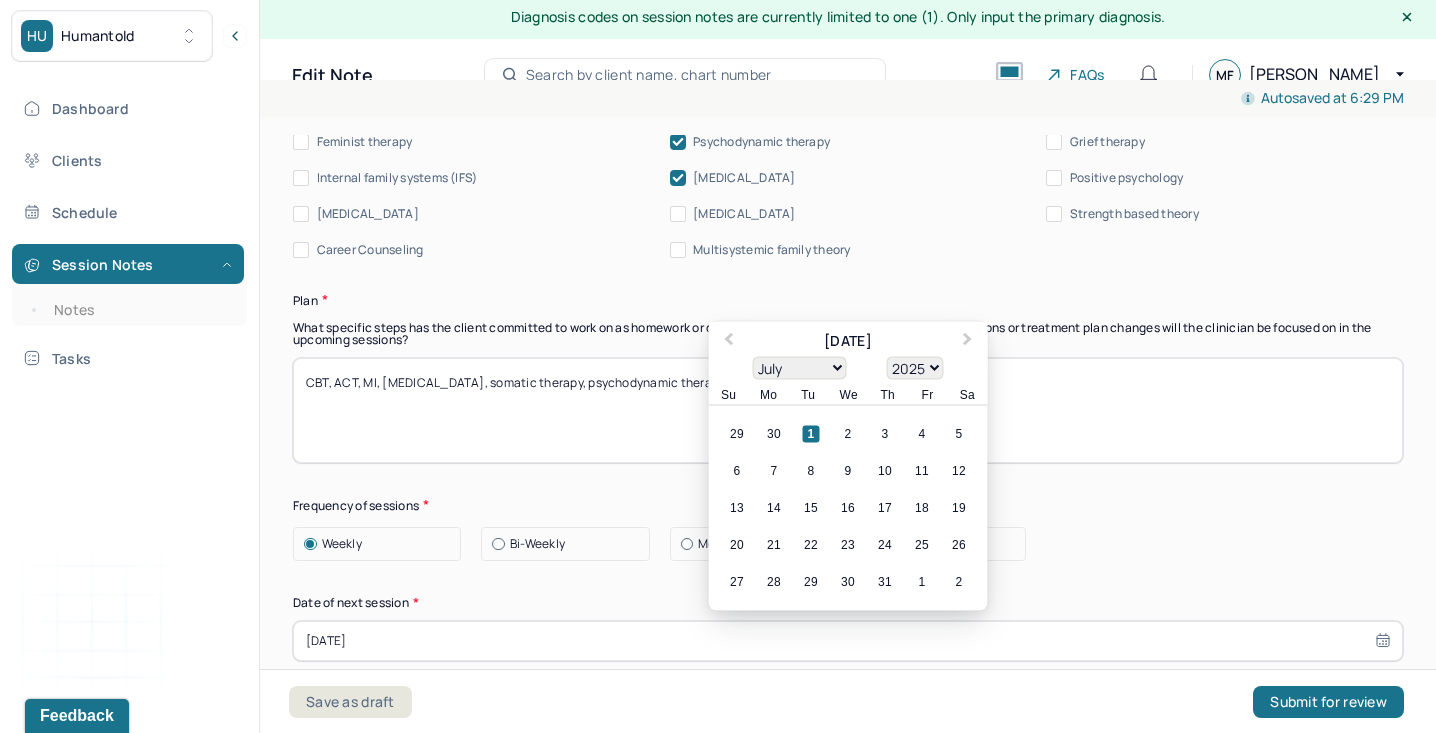 click on "[DATE]" at bounding box center [848, 641] 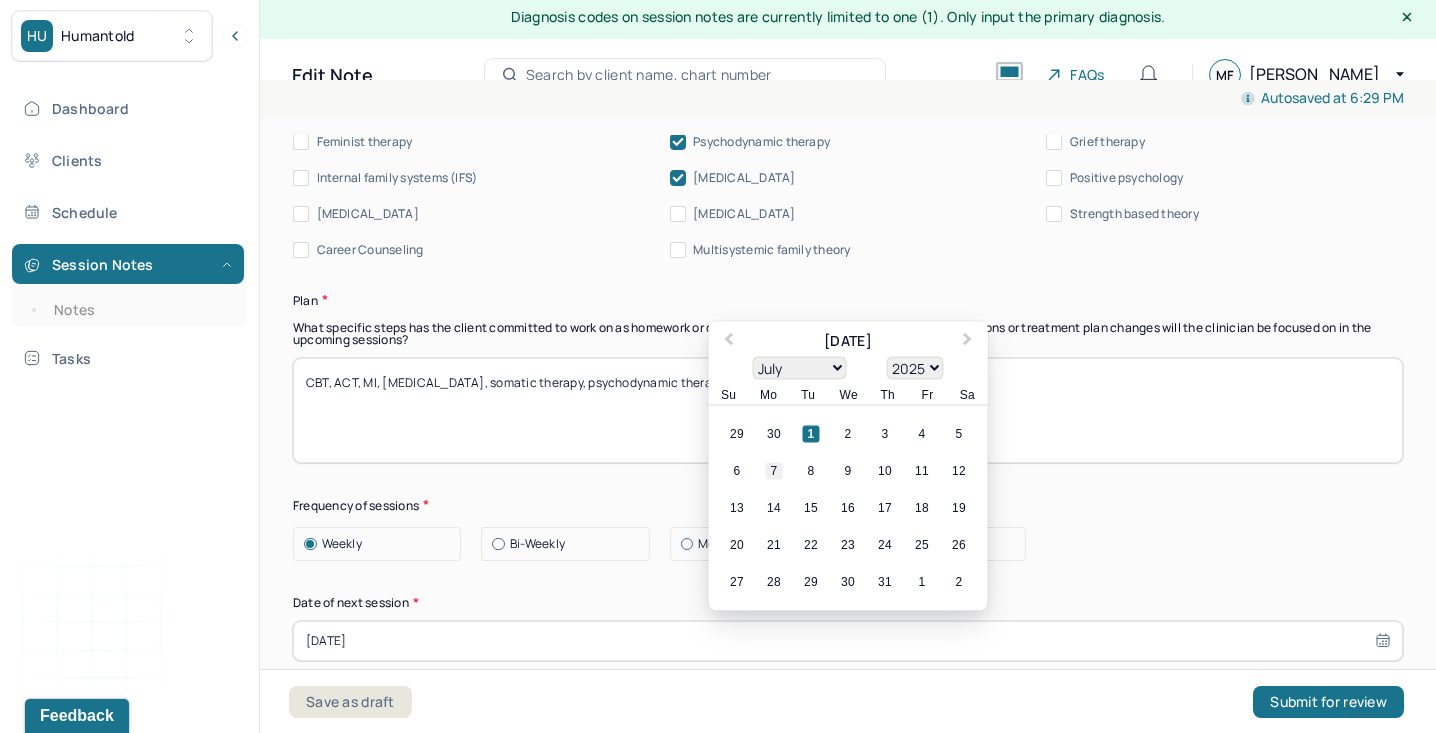 click on "7" at bounding box center [774, 470] 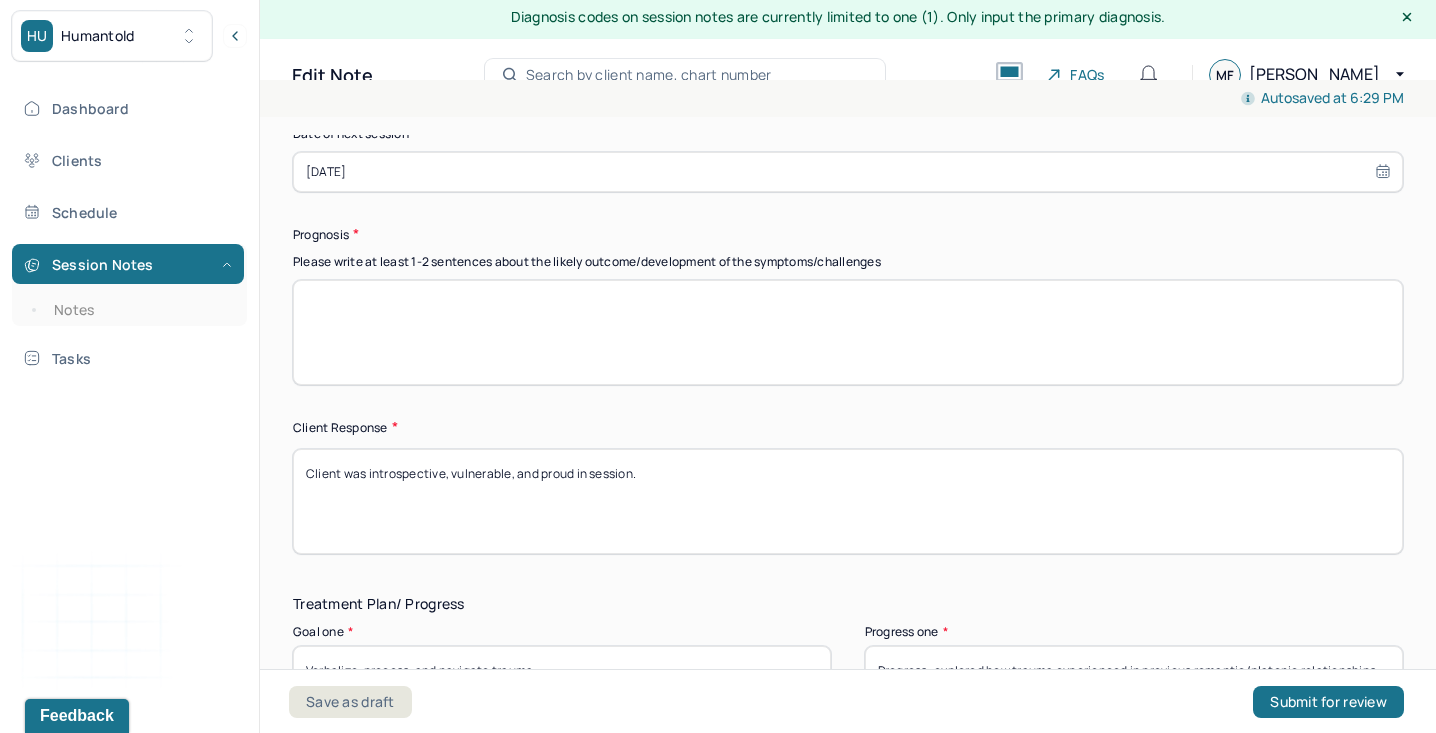 scroll, scrollTop: 2956, scrollLeft: 0, axis: vertical 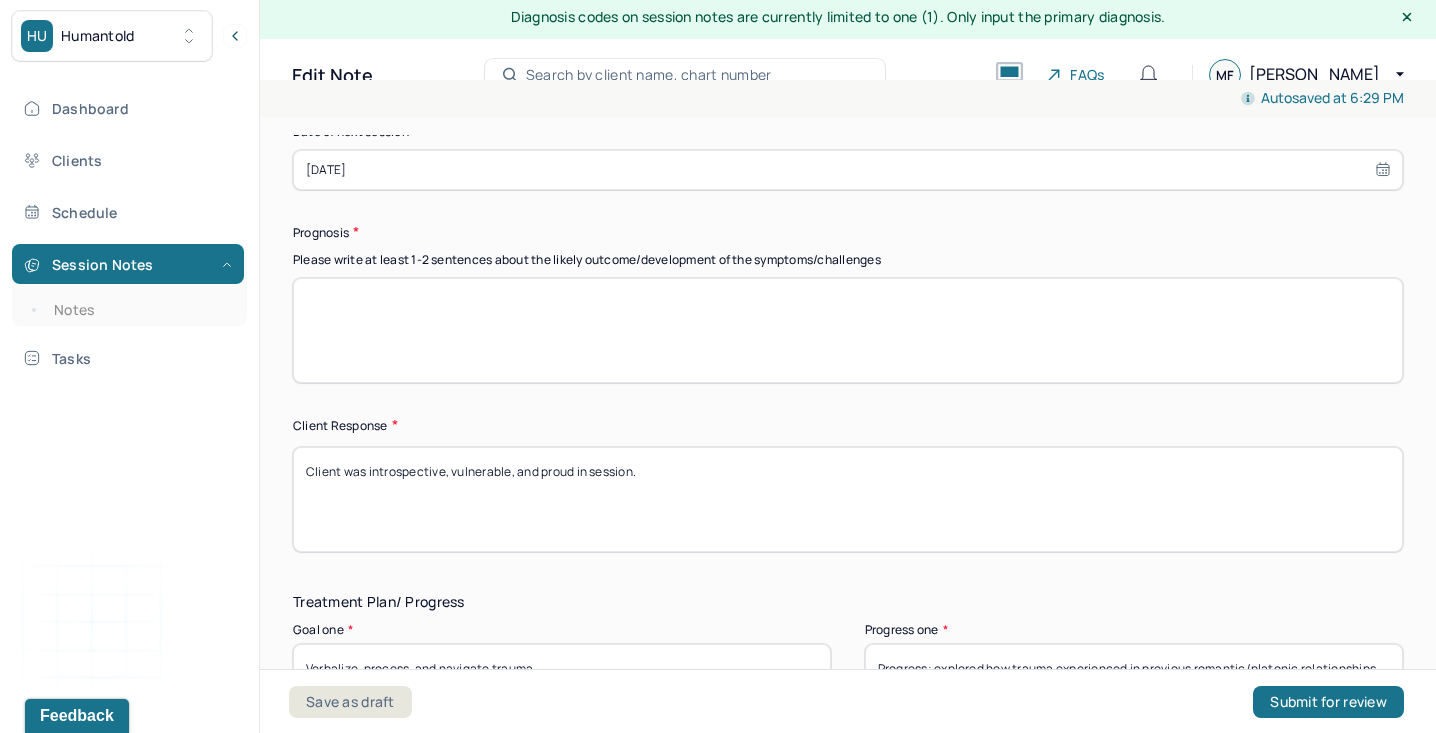 click at bounding box center (848, 330) 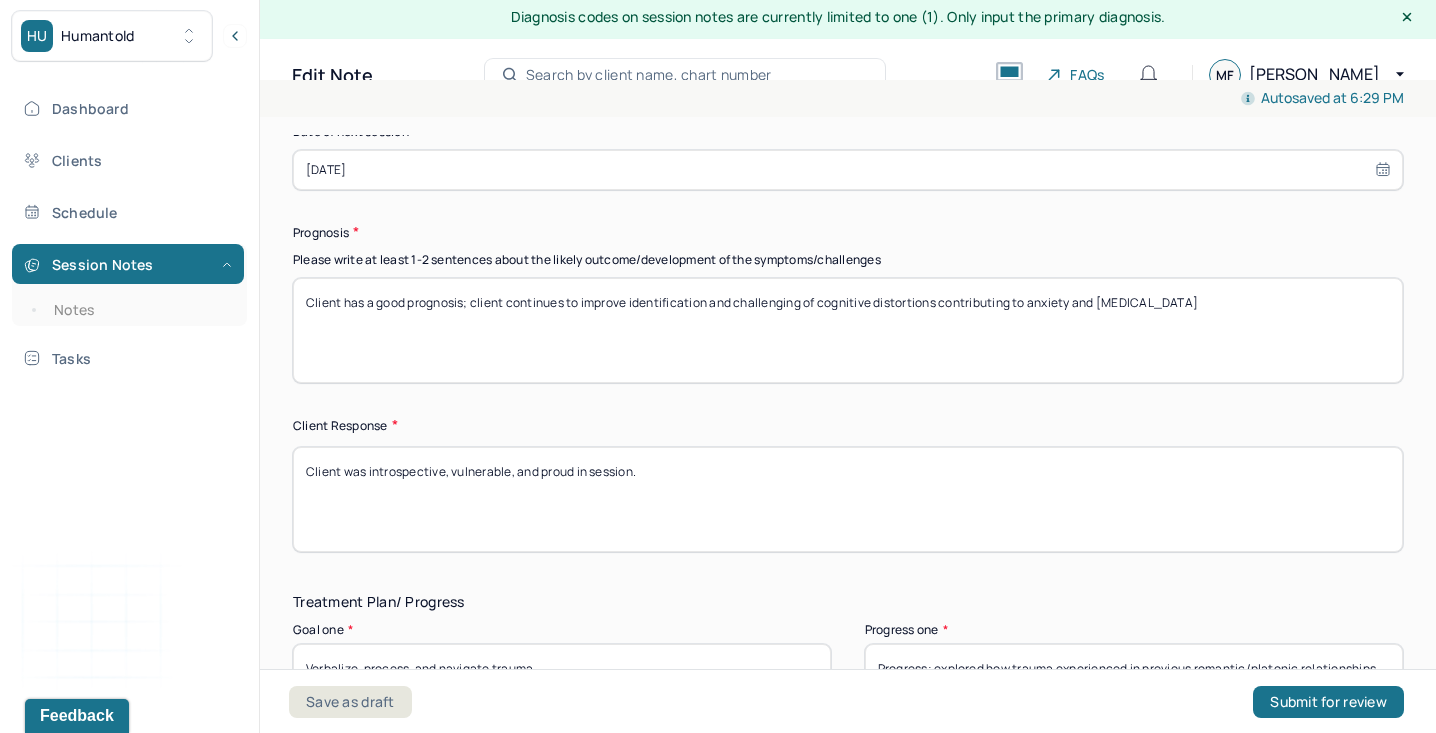 scroll, scrollTop: 3092, scrollLeft: 0, axis: vertical 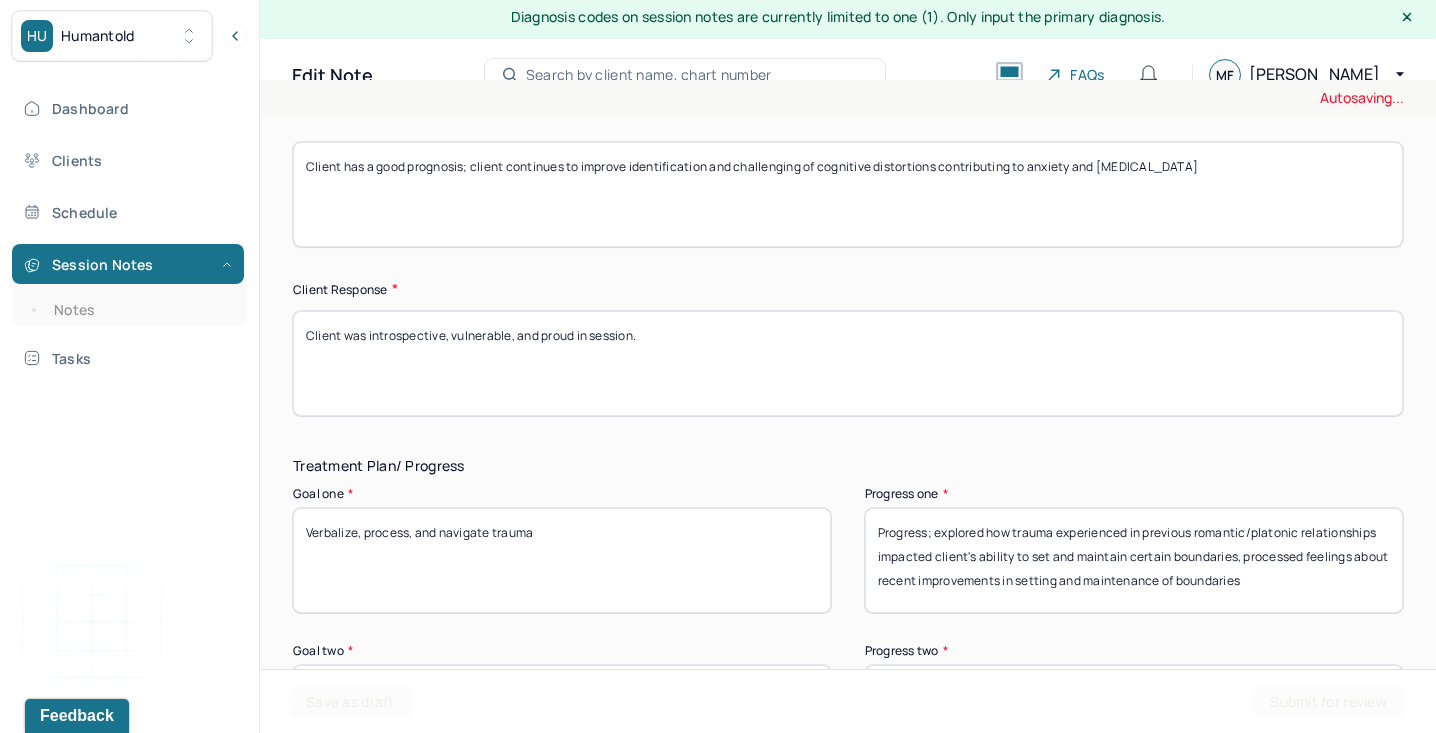 type on "Client has a good prognosis; client continues to improve identification and challenging of cognitive distortions contributing to anxiety and [MEDICAL_DATA]" 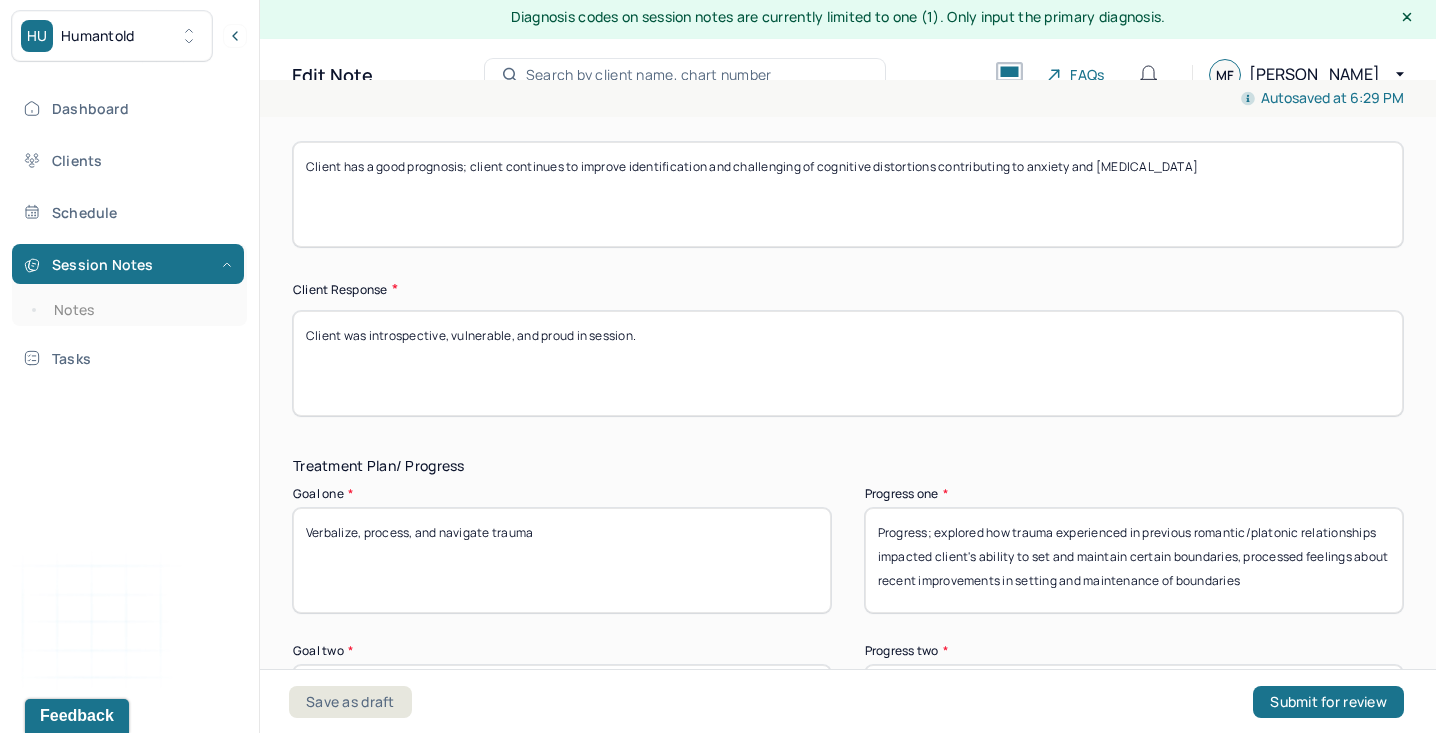 drag, startPoint x: 365, startPoint y: 294, endPoint x: 781, endPoint y: 318, distance: 416.69174 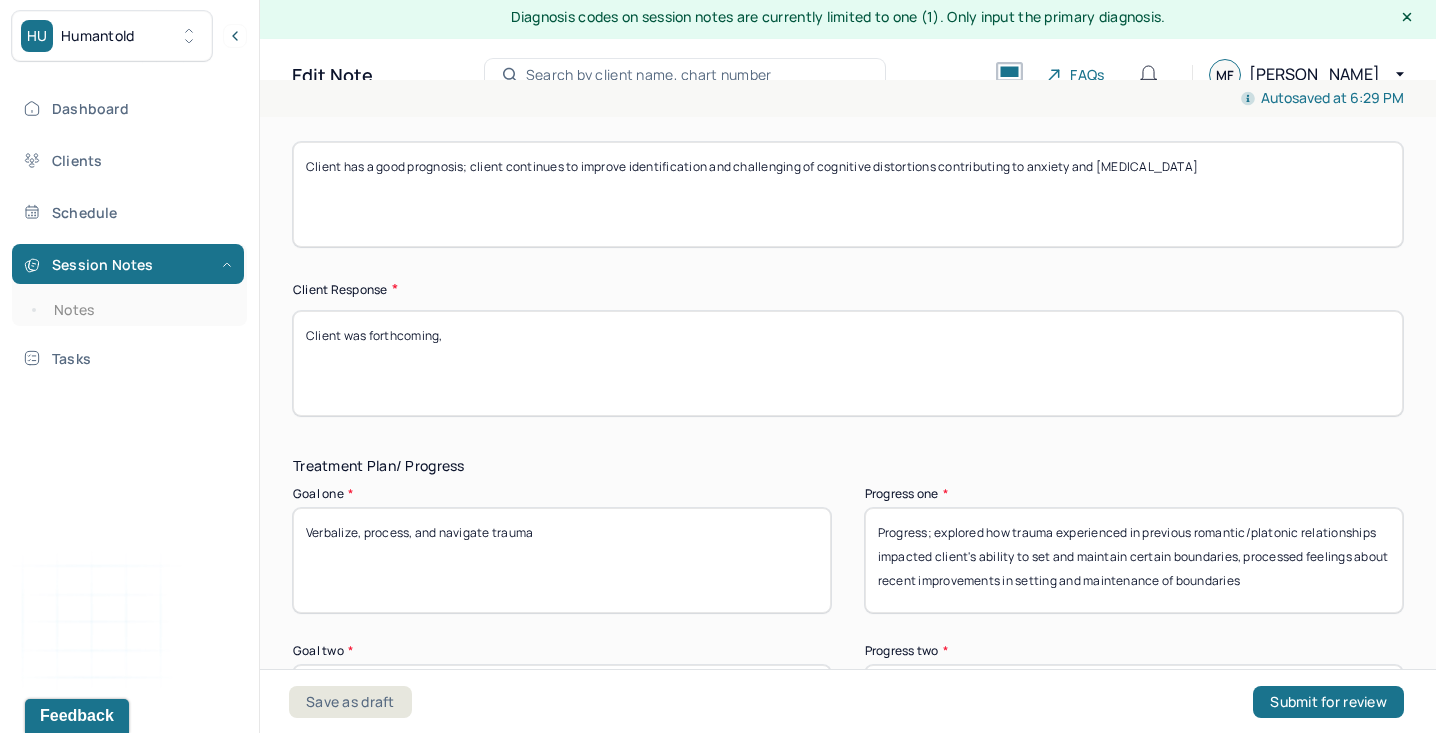 click on "Client was forthcoming," at bounding box center (848, 363) 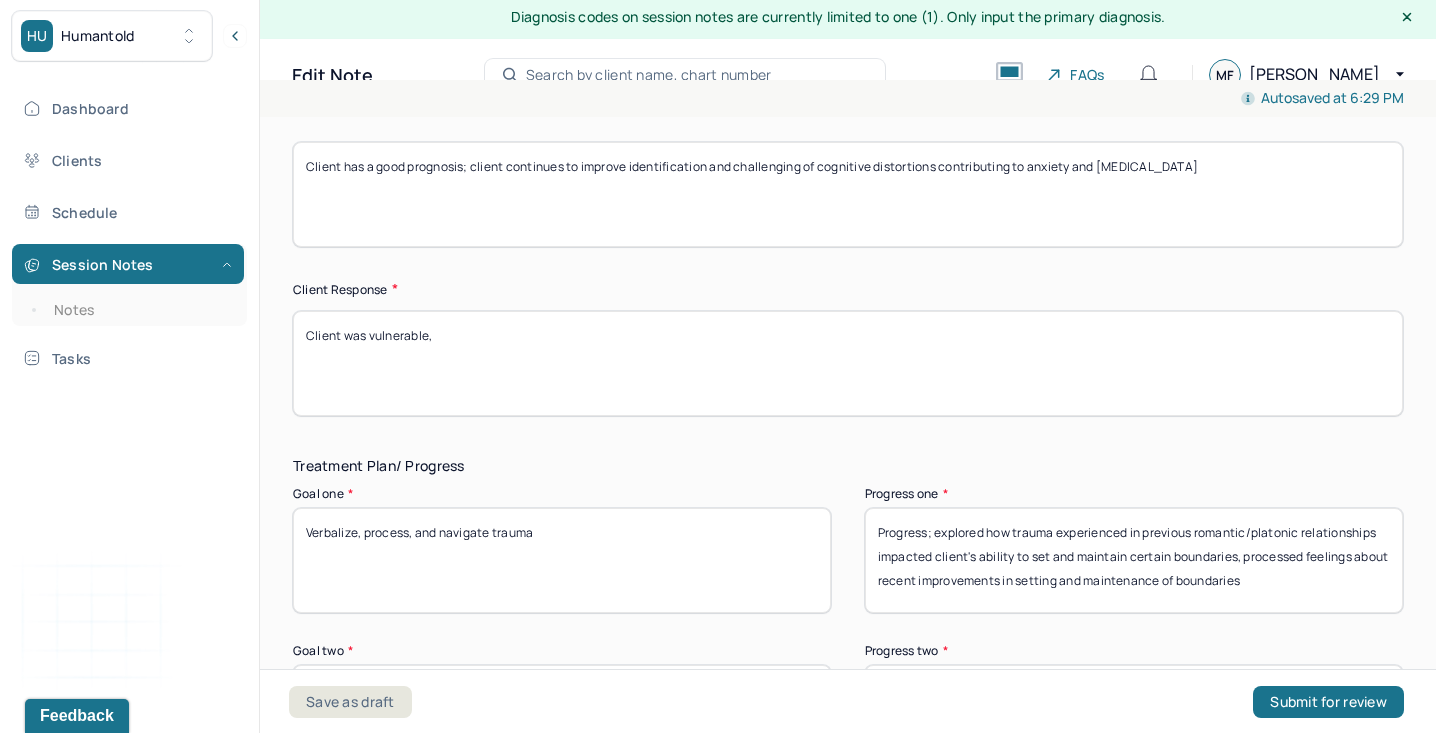 click on "Client was forthcoming," at bounding box center [848, 363] 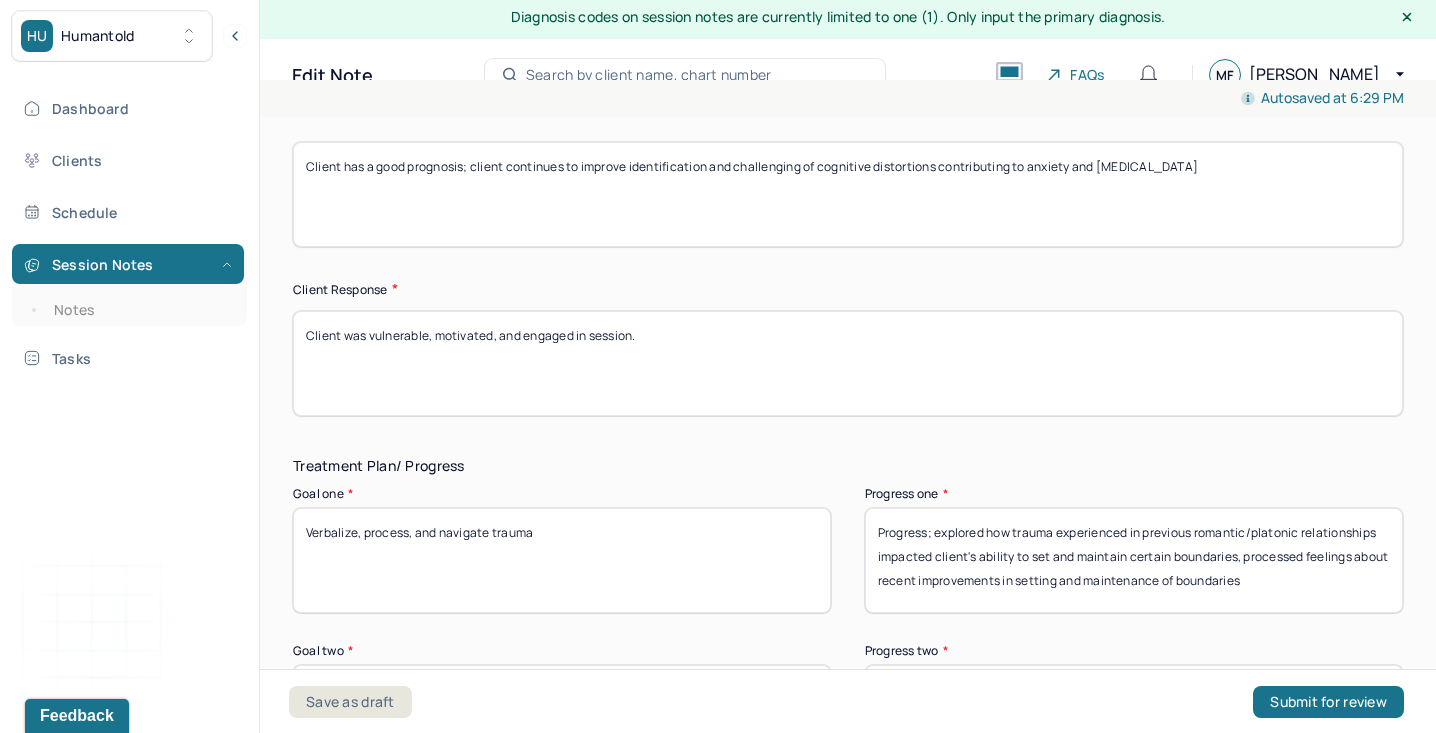 type on "Client was vulnerable, motivated, and engaged in session." 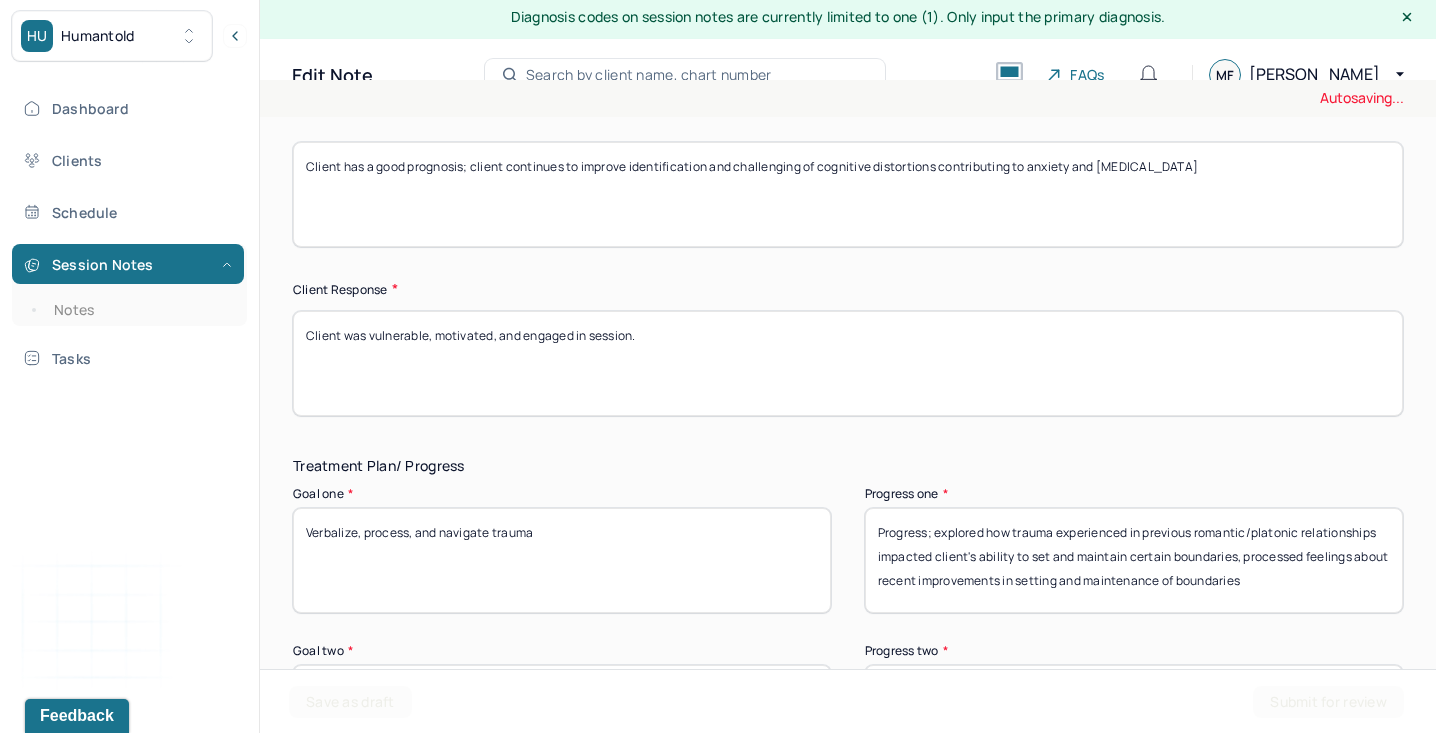 drag, startPoint x: 936, startPoint y: 488, endPoint x: 1407, endPoint y: 580, distance: 479.90103 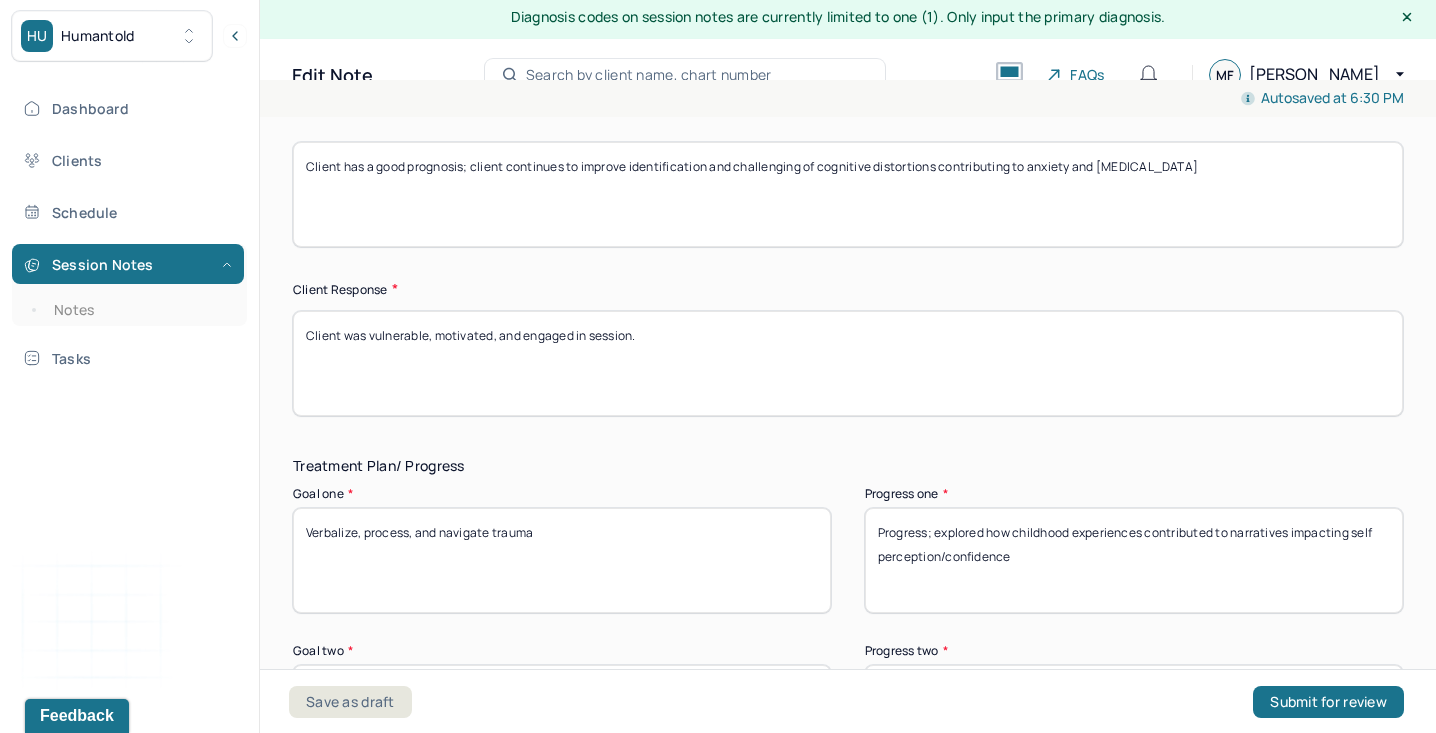 scroll, scrollTop: 36, scrollLeft: 0, axis: vertical 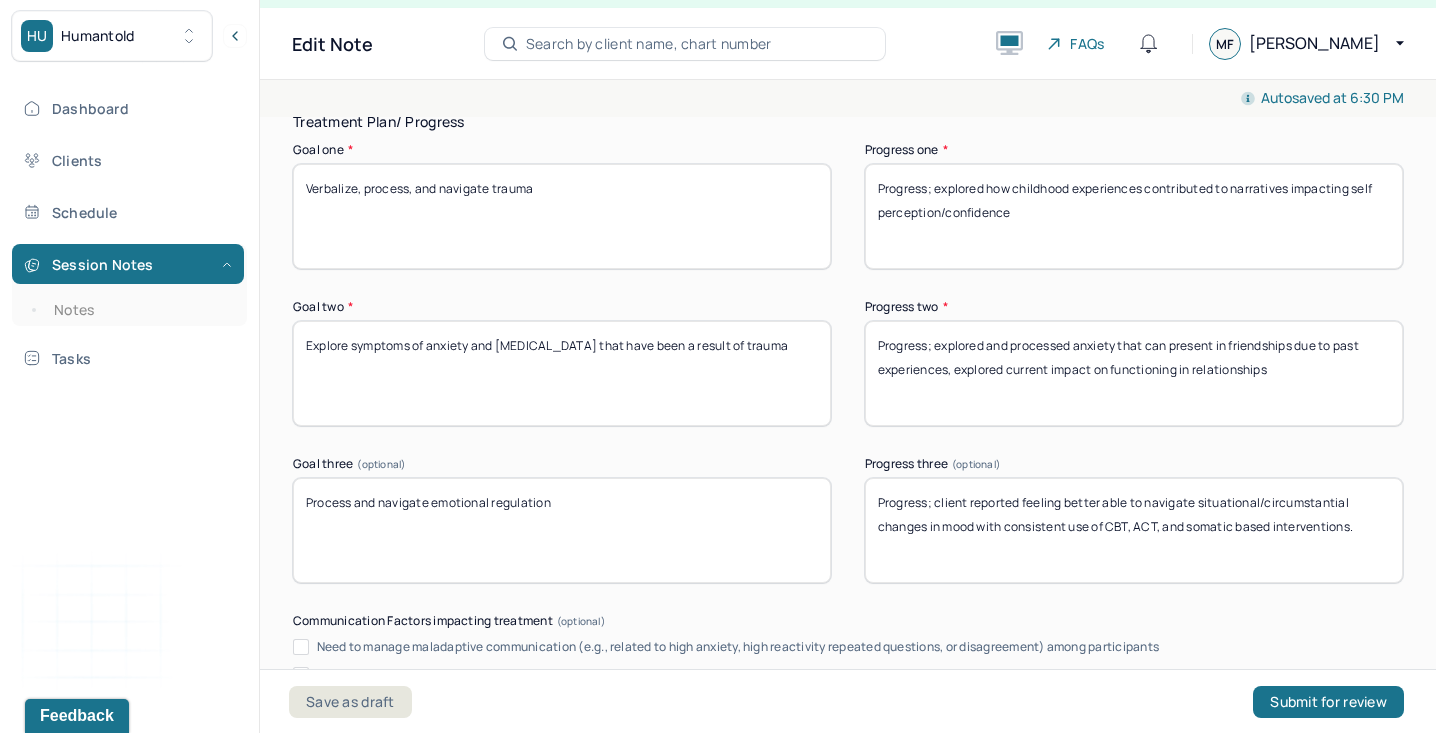 type on "Progress; explored how childhood experiences contributed to narratives impacting self perception/confidence" 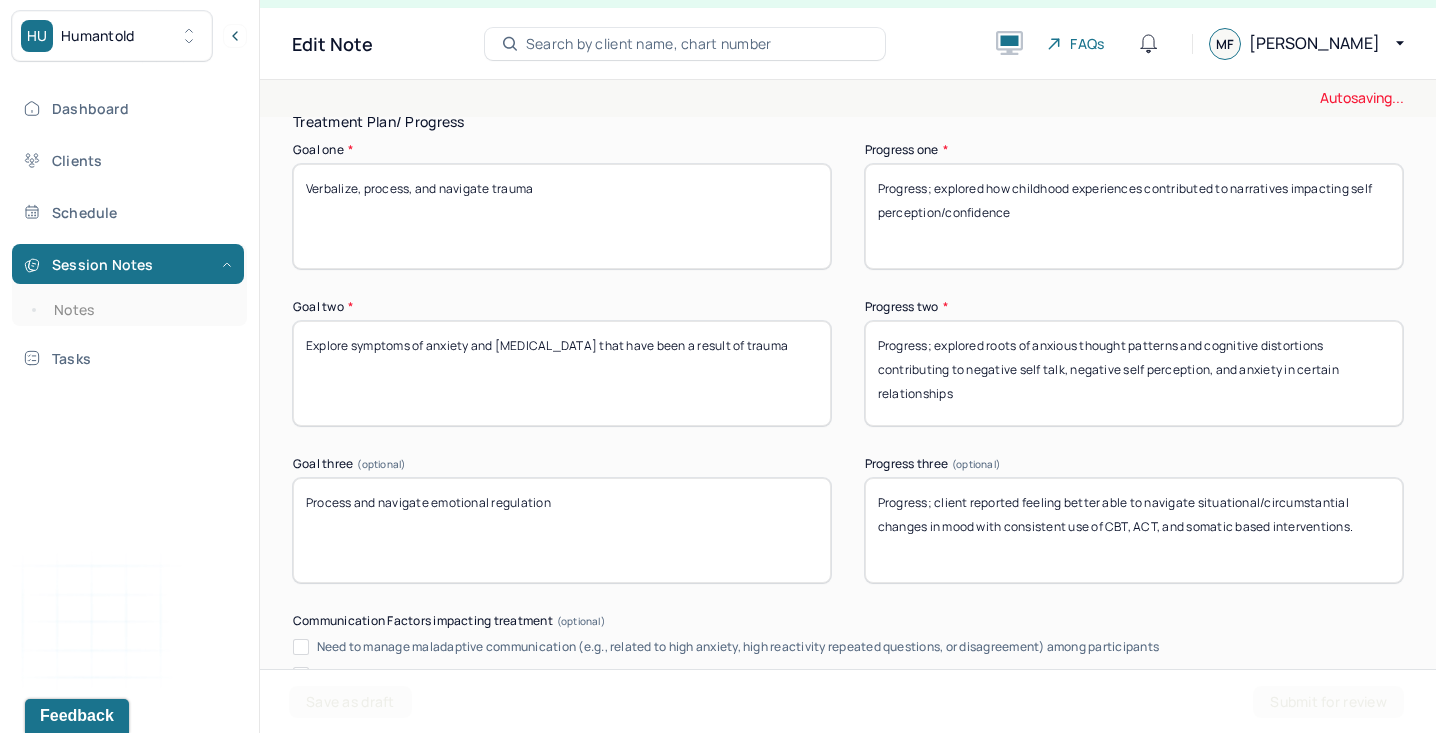 type on "Progress; explored roots of anxious thought patterns and cognitive distortions contributing to negative self talk, negative self perception, and anxiety in certain relationships" 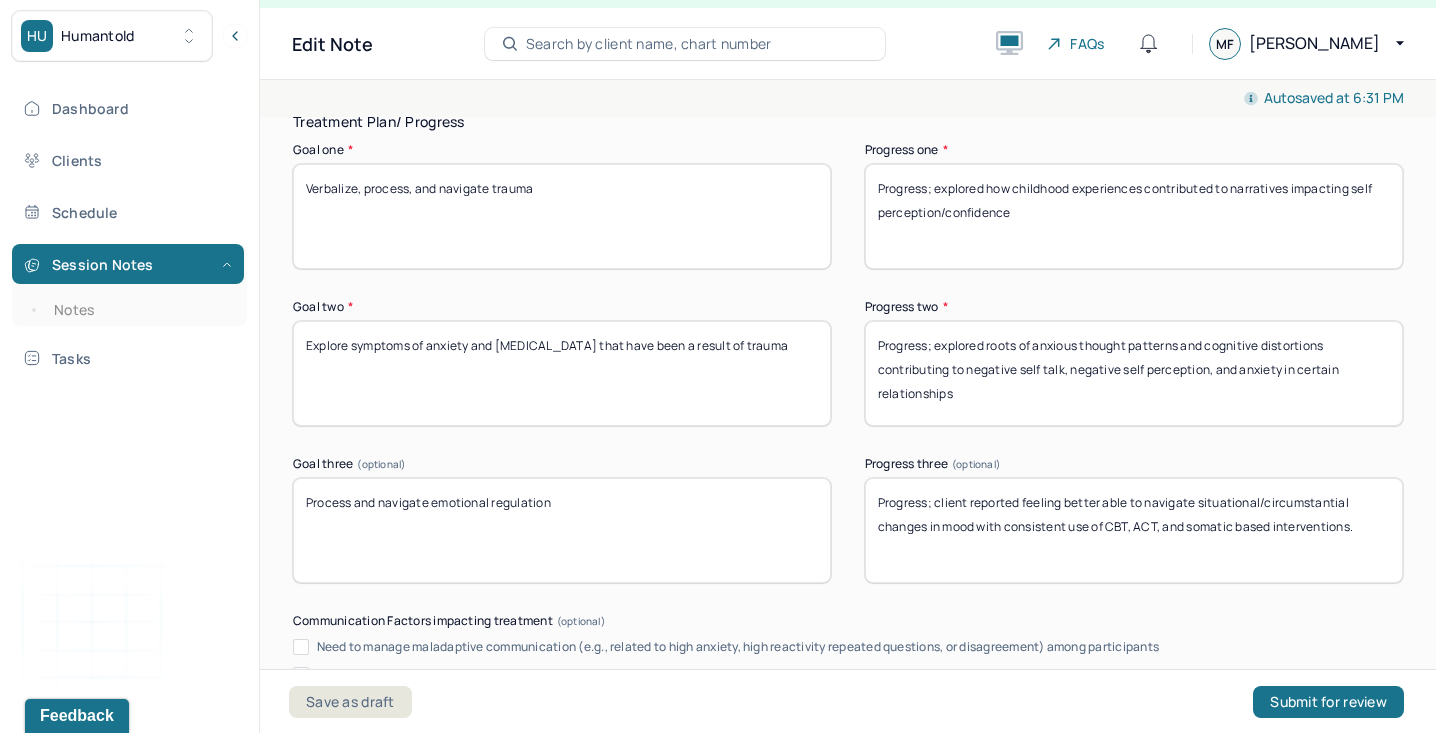 drag, startPoint x: 931, startPoint y: 463, endPoint x: 1209, endPoint y: 542, distance: 289.00693 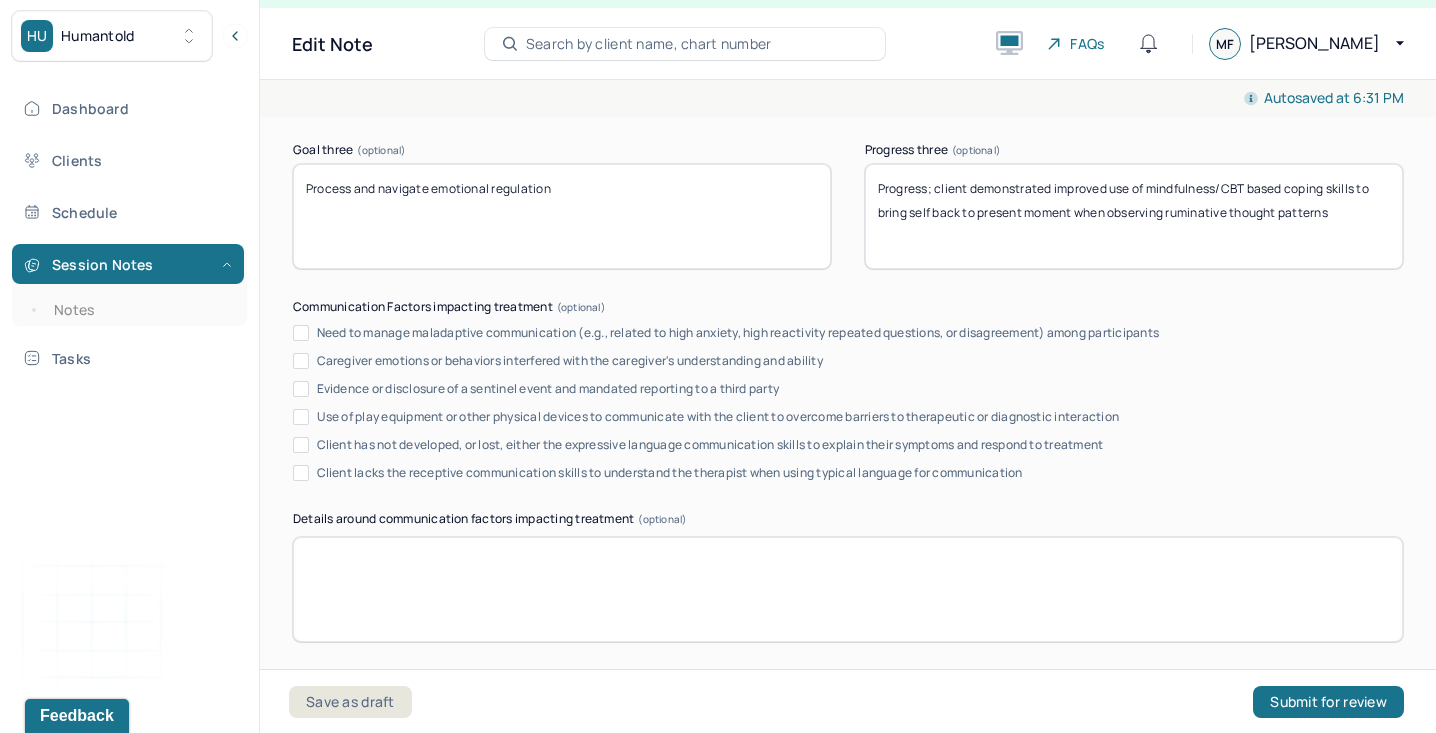 scroll, scrollTop: 3926, scrollLeft: 0, axis: vertical 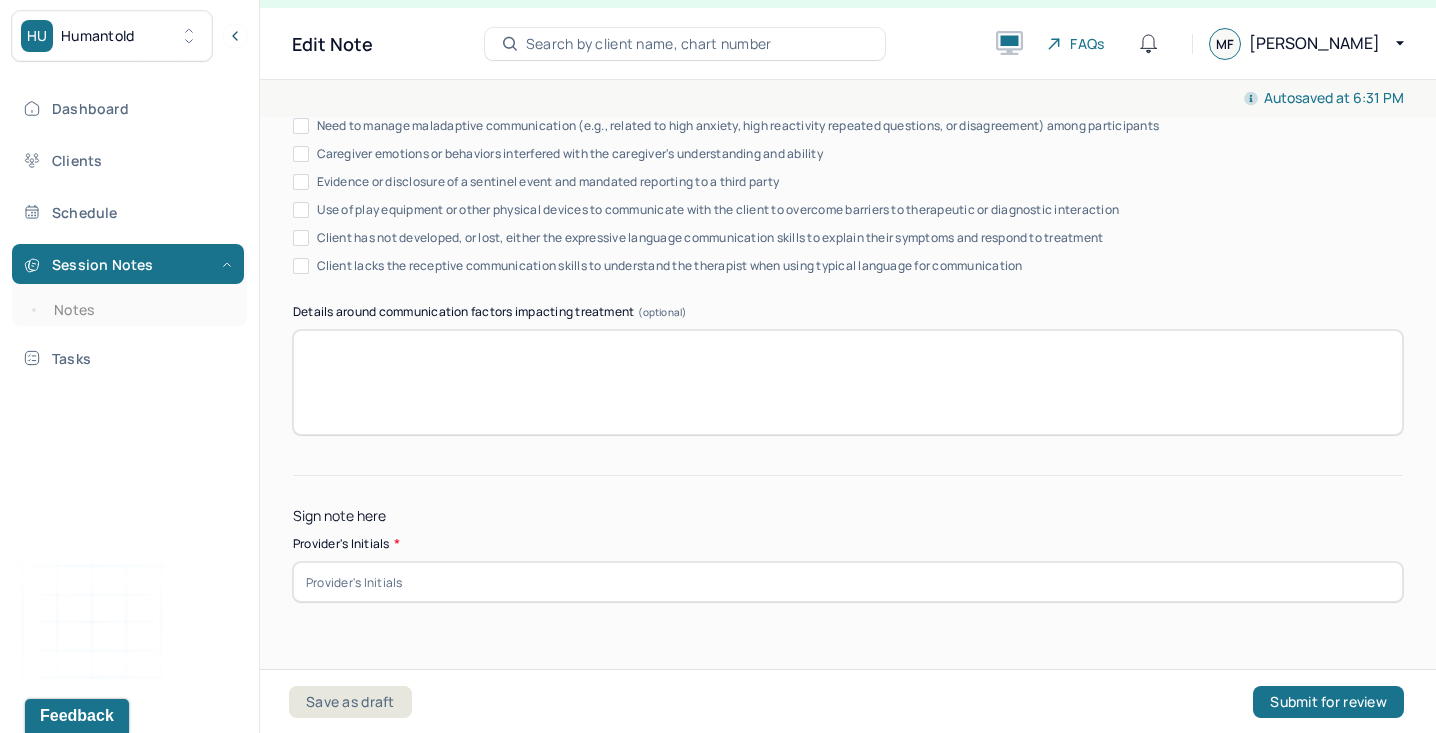 type on "Progress; client demonstrated improved use of mindfulness/CBT based coping skills to bring self back to present moment when observing ruminative thought patterns" 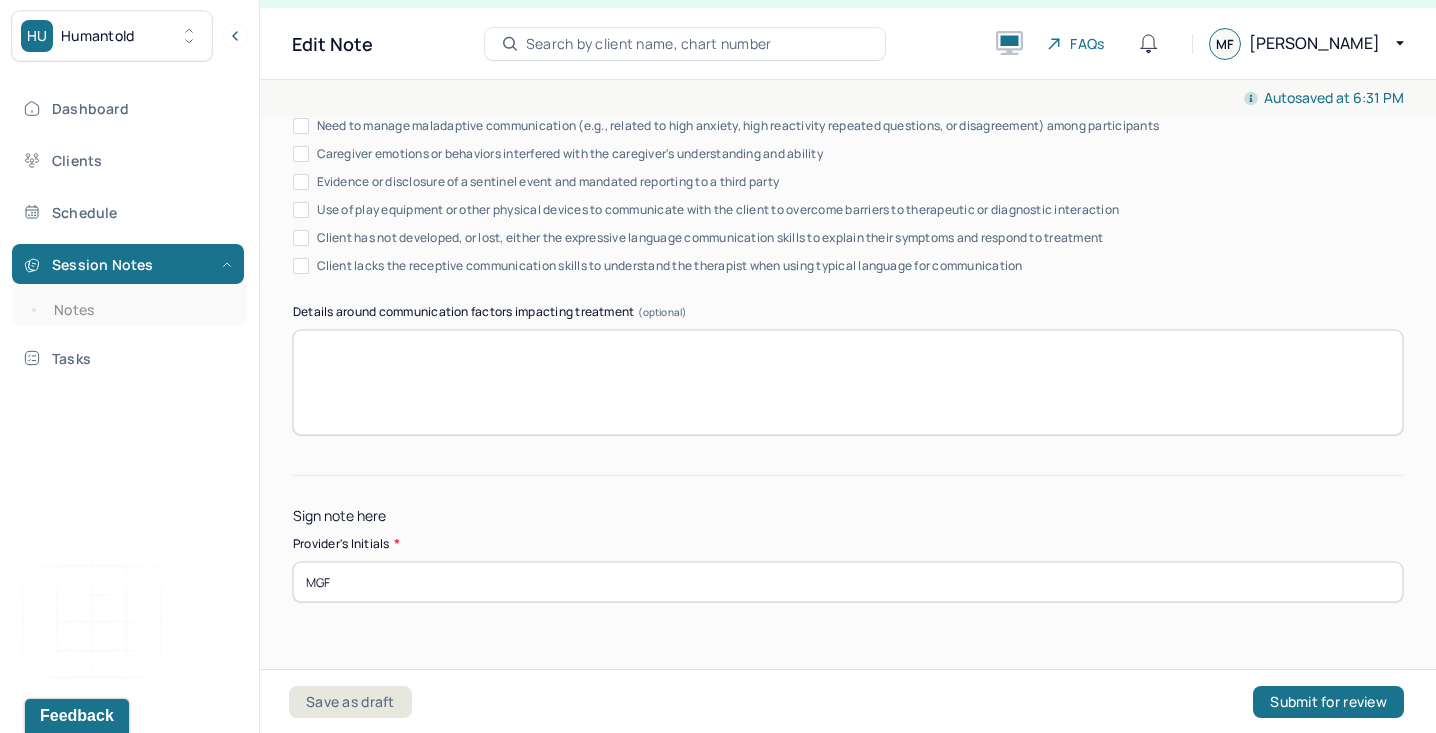 type on "MGF" 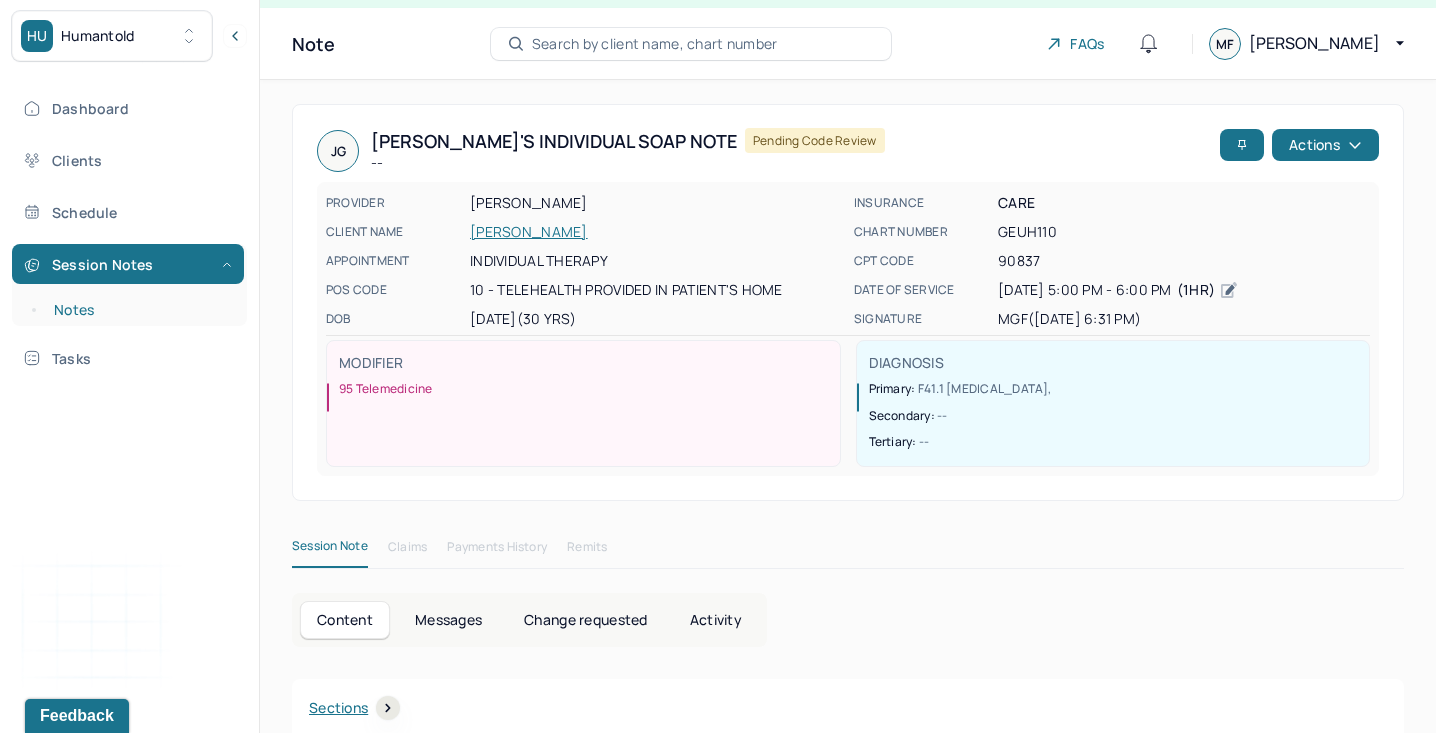 click on "Notes" at bounding box center (139, 310) 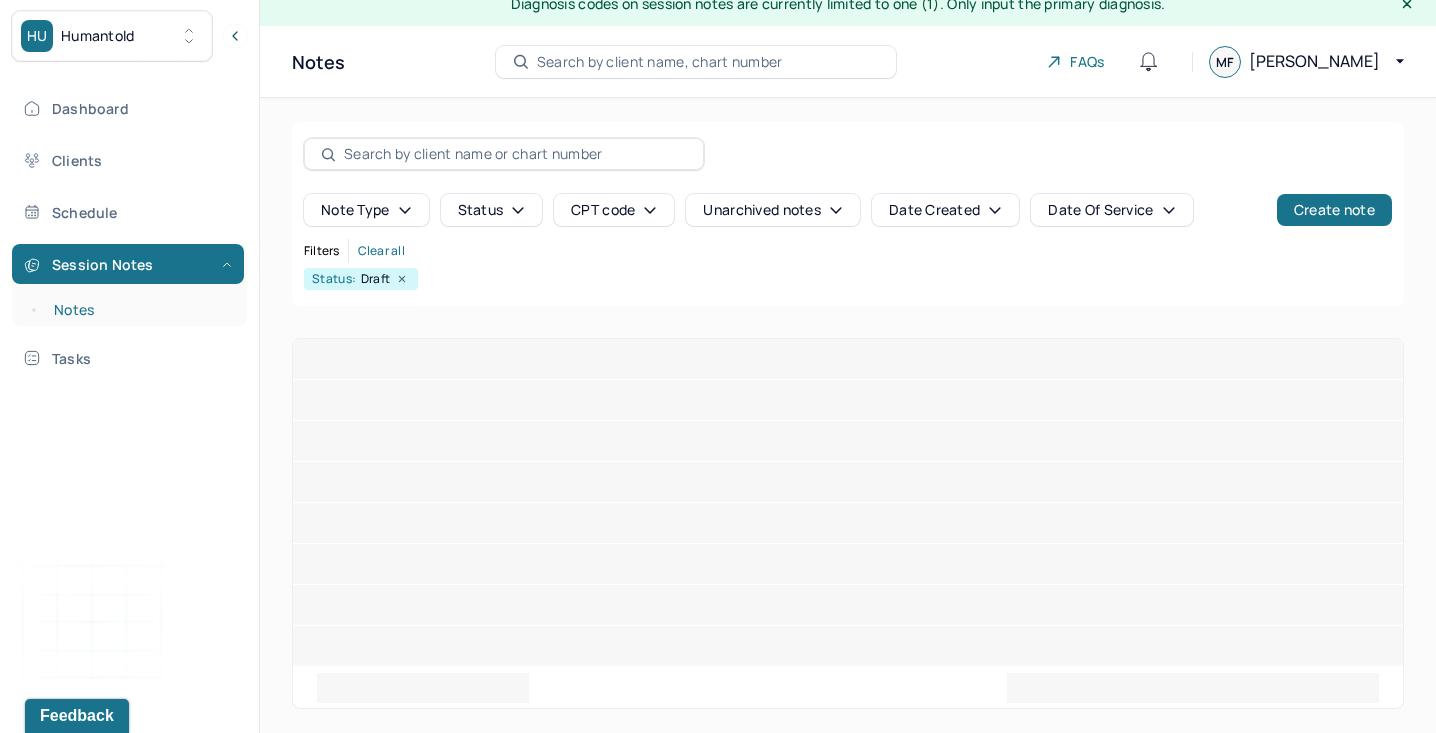 scroll, scrollTop: 0, scrollLeft: 0, axis: both 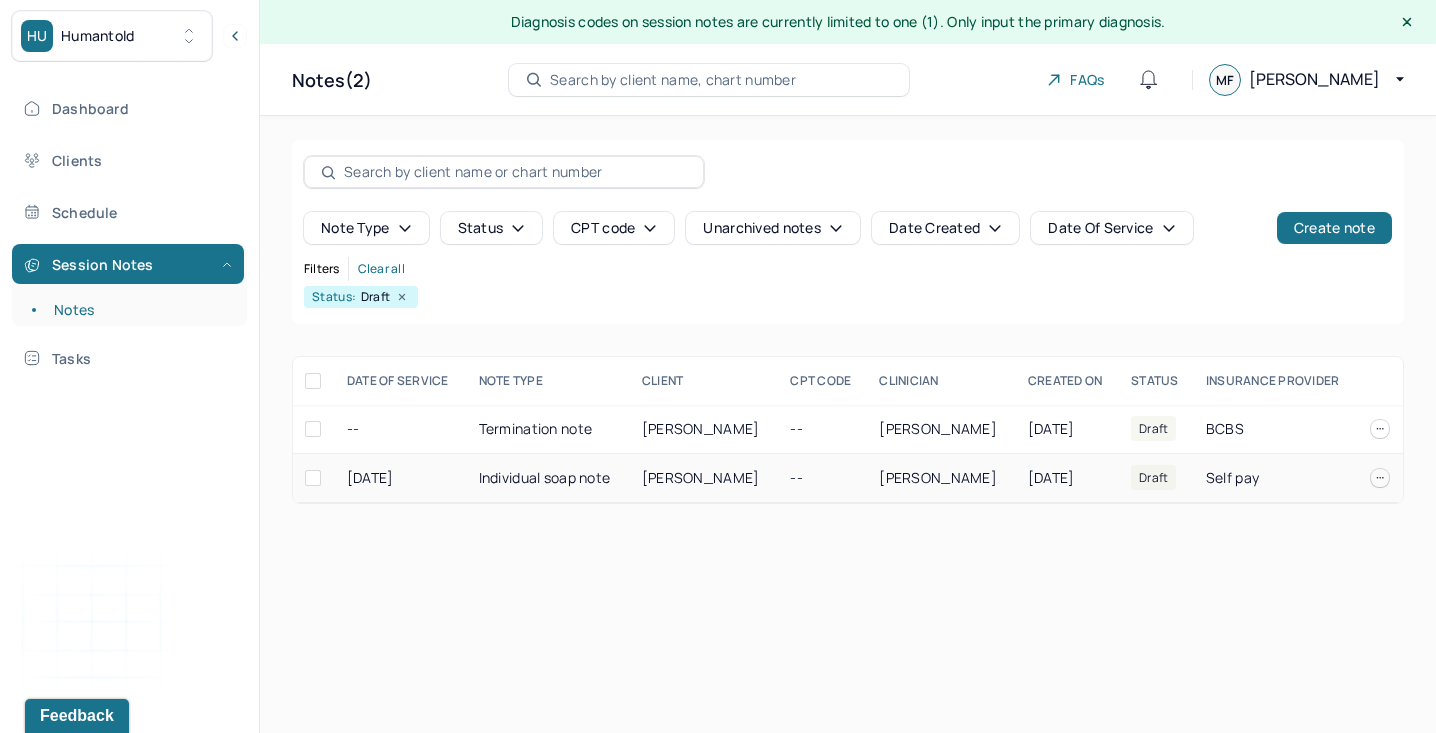 click on "--" at bounding box center [822, 478] 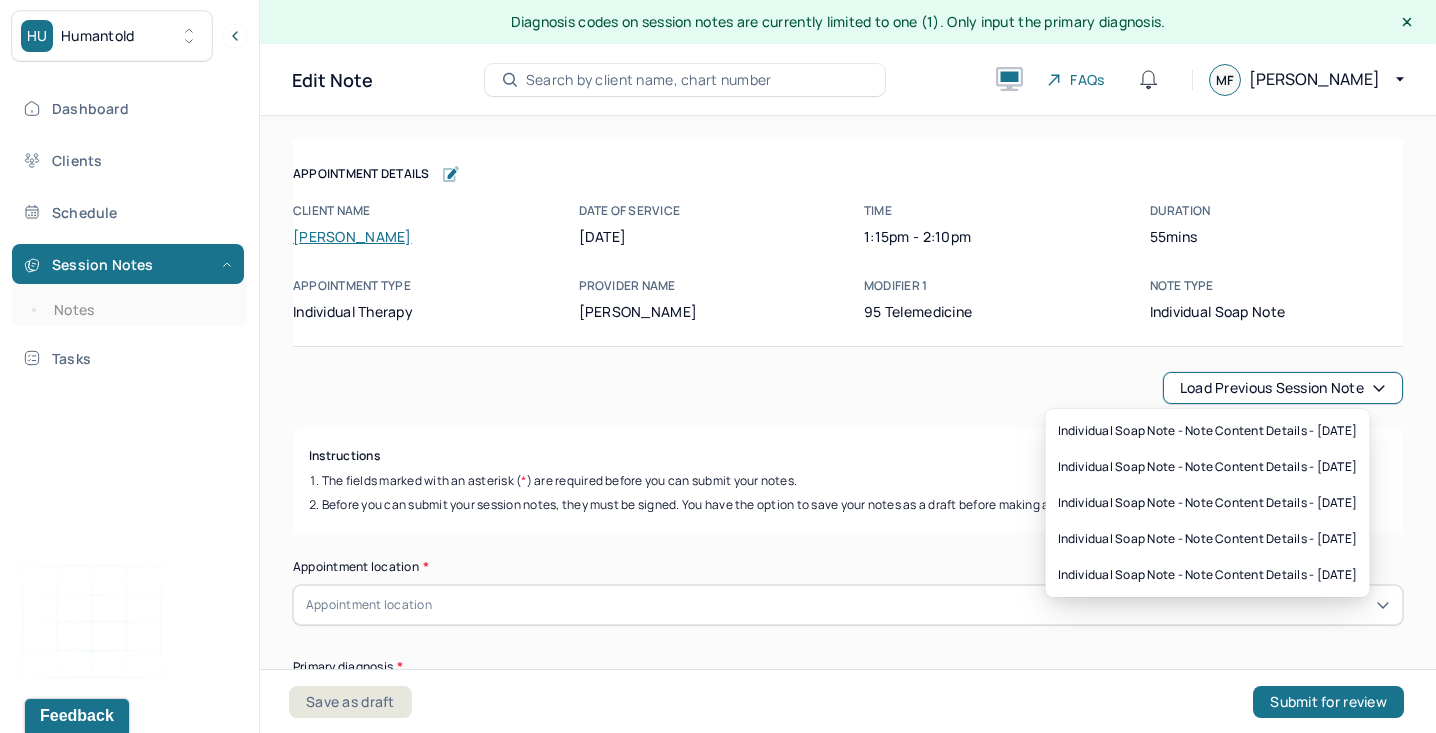 click on "Load previous session note" at bounding box center [1283, 388] 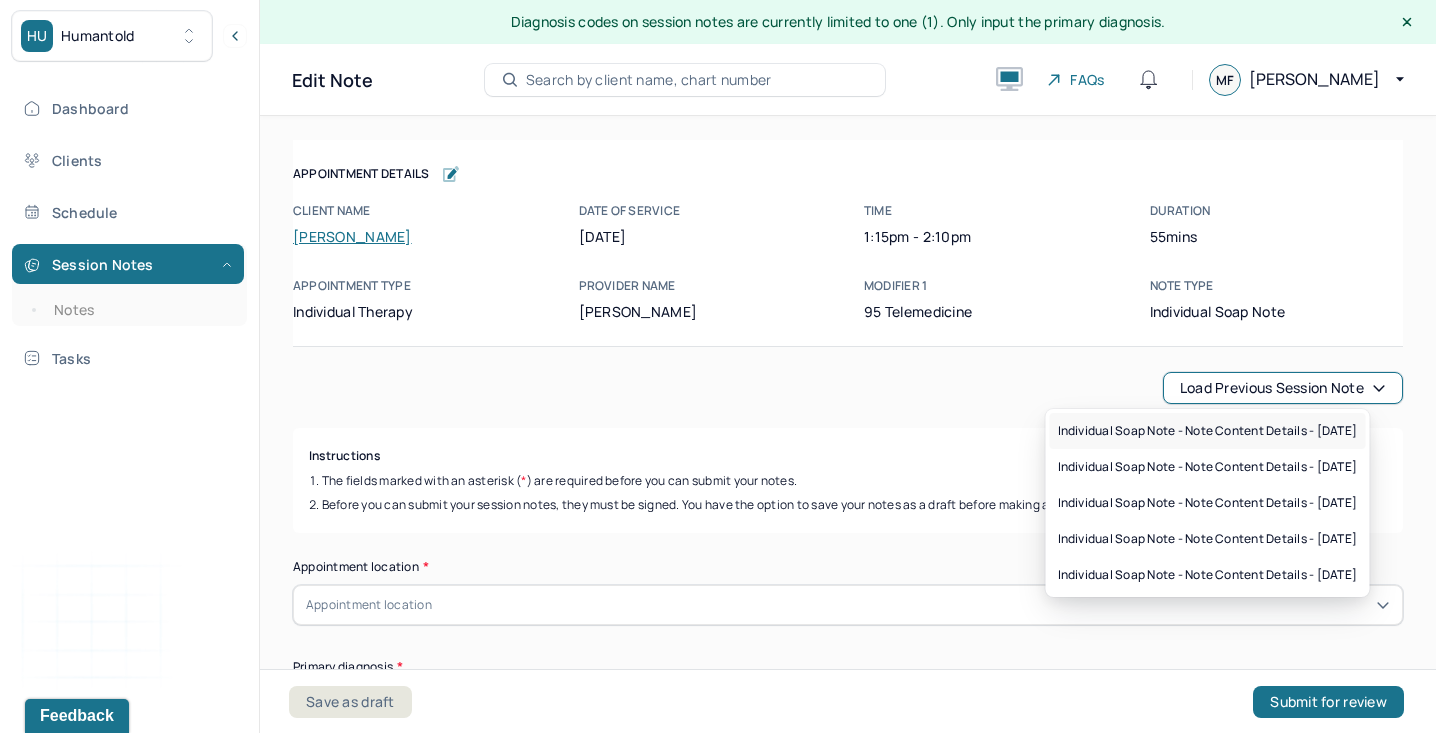 click on "Individual soap note   - Note content Details -   [DATE]" at bounding box center (1208, 431) 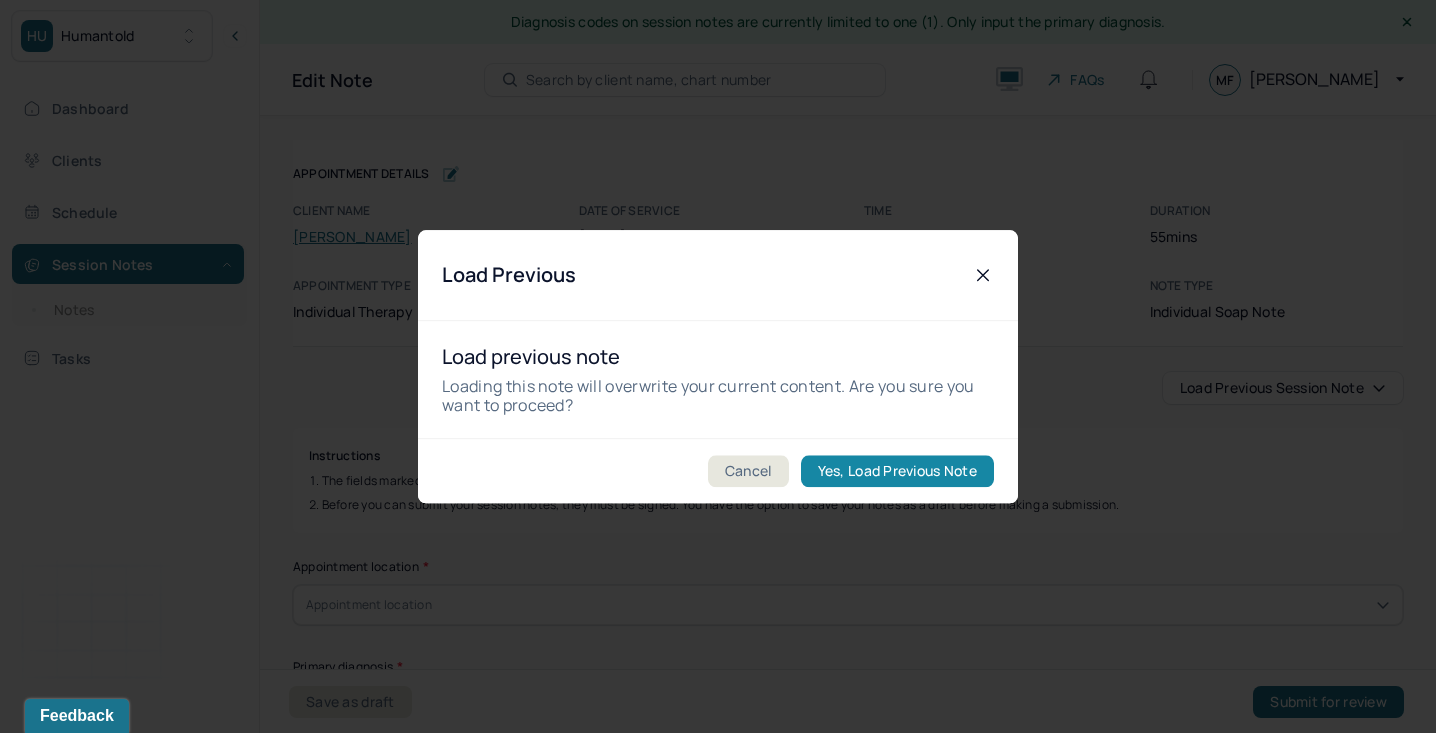 click on "Yes, Load Previous Note" at bounding box center [897, 471] 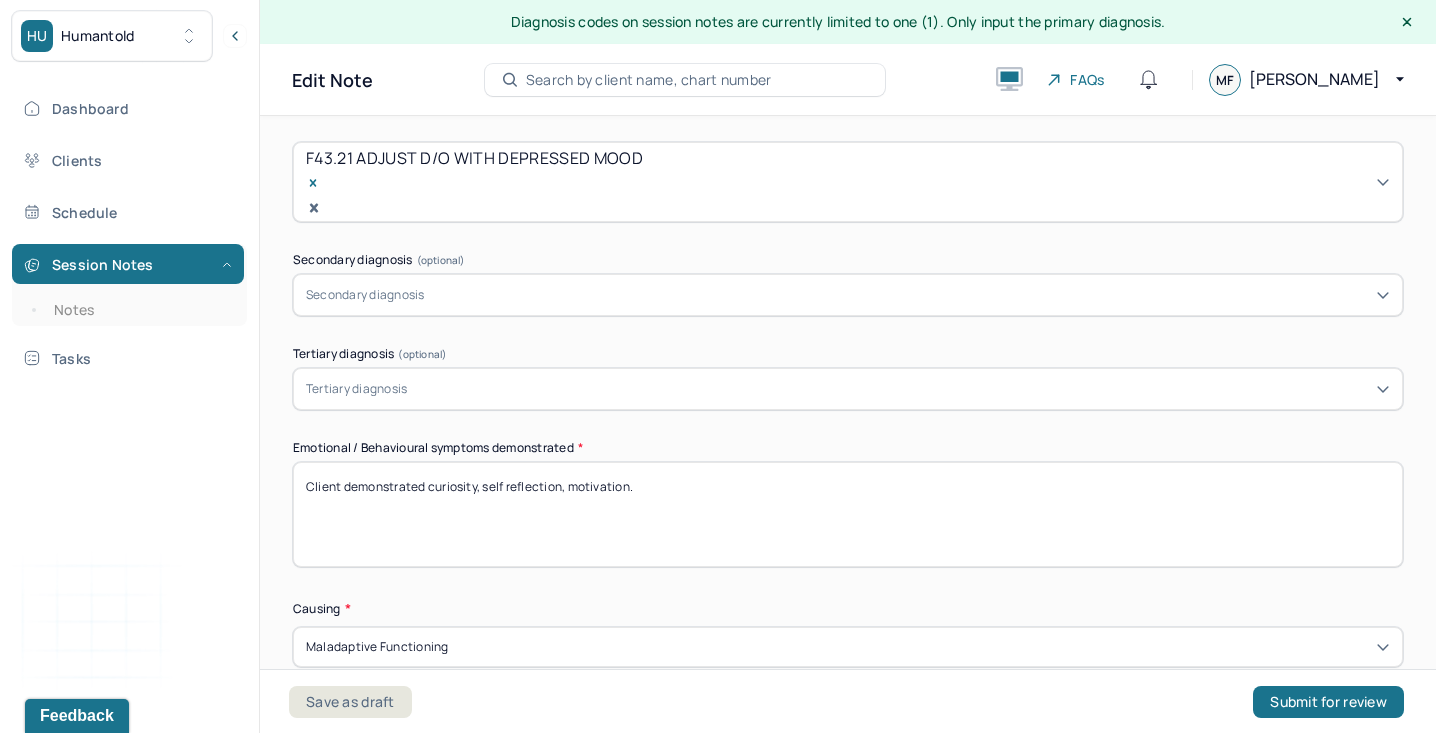 scroll, scrollTop: 805, scrollLeft: 0, axis: vertical 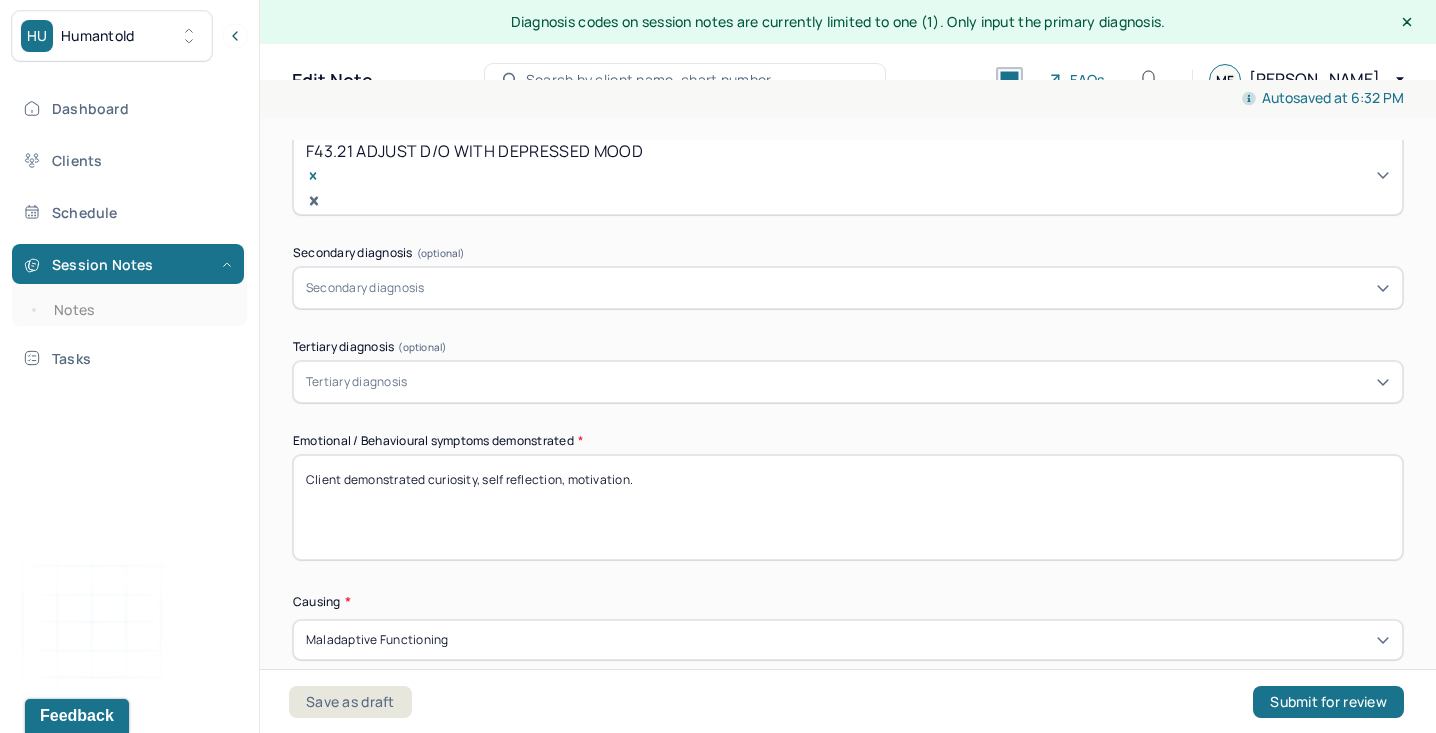 drag, startPoint x: 428, startPoint y: 442, endPoint x: 677, endPoint y: 454, distance: 249.28899 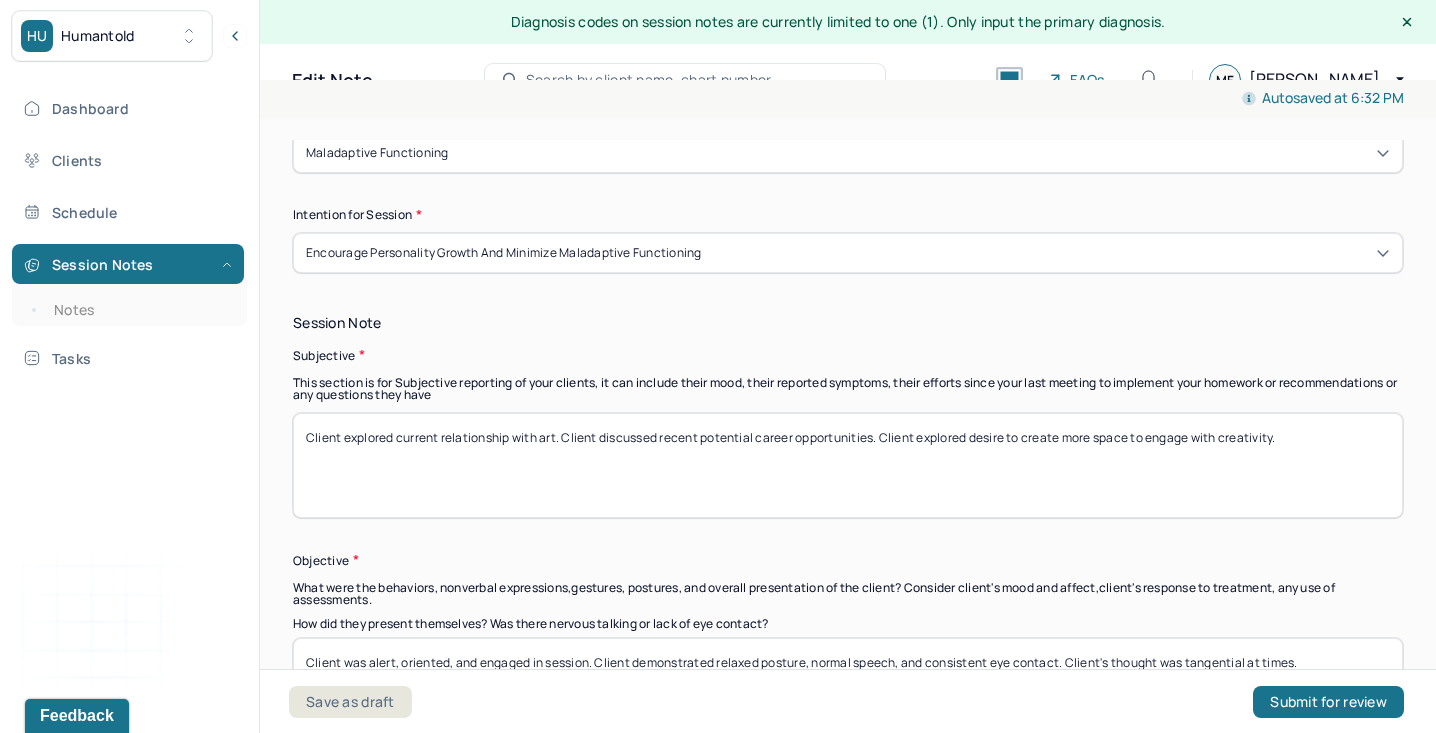 scroll, scrollTop: 1295, scrollLeft: 0, axis: vertical 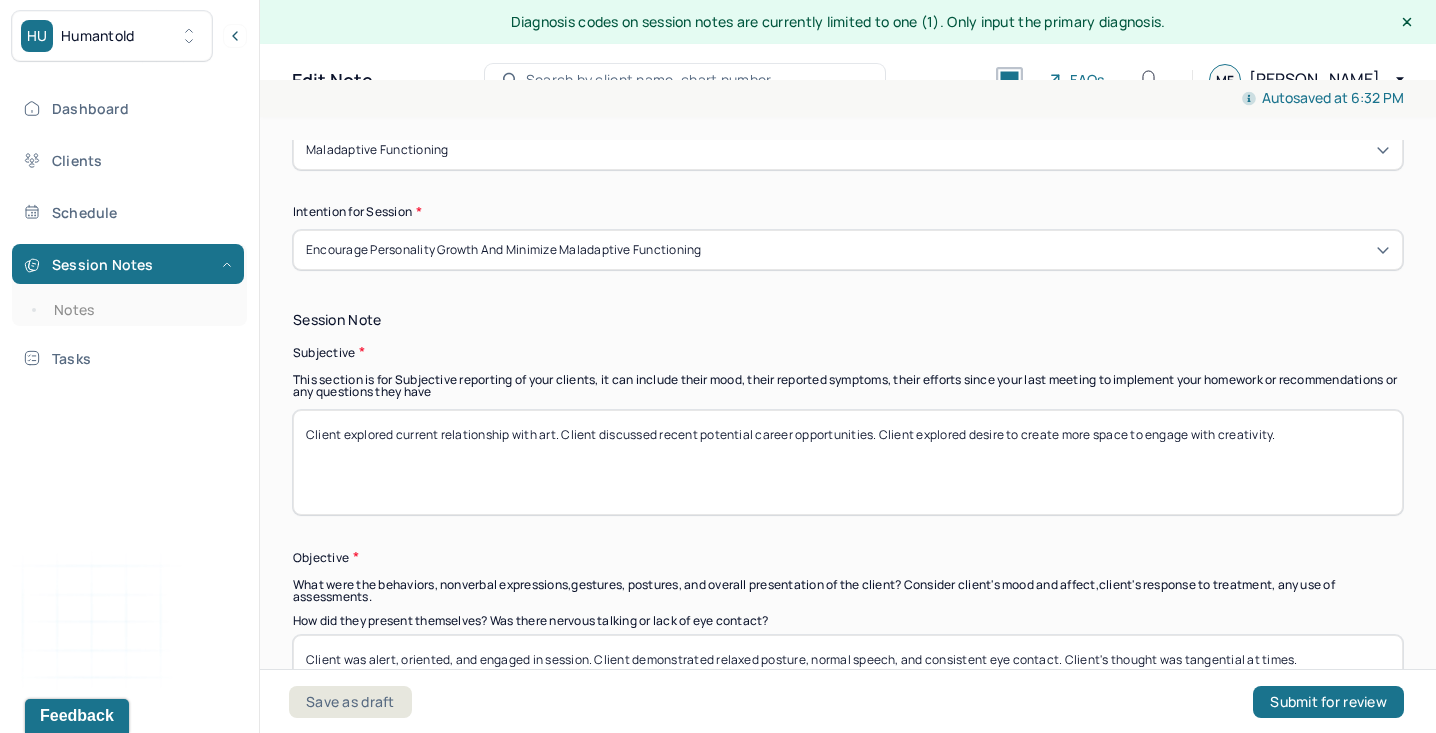 type on "Client demonstrated optimism, curiosity, some frustration." 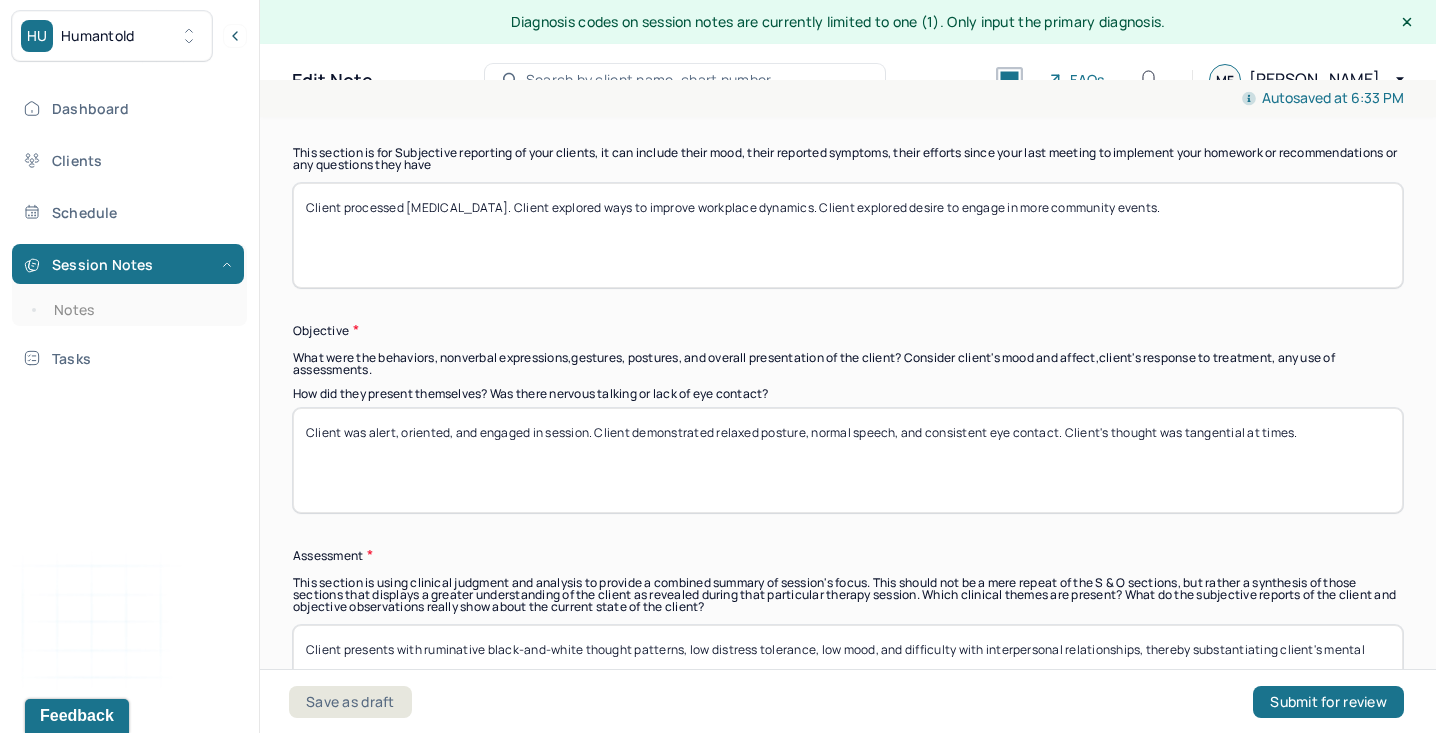 scroll, scrollTop: 1563, scrollLeft: 0, axis: vertical 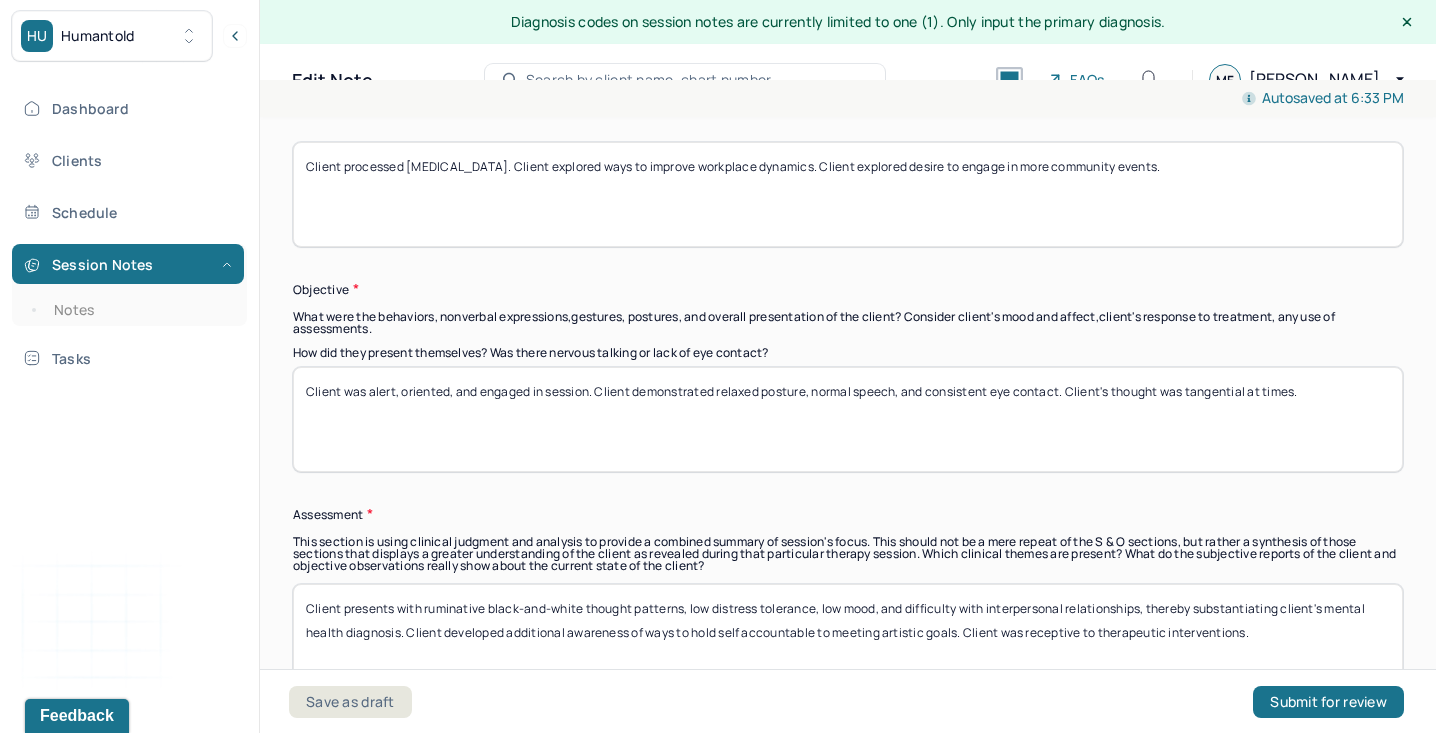 type on "Client processed [MEDICAL_DATA]. Client explored ways to improve workplace dynamics. Client explored desire to engage in more community events." 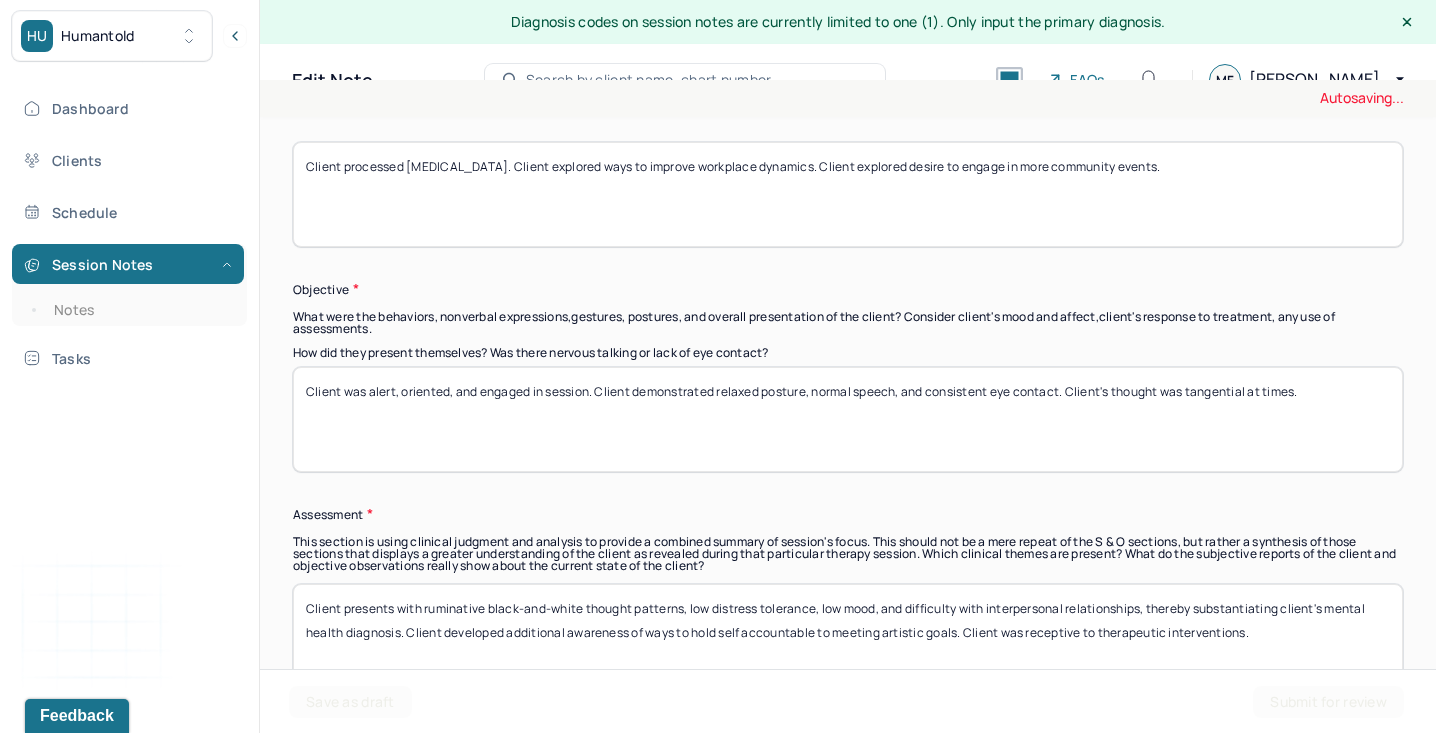 drag, startPoint x: 601, startPoint y: 346, endPoint x: 1099, endPoint y: 452, distance: 509.15616 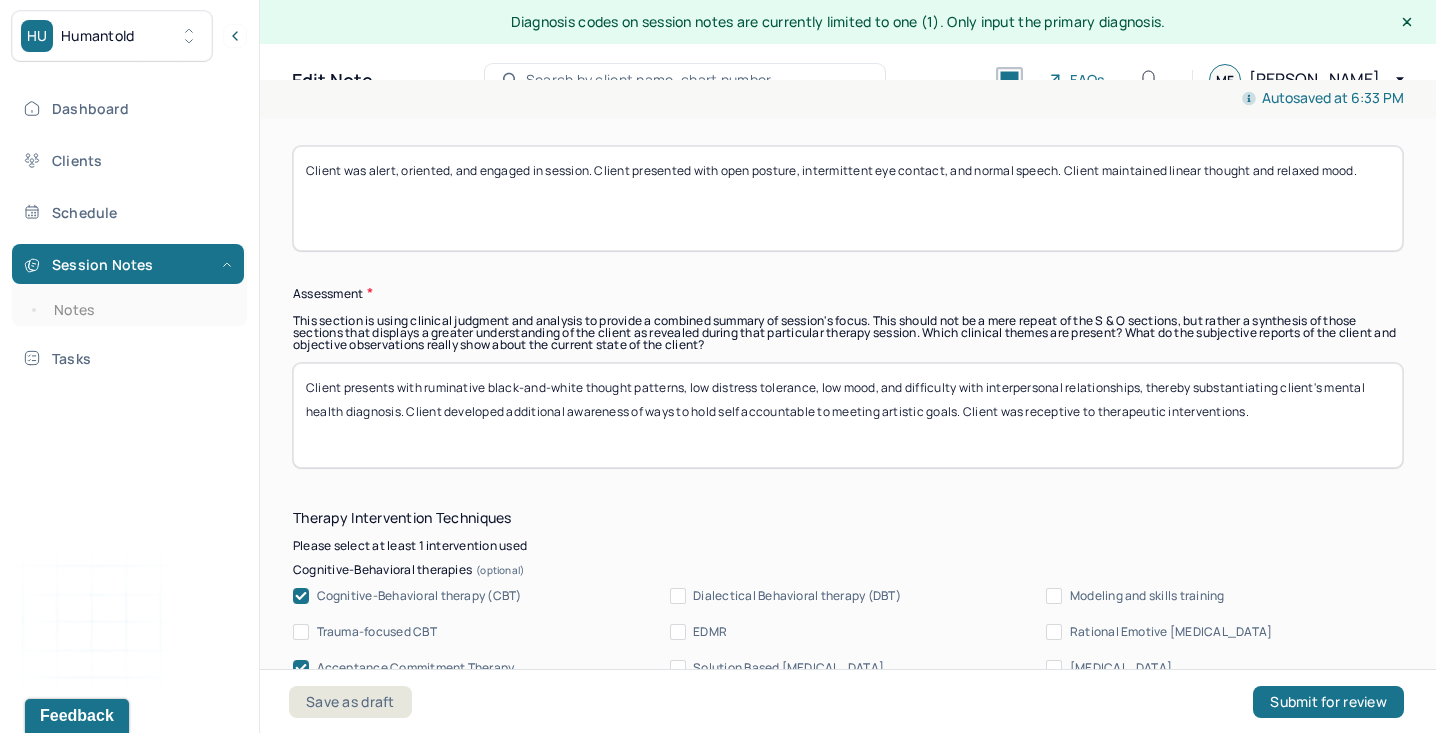 scroll, scrollTop: 1840, scrollLeft: 0, axis: vertical 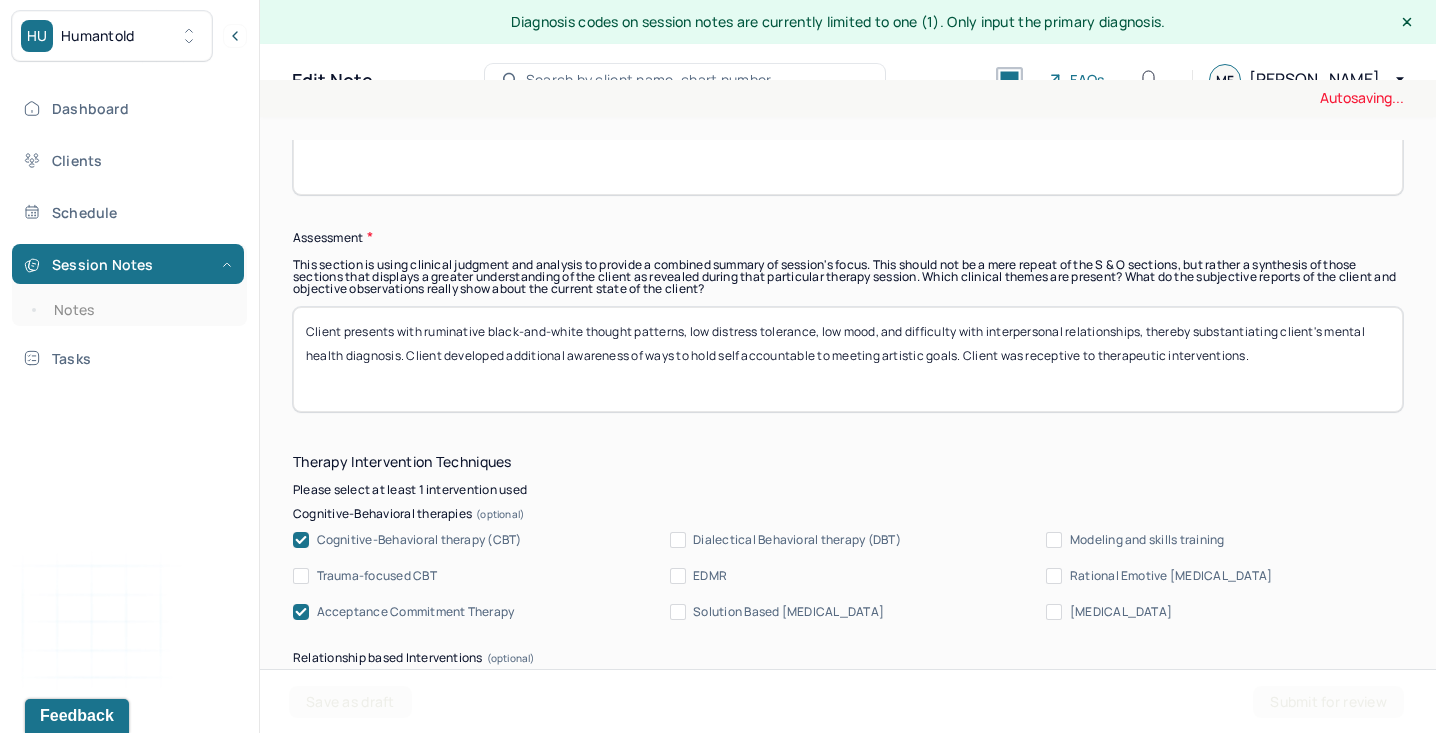 type on "Client was alert, oriented, and engaged in session. Client presented with open posture, intermittent eye contact, and normal speech. Client maintained linear thought and relaxed mood." 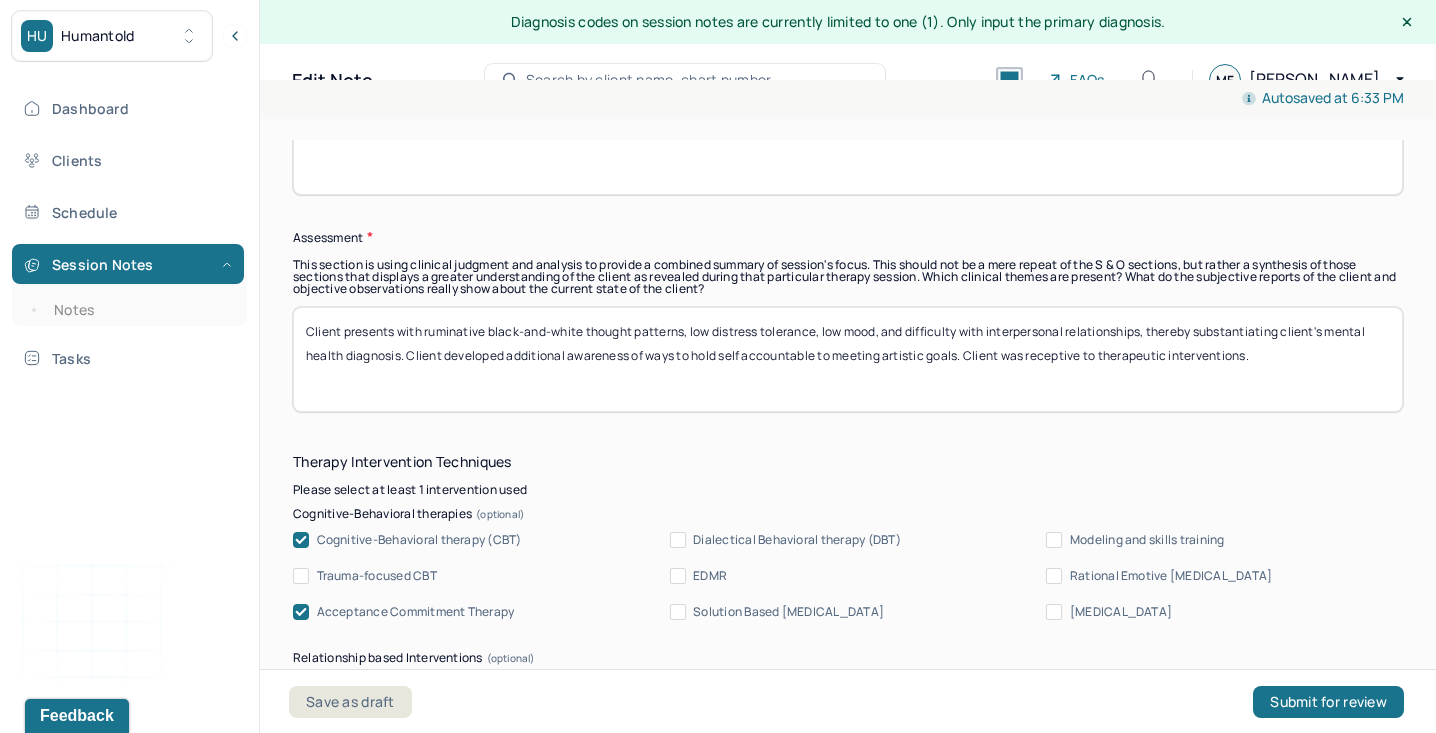 drag, startPoint x: 442, startPoint y: 316, endPoint x: 1067, endPoint y: 344, distance: 625.6269 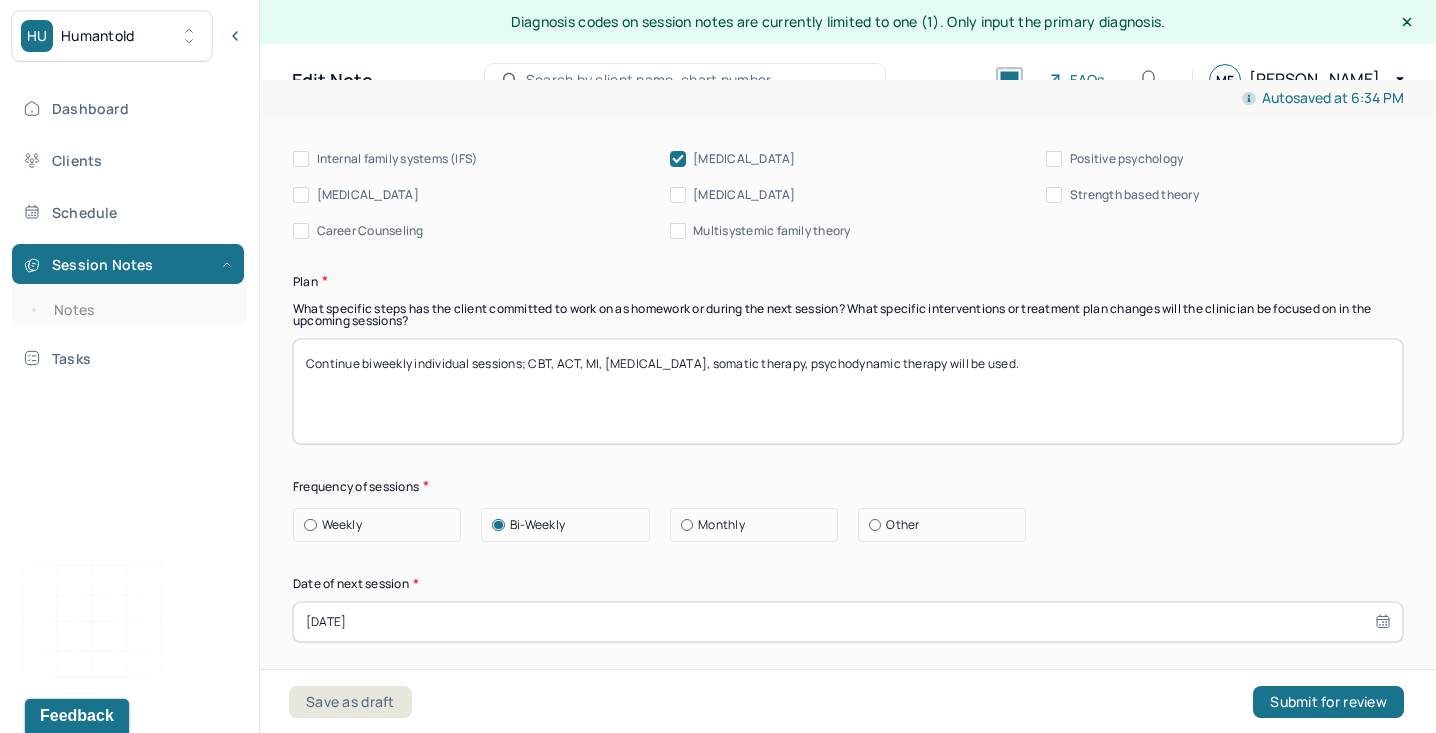 scroll, scrollTop: 2821, scrollLeft: 0, axis: vertical 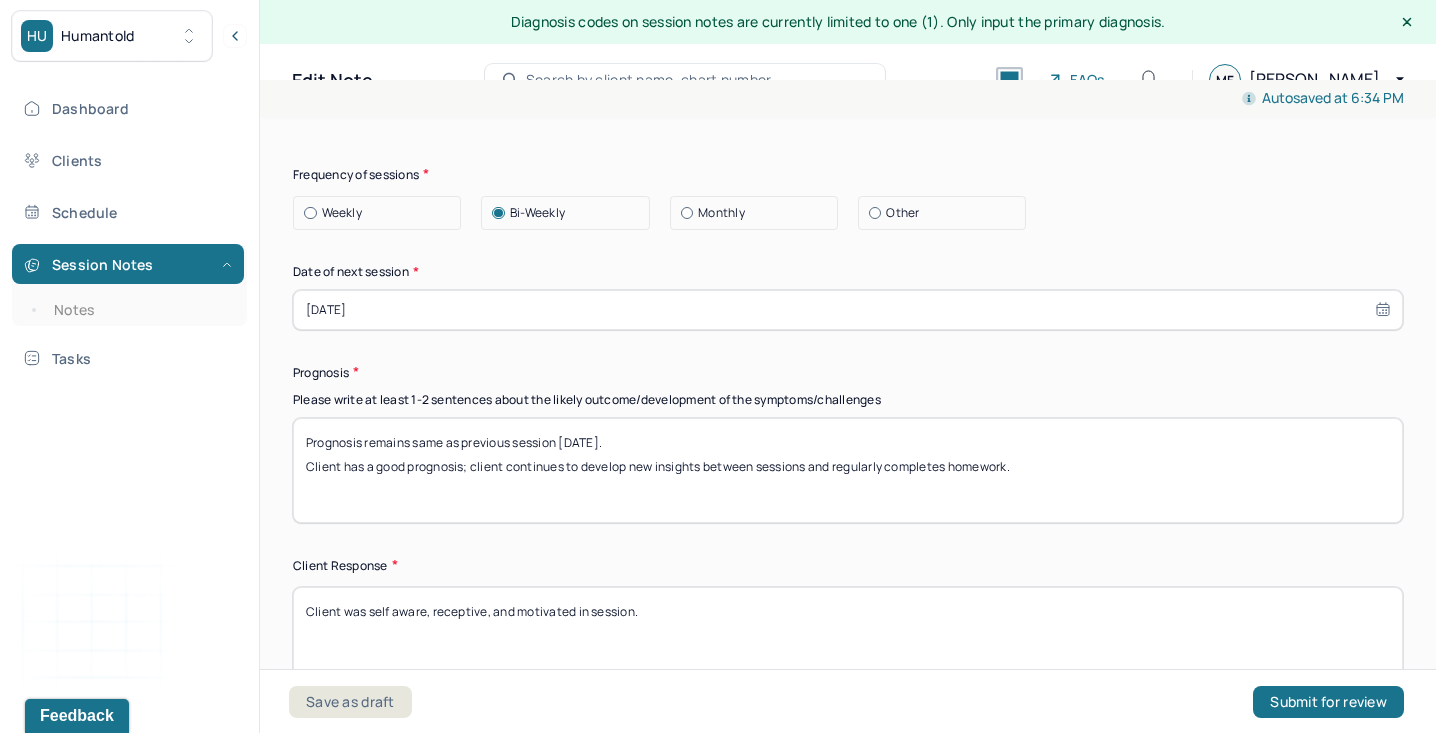 type on "Client presents with ruminative black-and-white thought patterns, low distress tolerance, low mood, and difficulty with interpersonal relationships, thereby substantiating client's mental health diagnosis. Client demonstrated improved identification and challenging of negative cognitive distortions that have historically led to ruminative thought patterns impacting self perception. Client was receptive to therapeutic interventions." 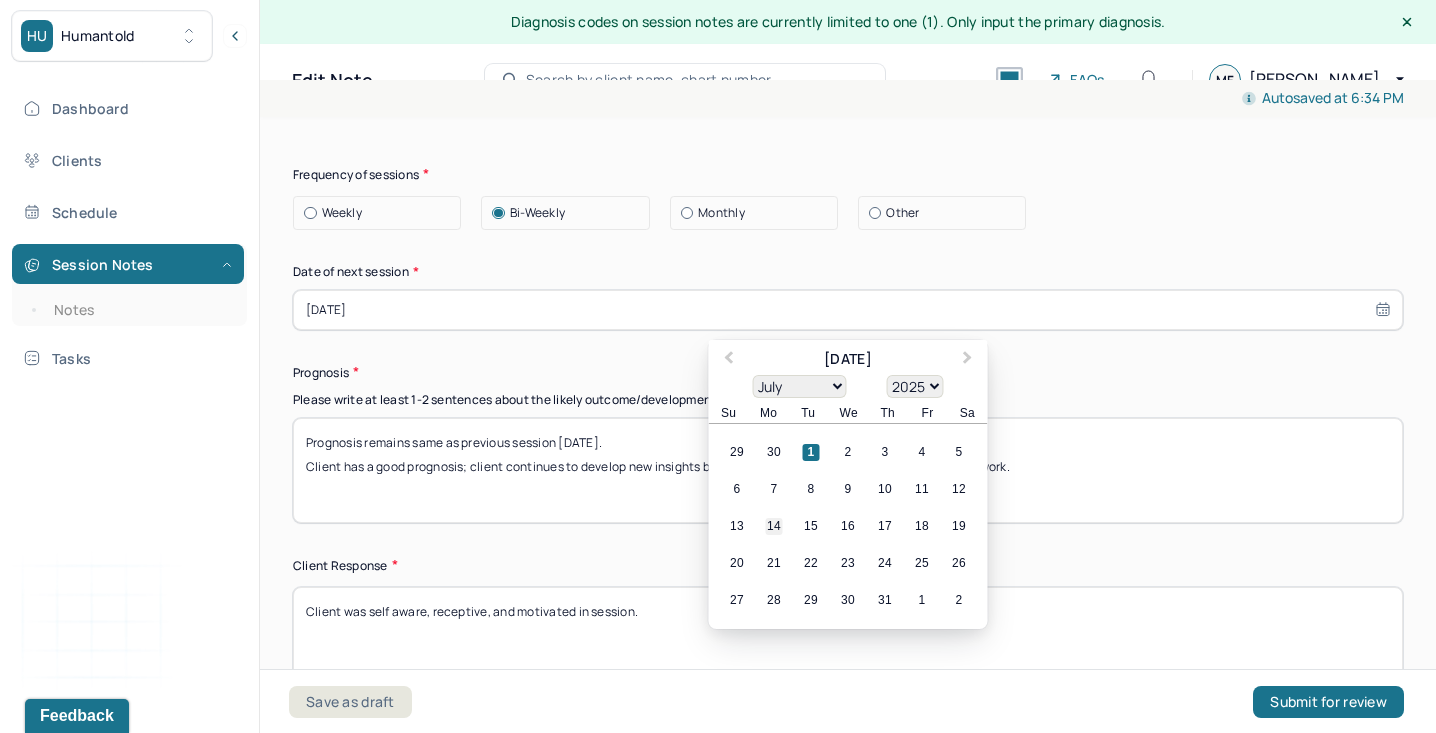 click on "14" at bounding box center (774, 526) 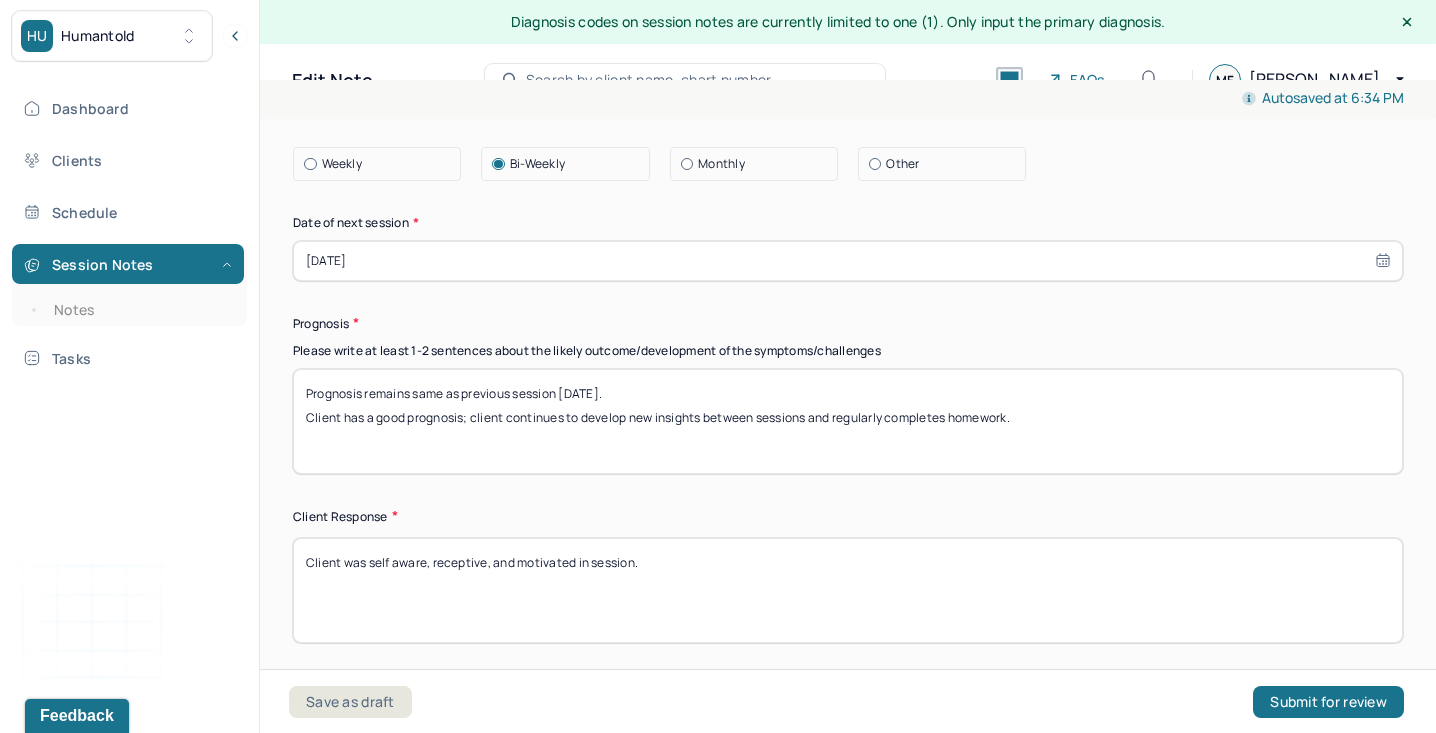 scroll, scrollTop: 2874, scrollLeft: 0, axis: vertical 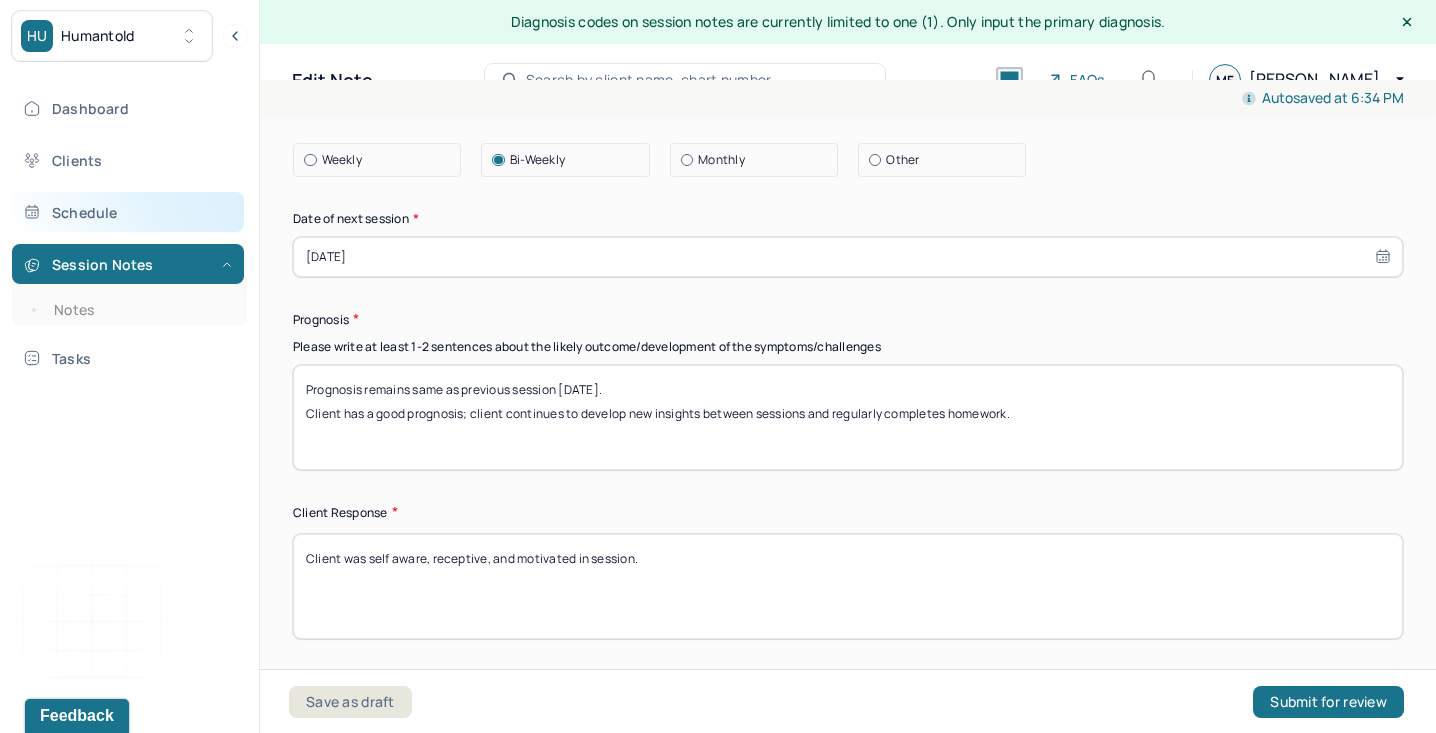 drag, startPoint x: 1088, startPoint y: 374, endPoint x: 115, endPoint y: 194, distance: 989.50946 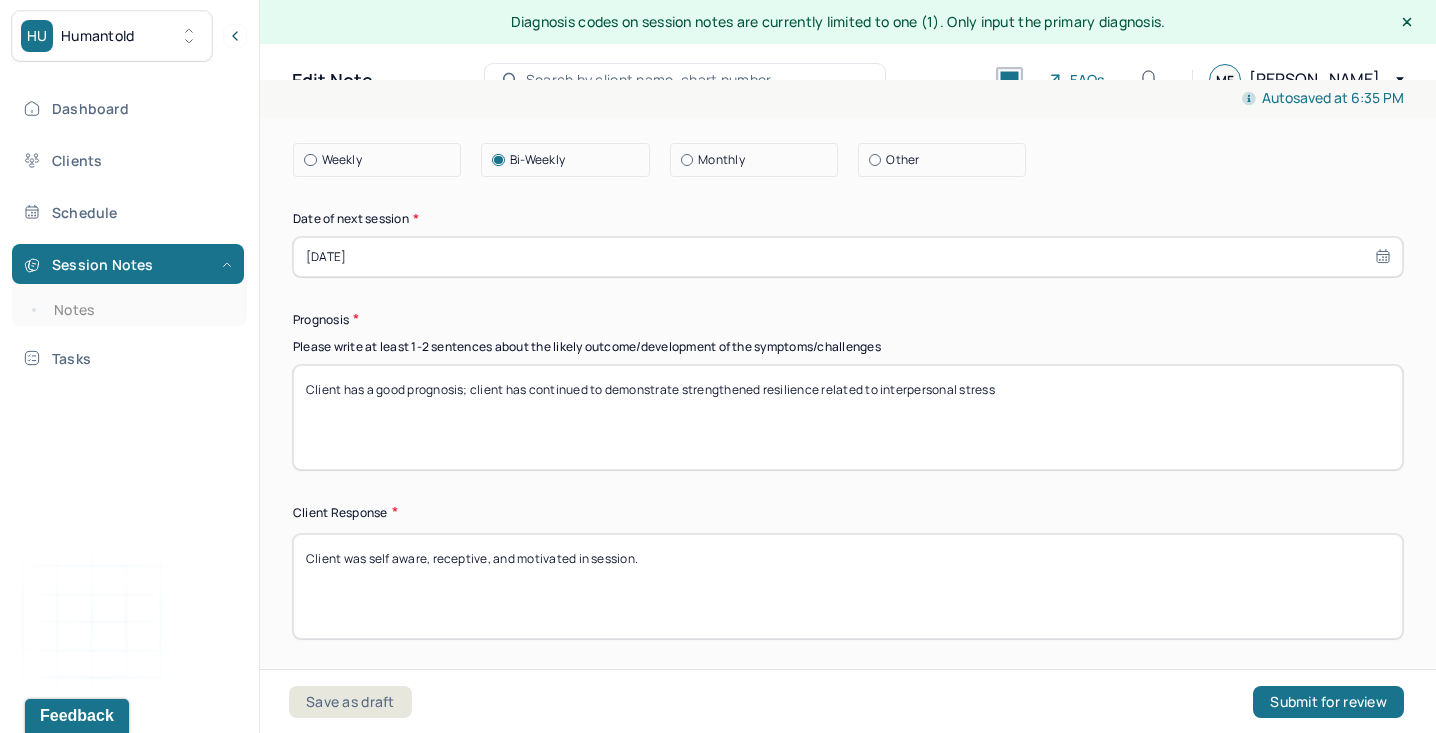 type on "Client has a good prognosis; client has continued to demonstrate strengthened resilience related to interpersonal stress" 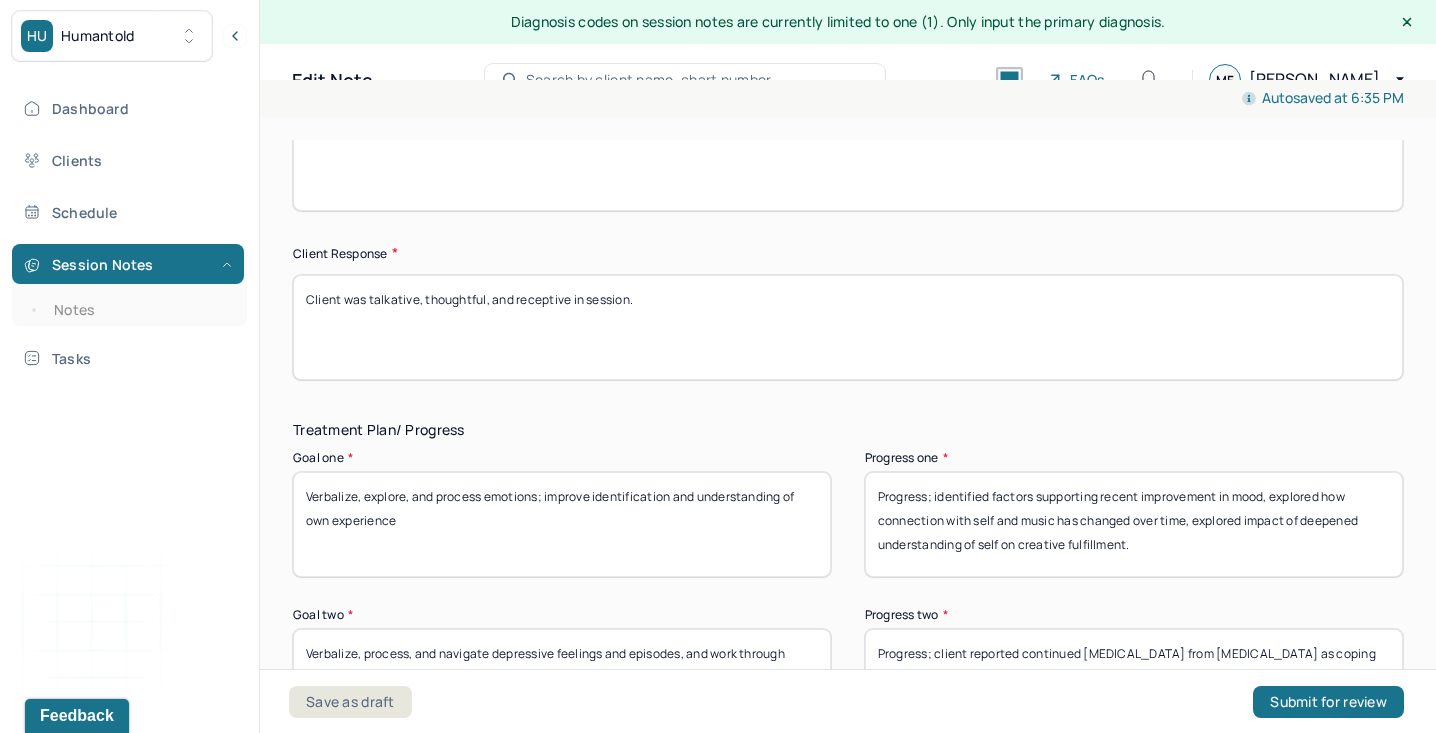 scroll, scrollTop: 3136, scrollLeft: 0, axis: vertical 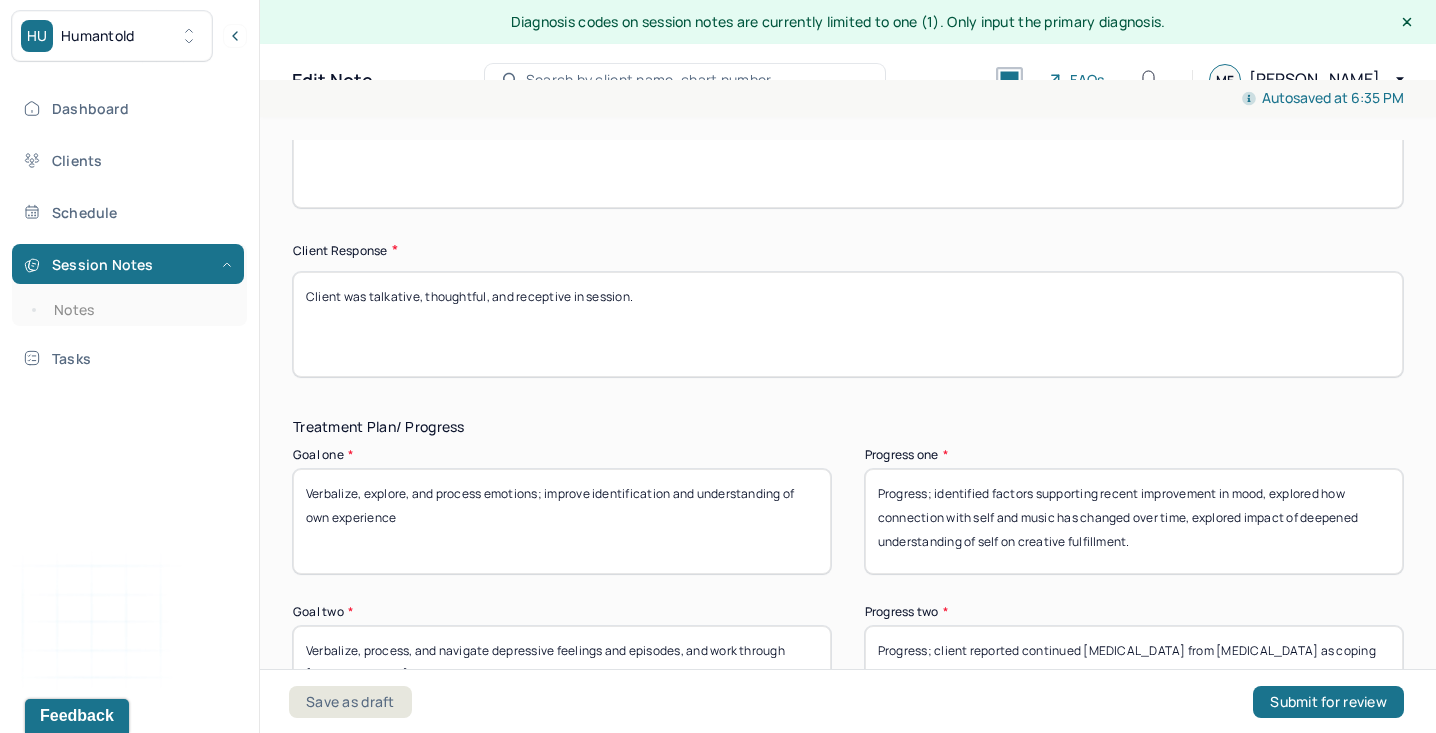 type on "Client was talkative, thoughtful, and receptive in session." 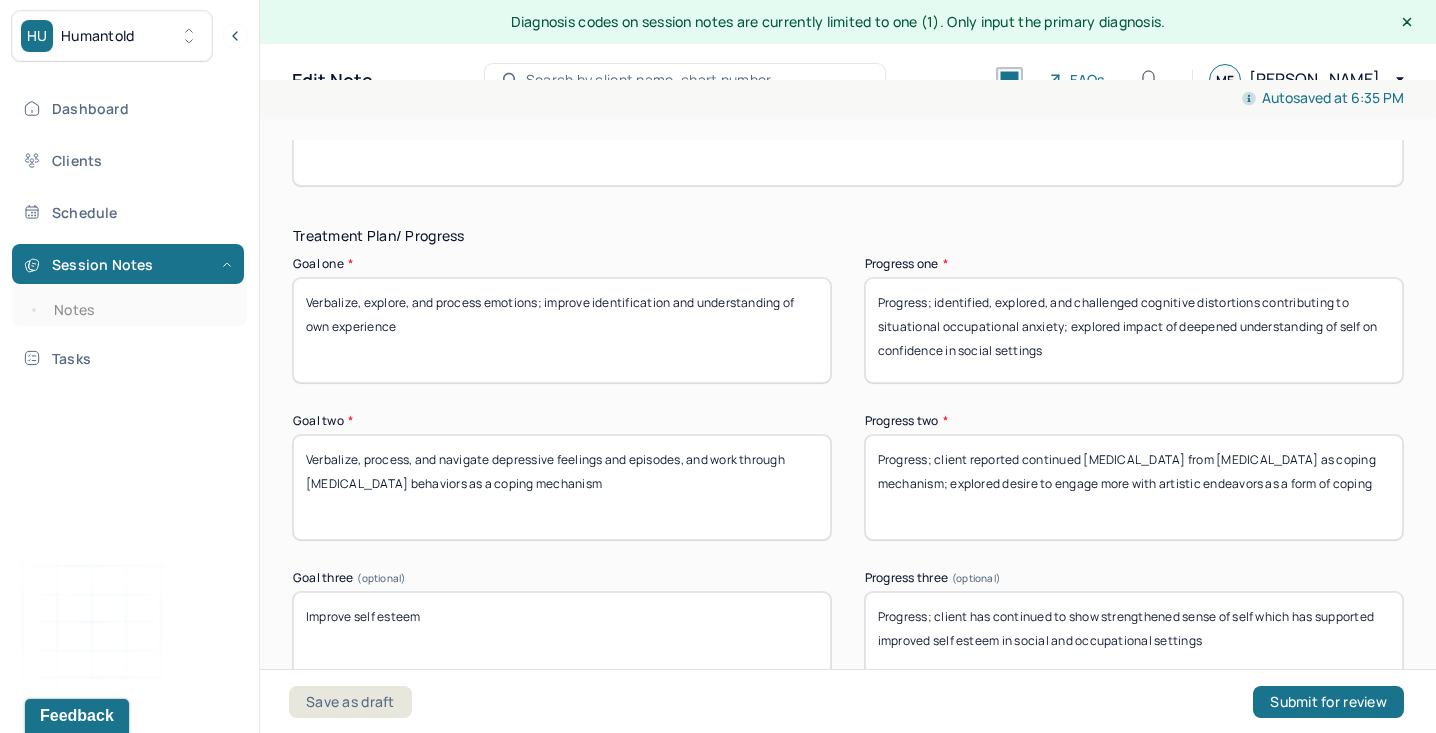 scroll, scrollTop: 3348, scrollLeft: 0, axis: vertical 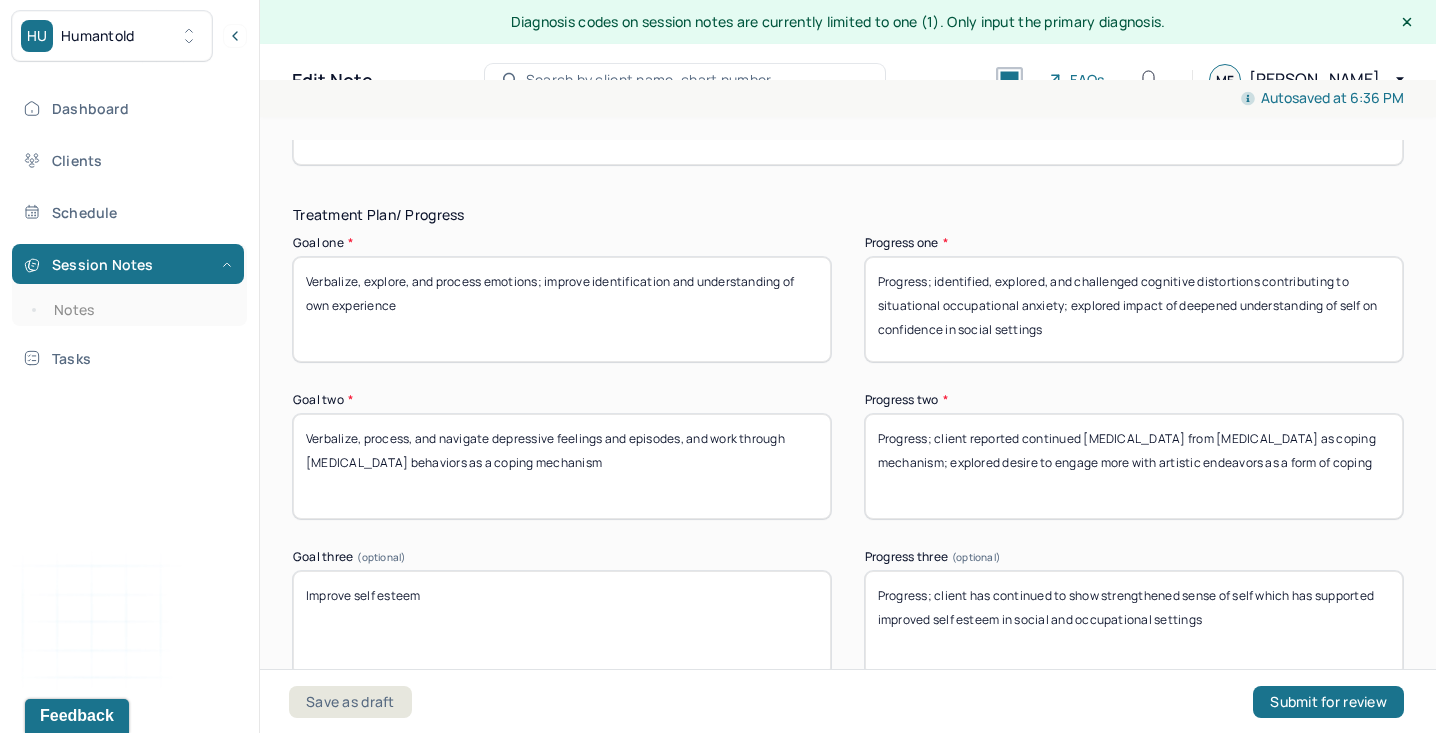 type on "Progress; identified, explored, and challenged cognitive distortions contributing to situational occupational anxiety; explored impact of deepened understanding of self on confidence in social settings" 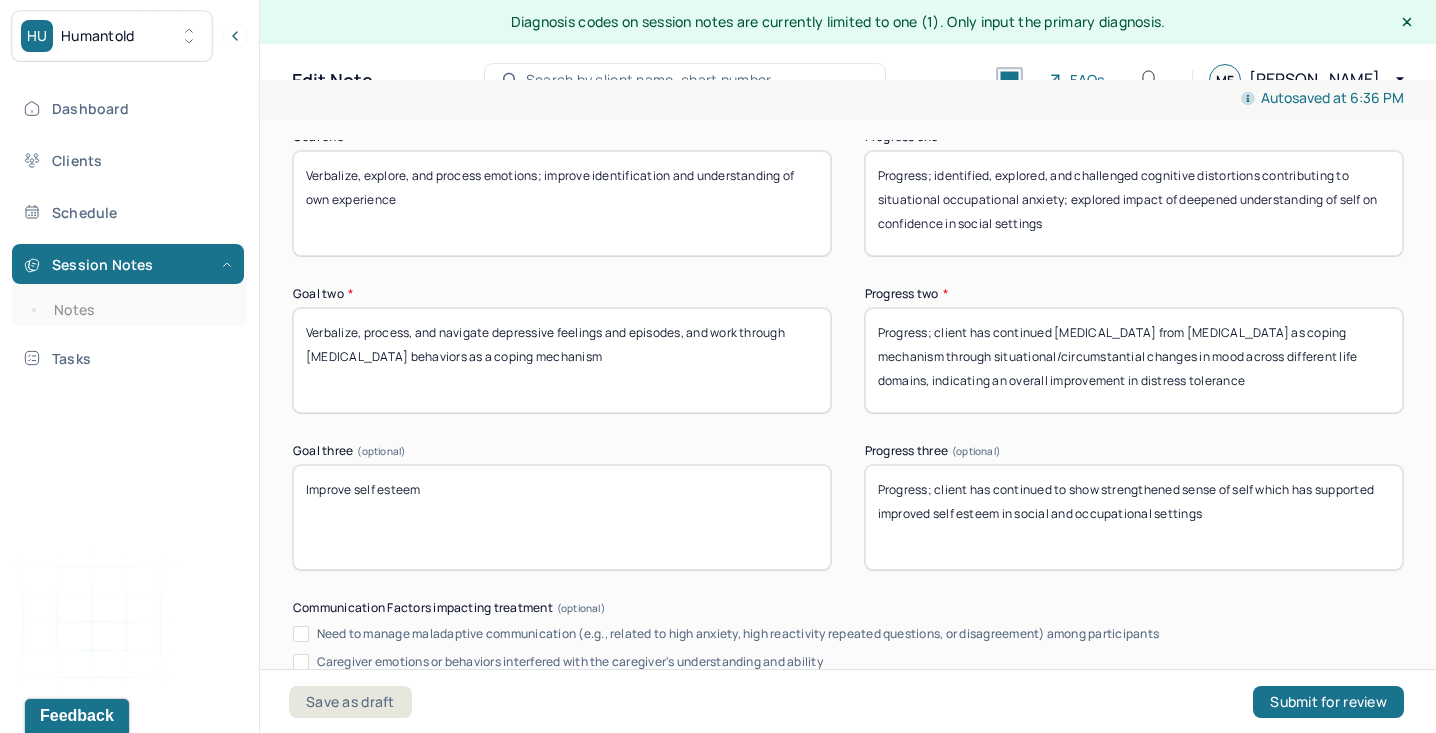 scroll, scrollTop: 3473, scrollLeft: 0, axis: vertical 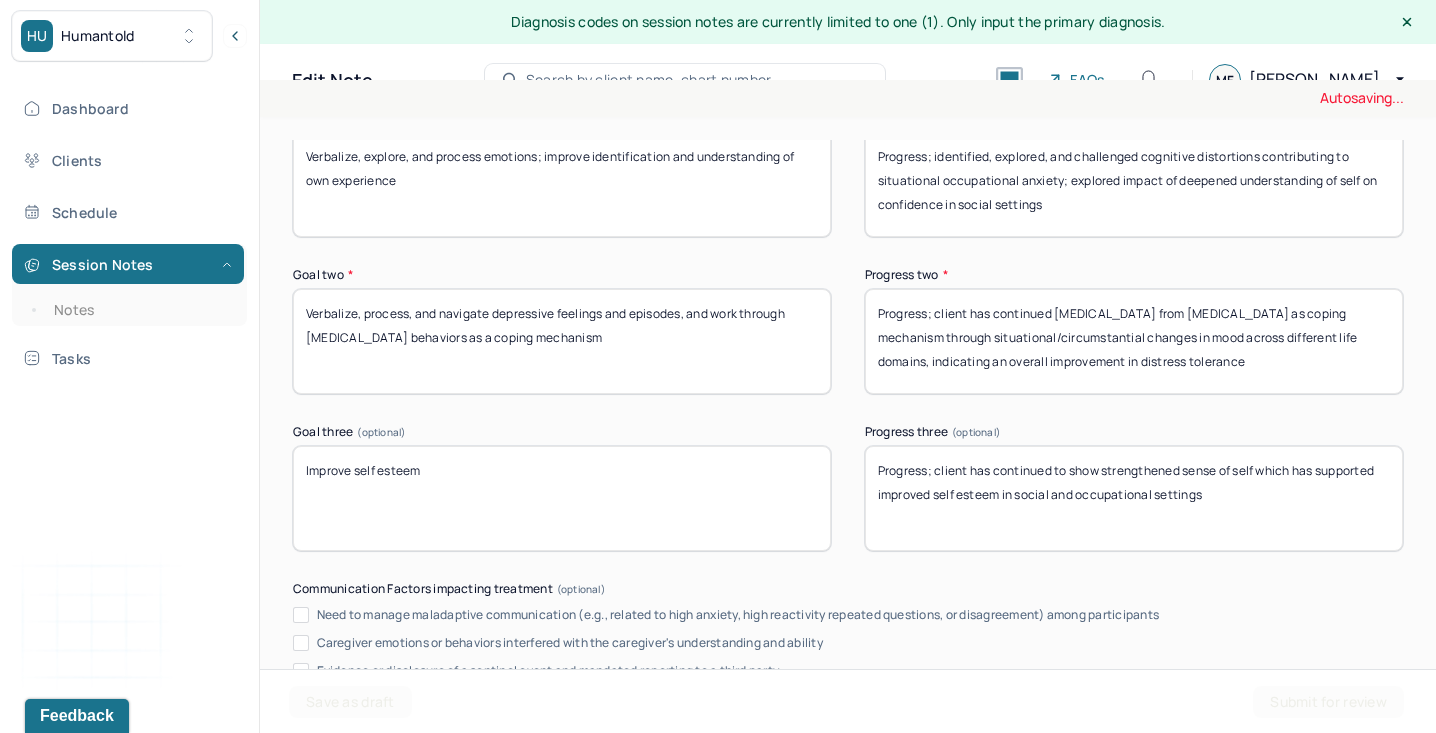 type on "Progress; client has continued [MEDICAL_DATA] from [MEDICAL_DATA] as coping mechanism through situational/circumstantial changes in mood across different life domains, indicating an overall improvement in distress tolerance" 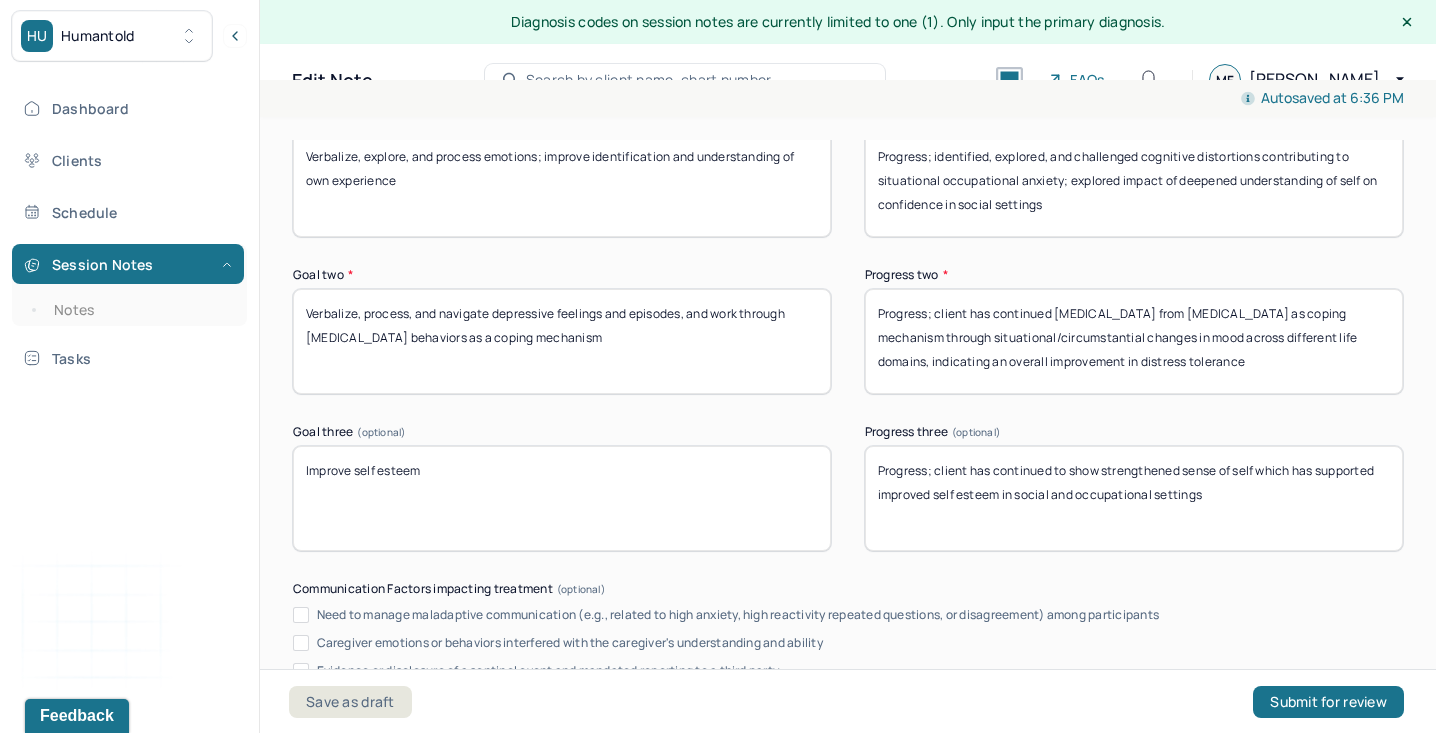 drag, startPoint x: 936, startPoint y: 427, endPoint x: 1436, endPoint y: 557, distance: 516.62366 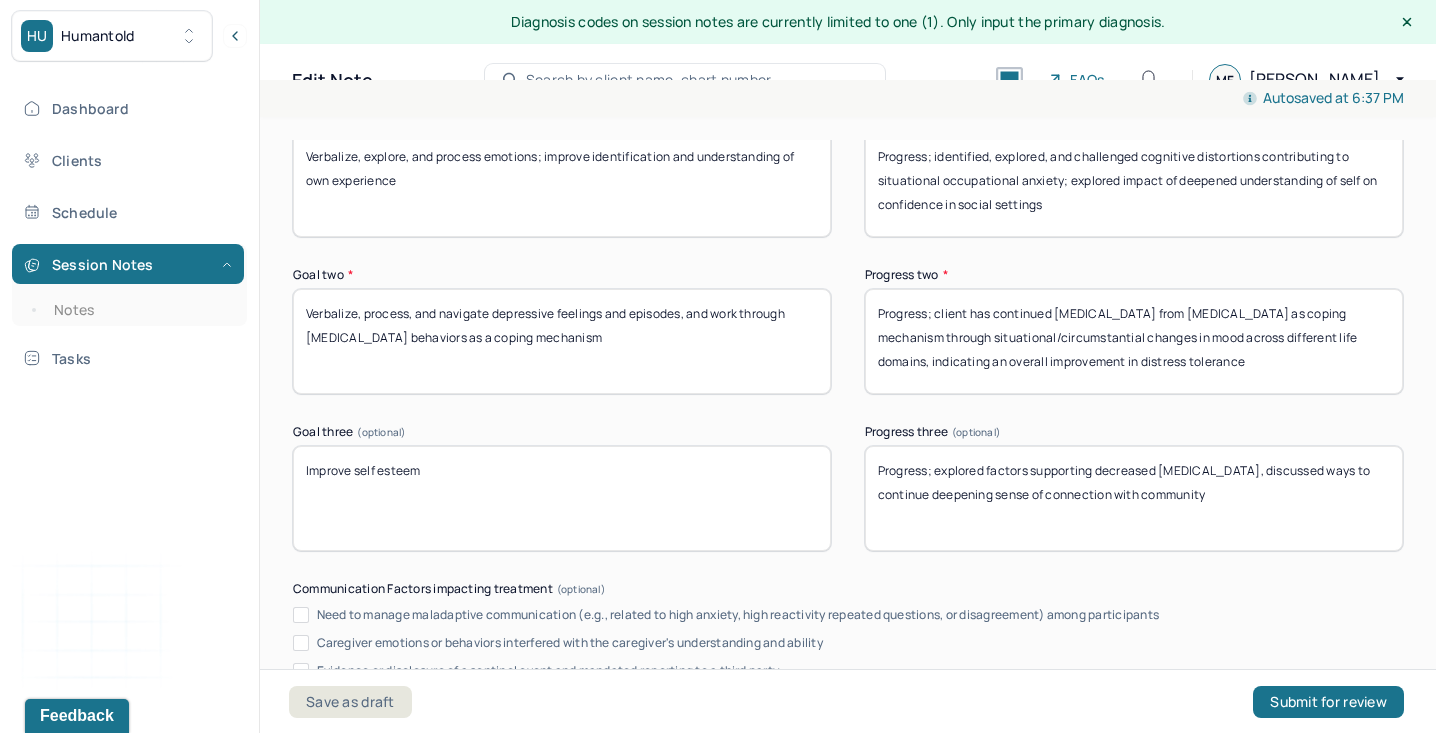 click on "Progress; client has continued to show strengthened sense of self which has supported improved self esteem in social and occupational settings" at bounding box center (1134, 498) 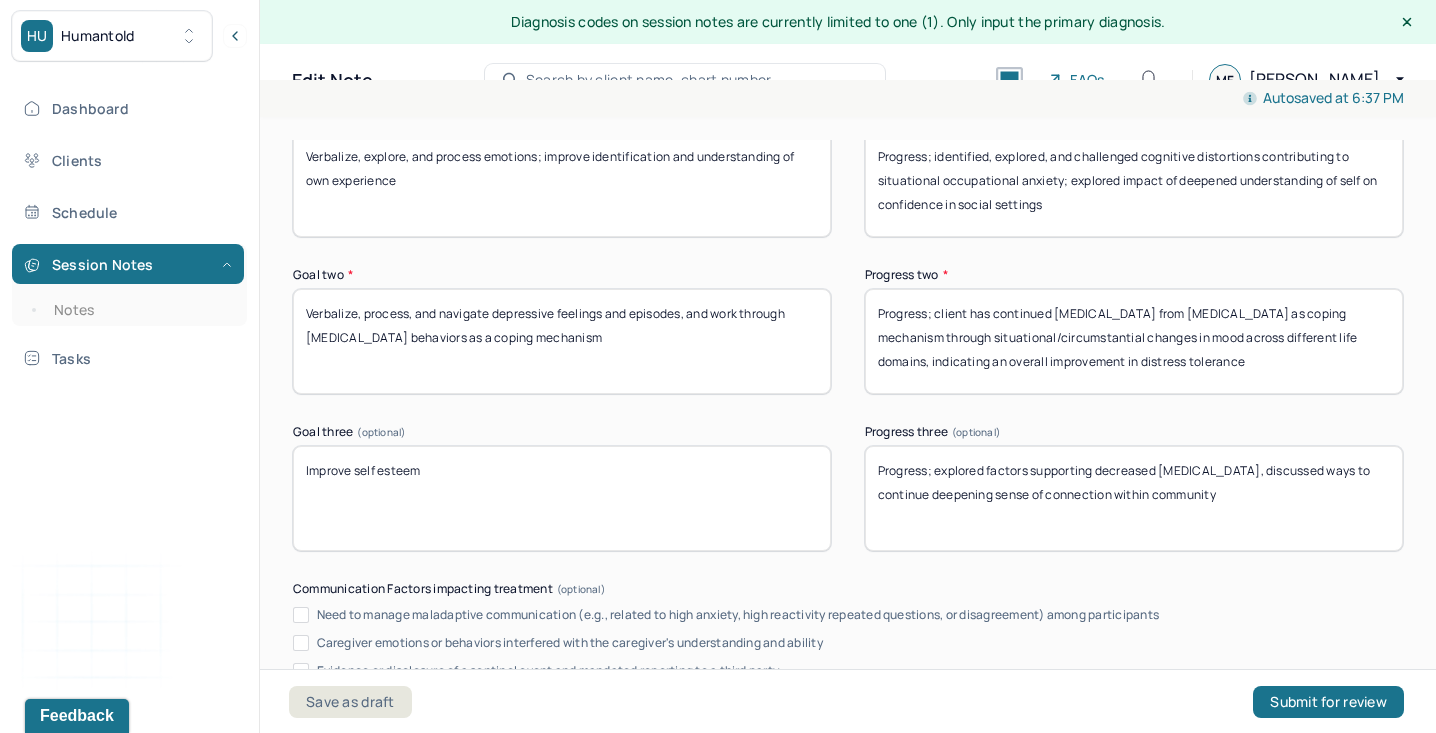 scroll, scrollTop: 3926, scrollLeft: 0, axis: vertical 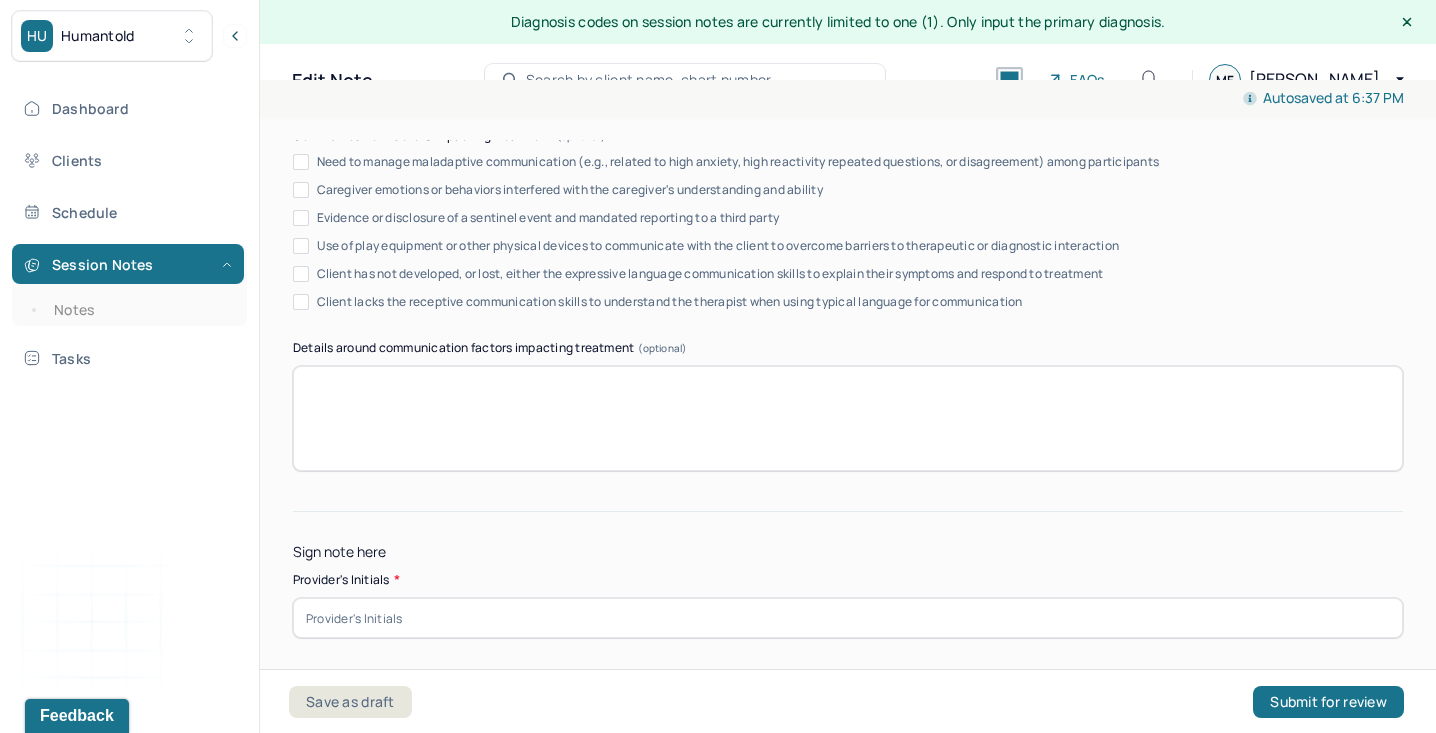 type on "Progress; explored factors supporting decreased [MEDICAL_DATA], discussed ways to continue deepening sense of connection within community" 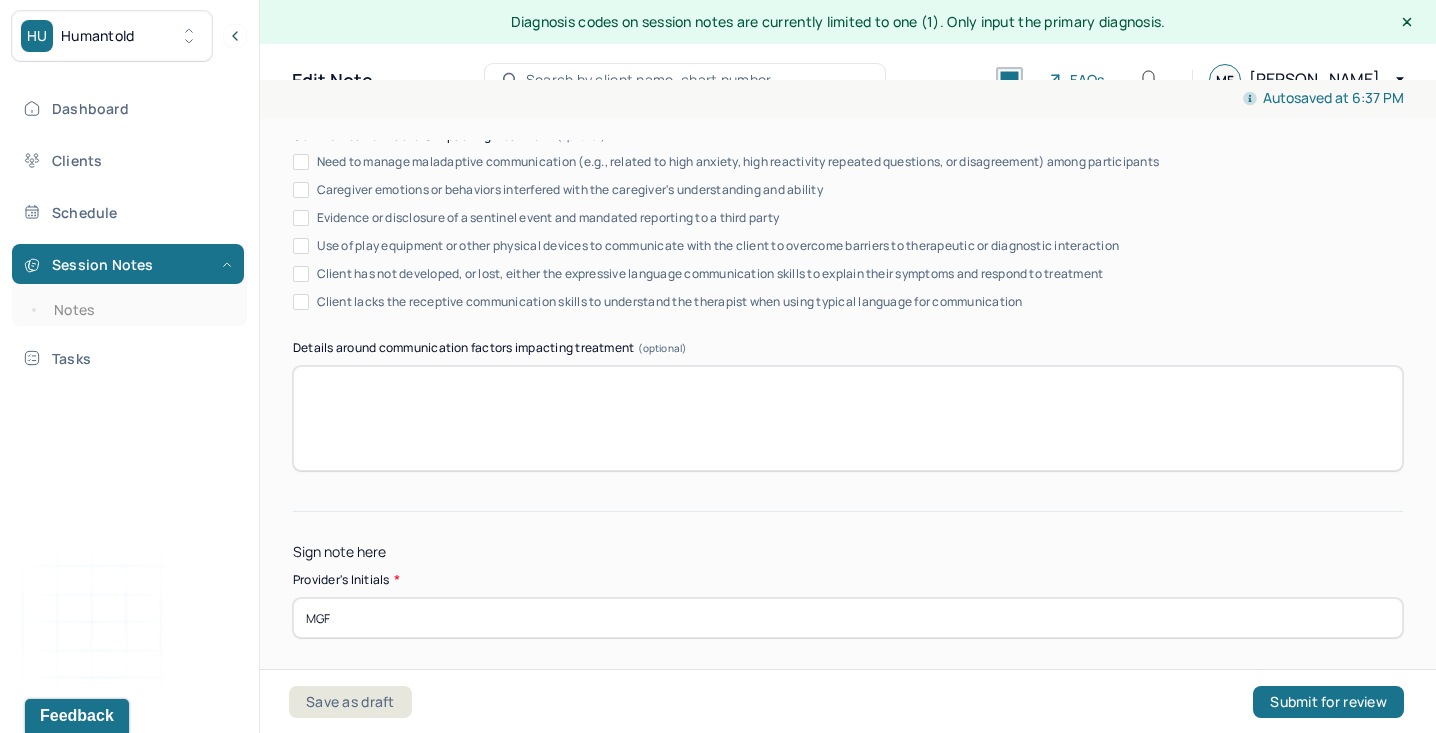 type on "MGF" 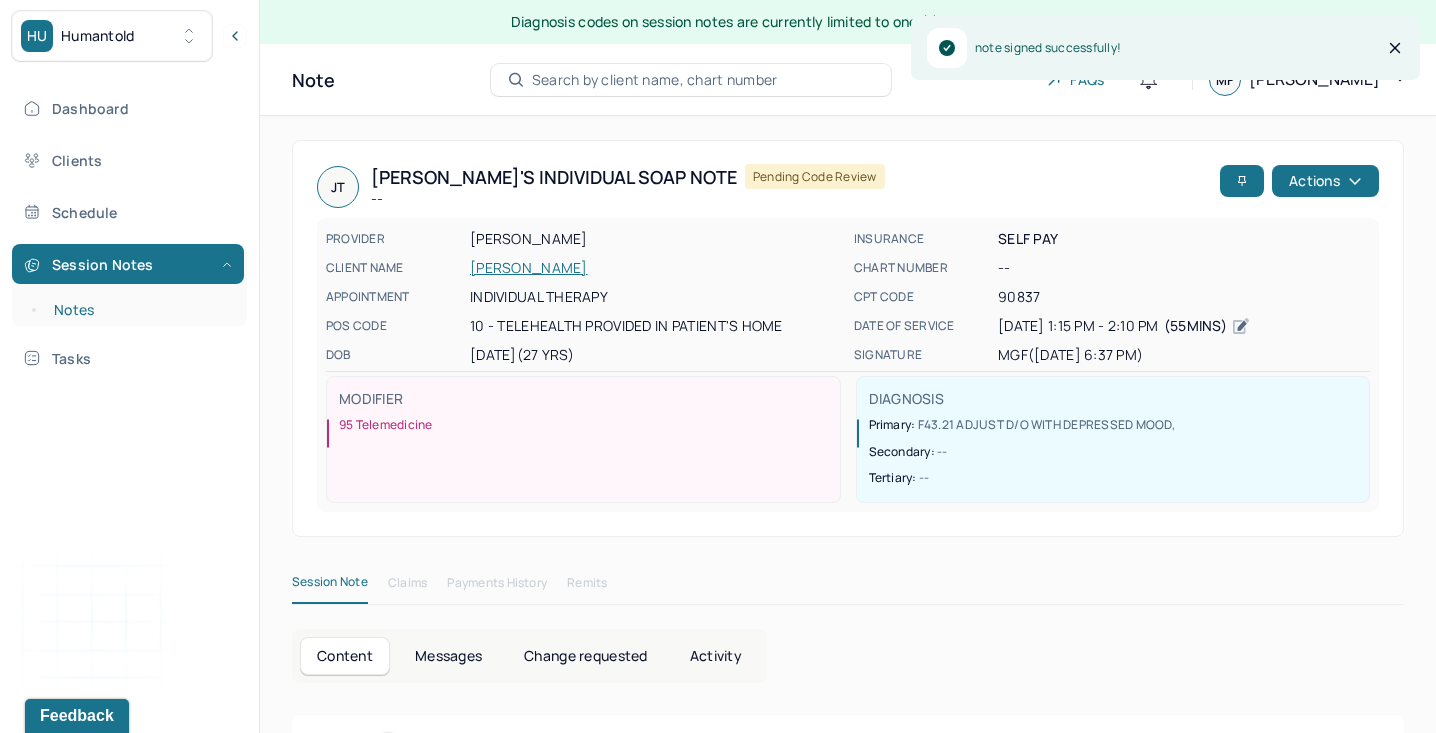 click on "Notes" at bounding box center [139, 310] 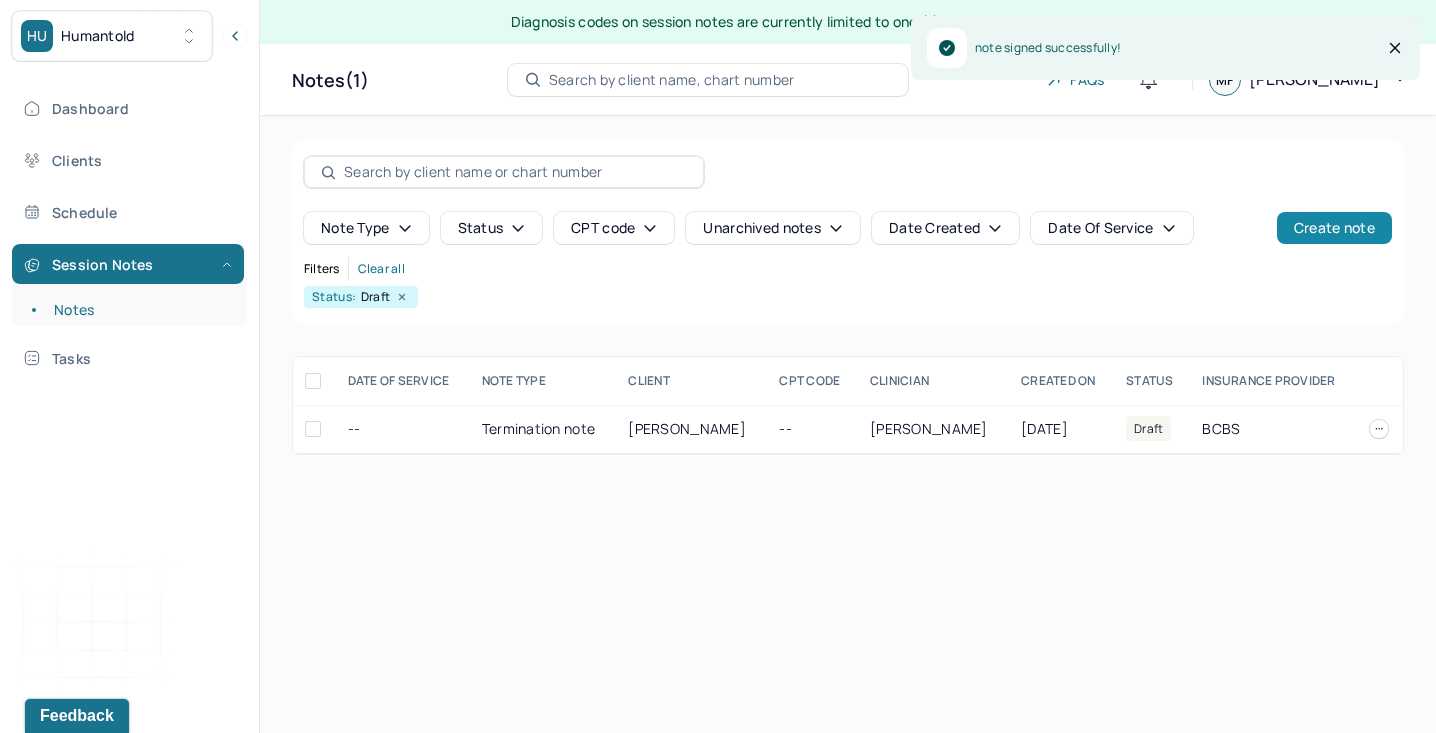 click on "Create note" at bounding box center [1334, 228] 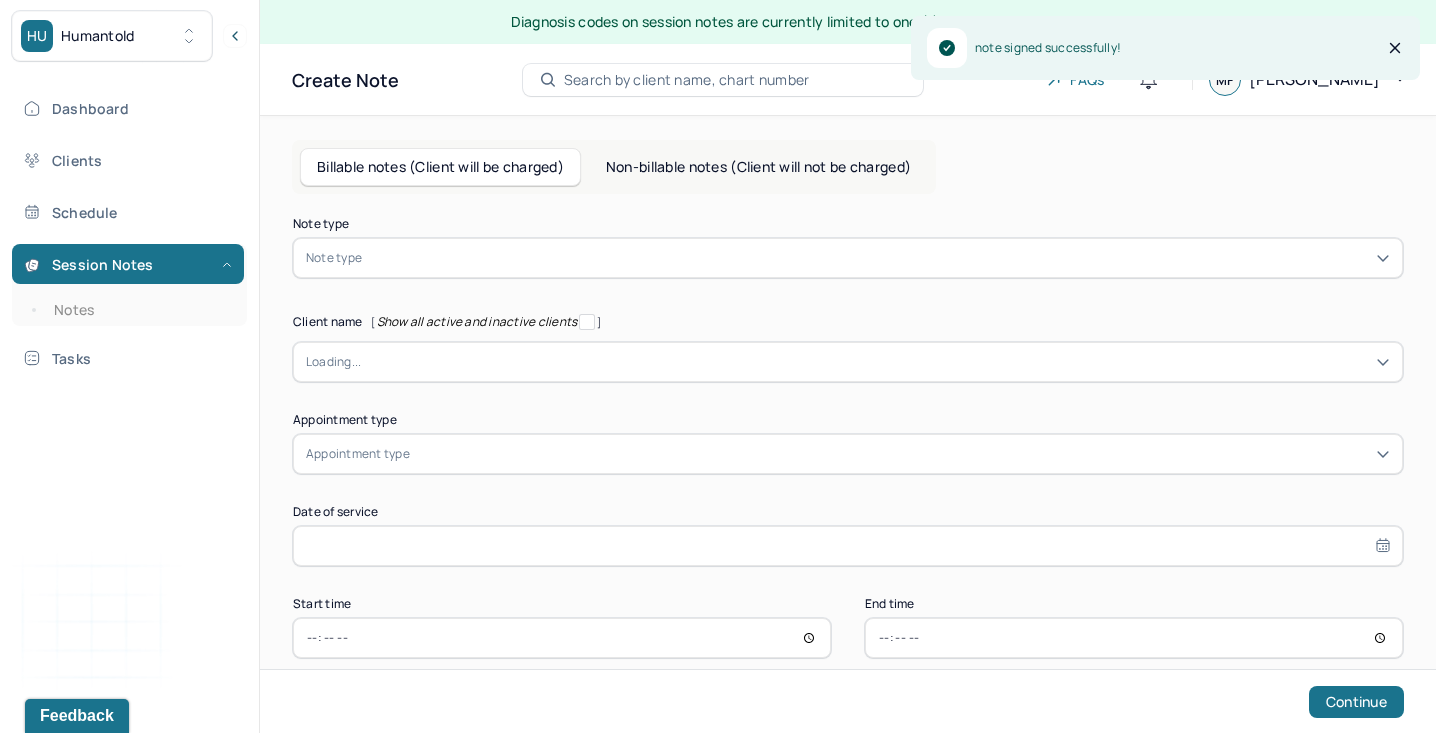 click on "Note type" at bounding box center [848, 258] 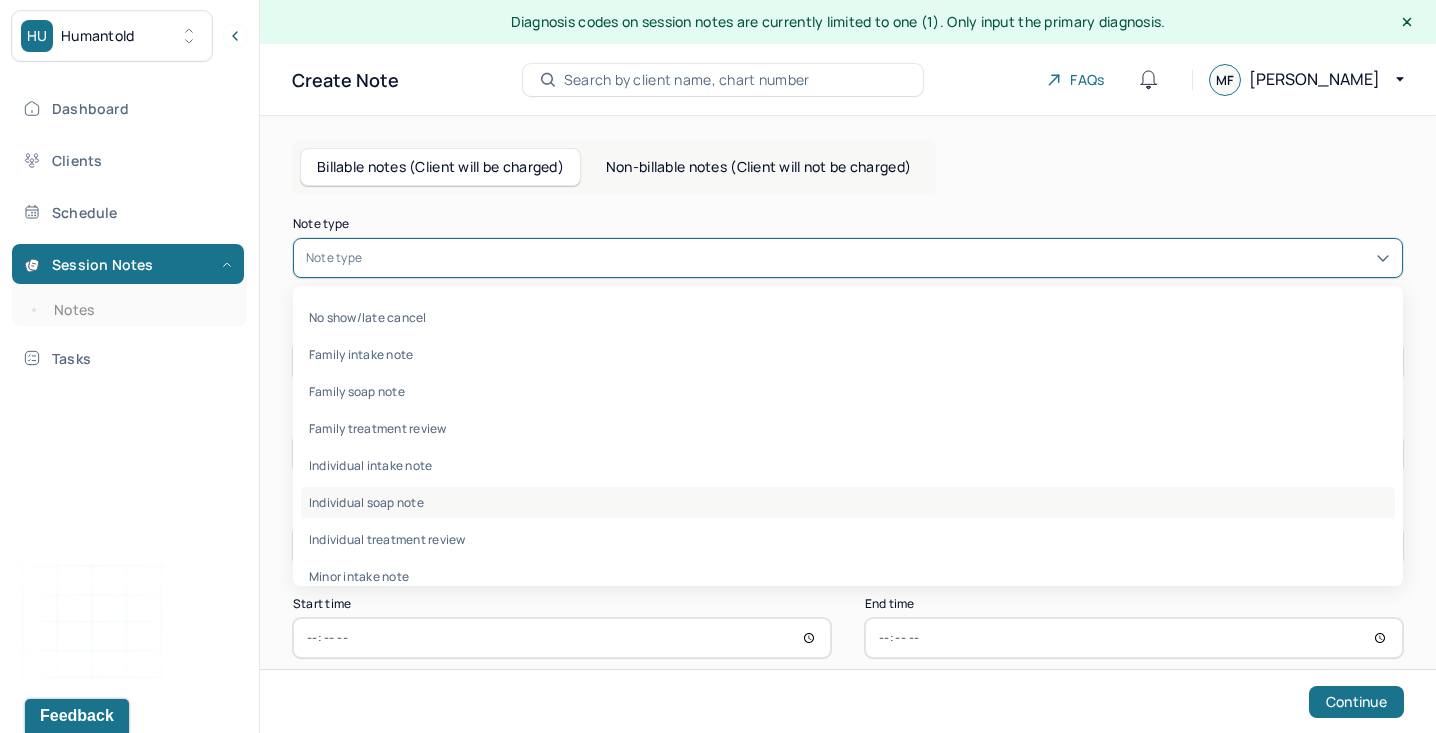 click on "Individual soap note" at bounding box center [848, 502] 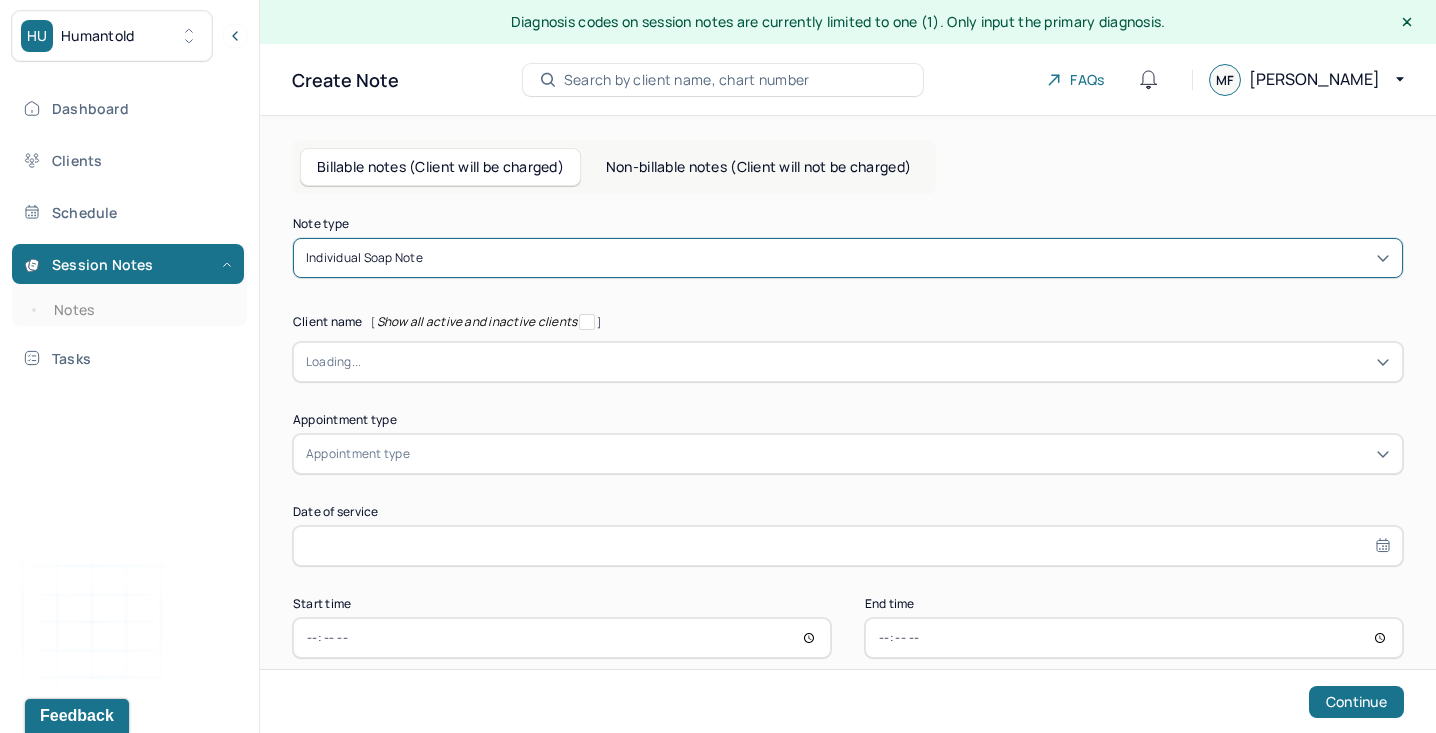 scroll, scrollTop: 32, scrollLeft: 0, axis: vertical 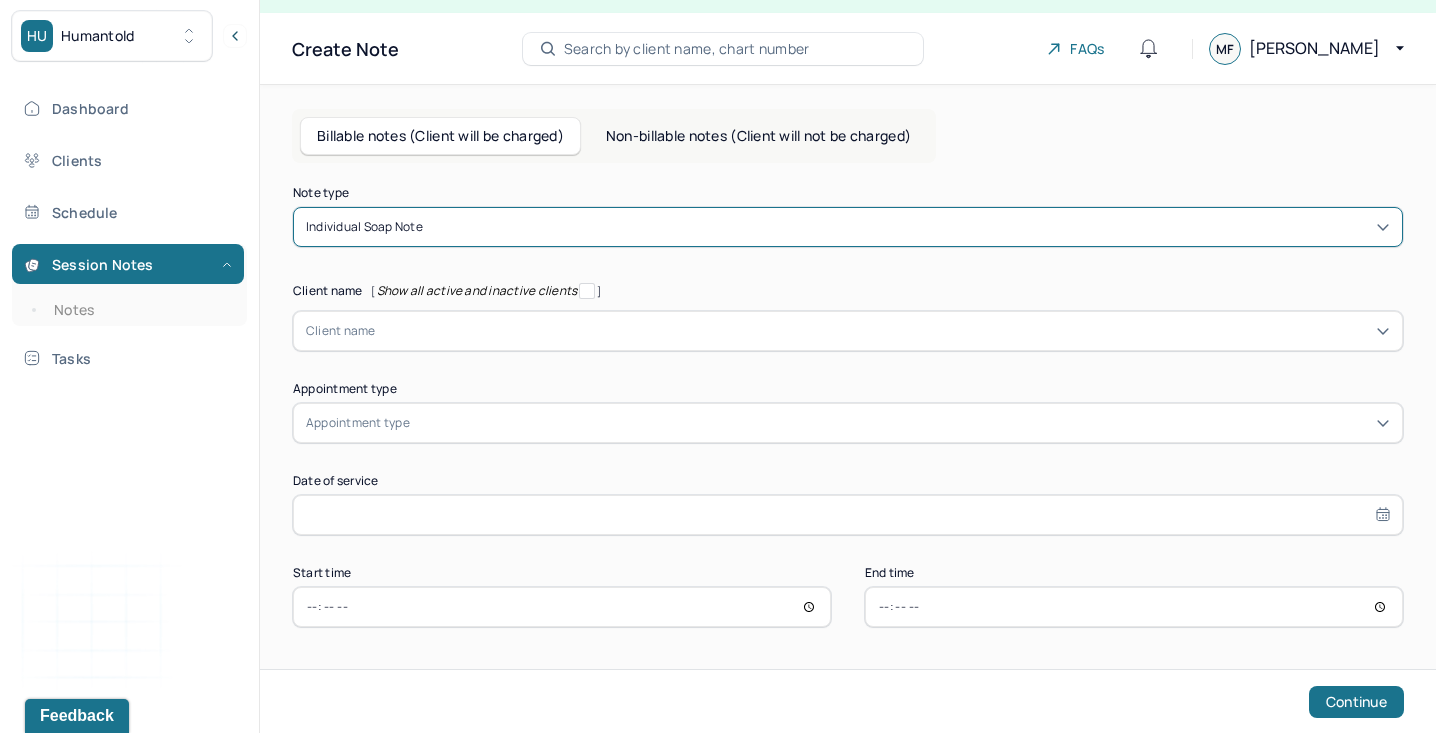 click at bounding box center [883, 331] 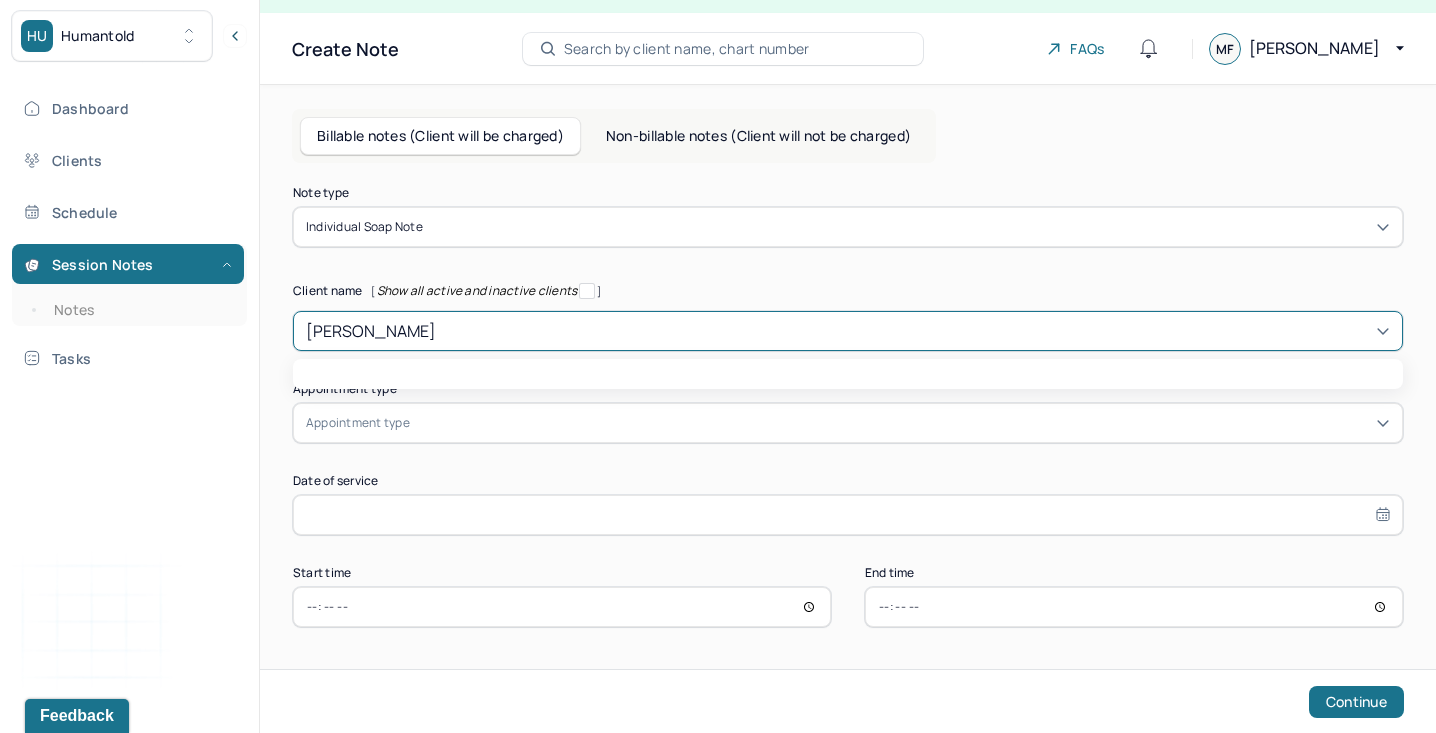 type on "[PERSON_NAME]" 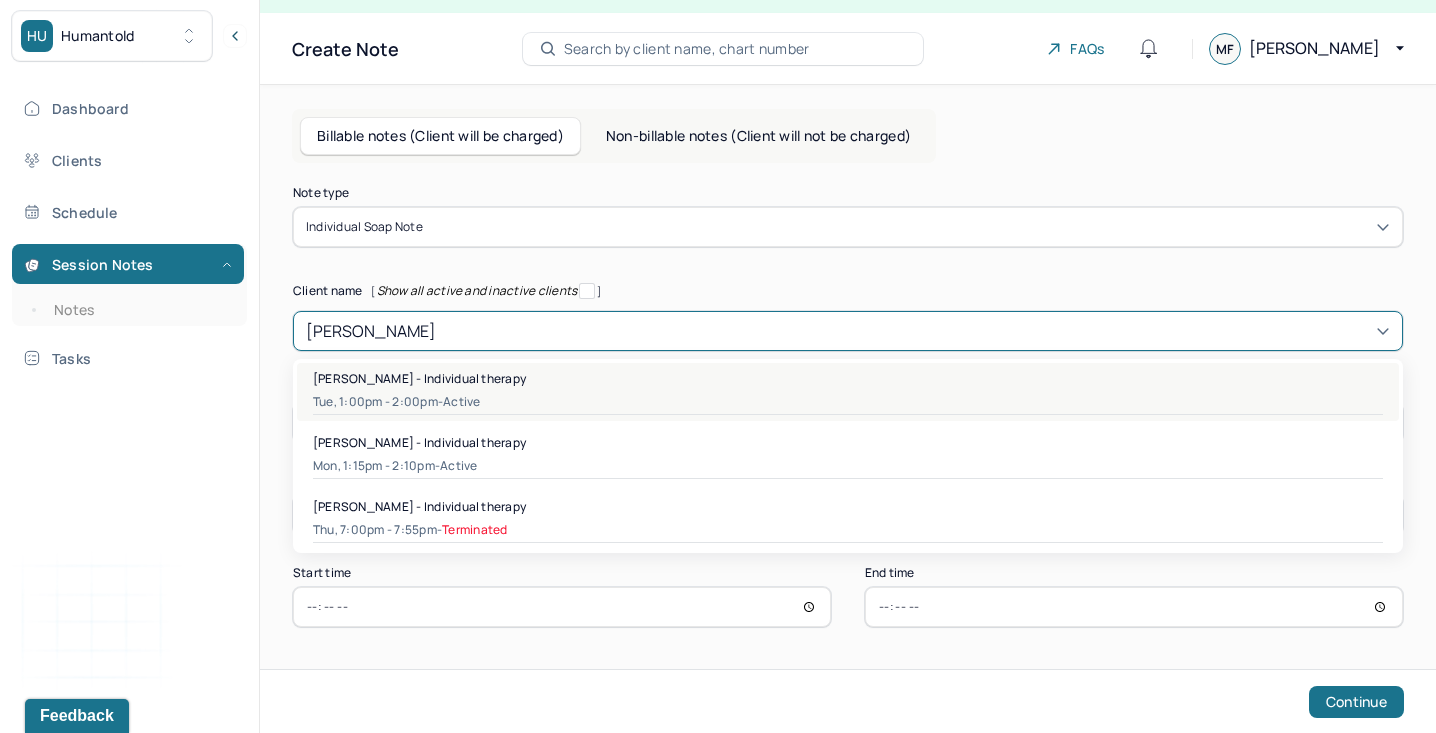 click on "[PERSON_NAME] - Individual therapy" at bounding box center (848, 378) 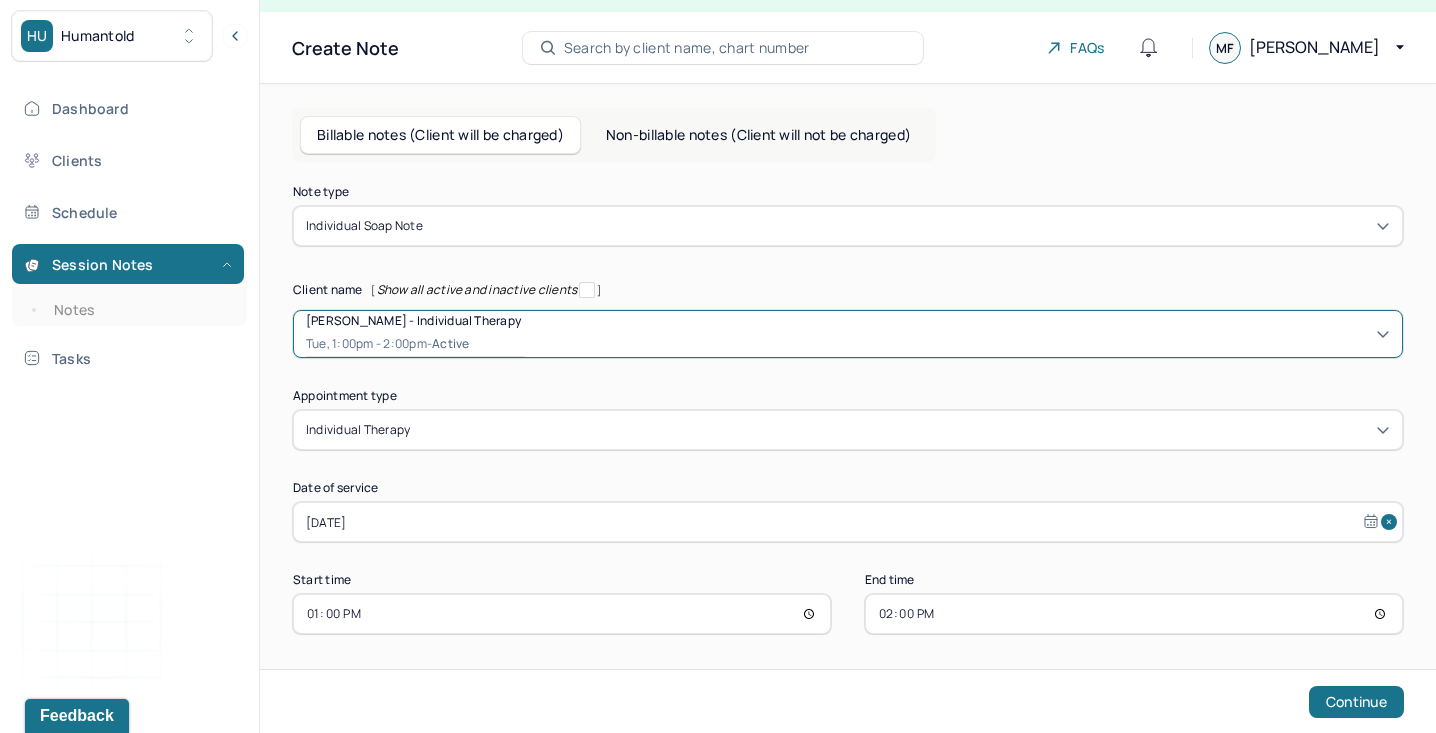 scroll, scrollTop: 38, scrollLeft: 0, axis: vertical 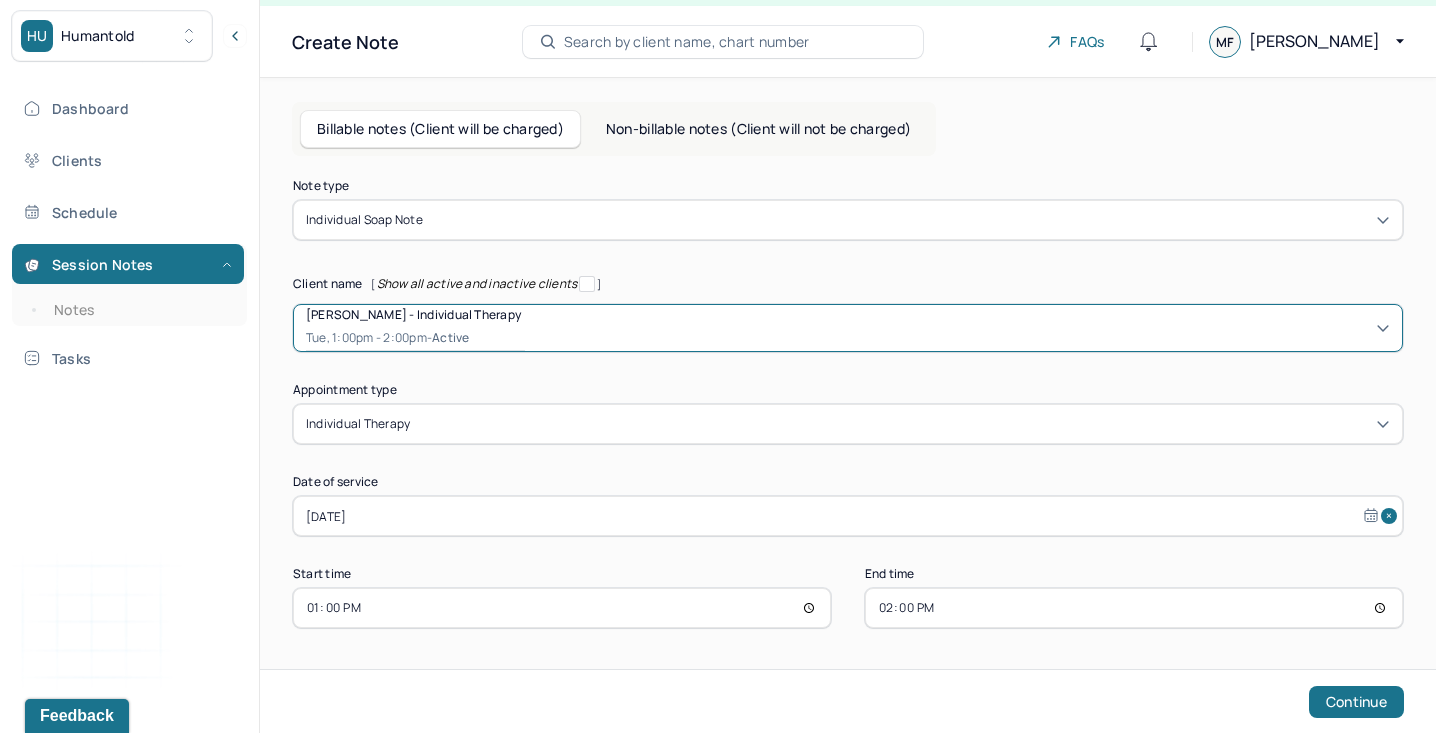 select on "6" 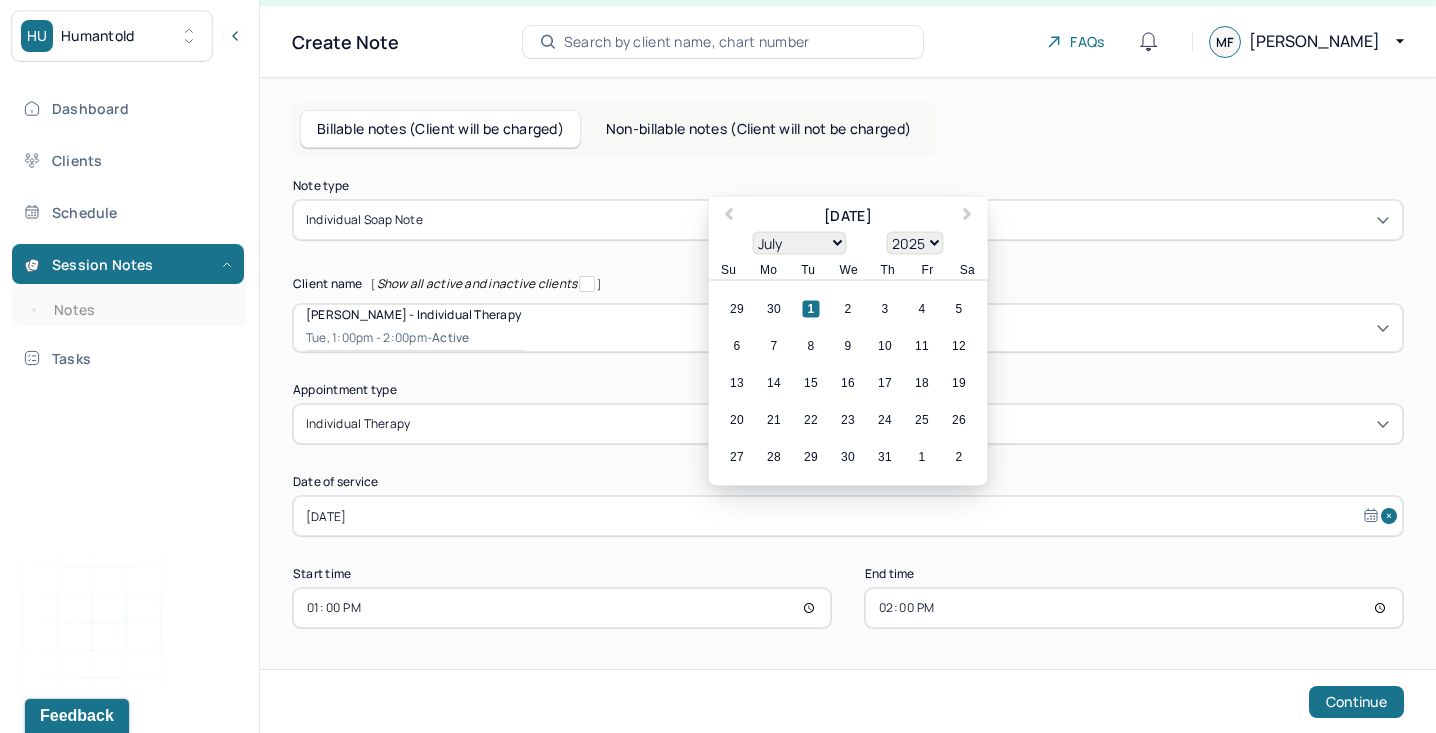 click on "[DATE]" at bounding box center (848, 516) 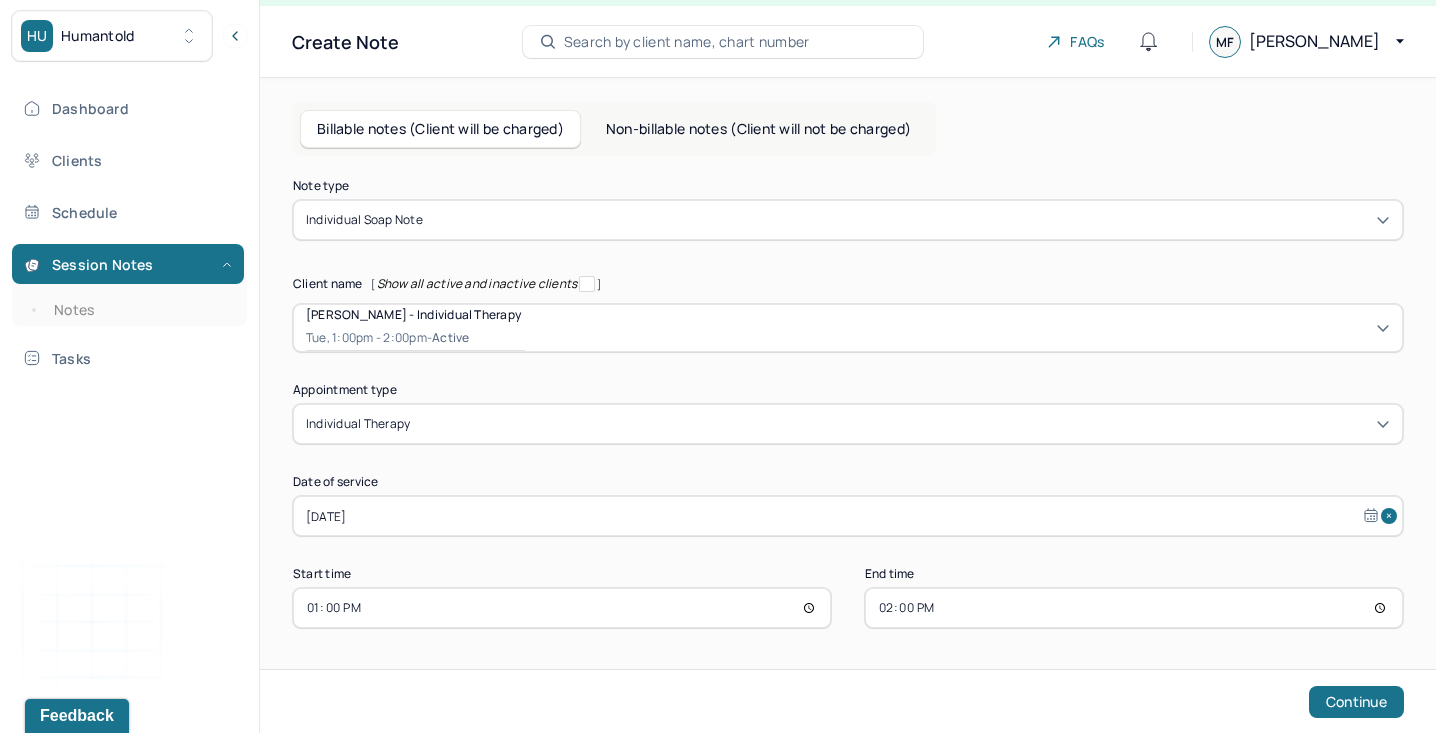 click on "Continue" at bounding box center (1356, 702) 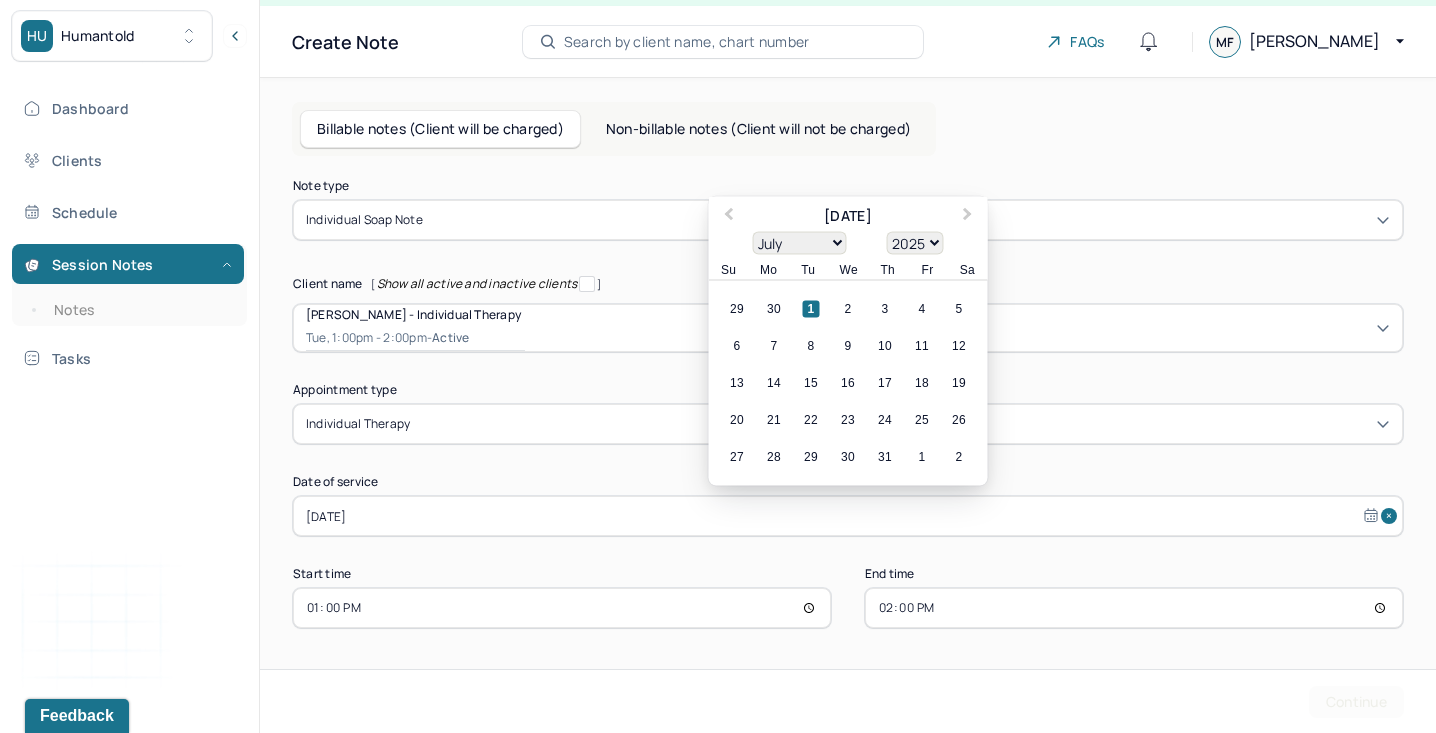 scroll, scrollTop: 0, scrollLeft: 0, axis: both 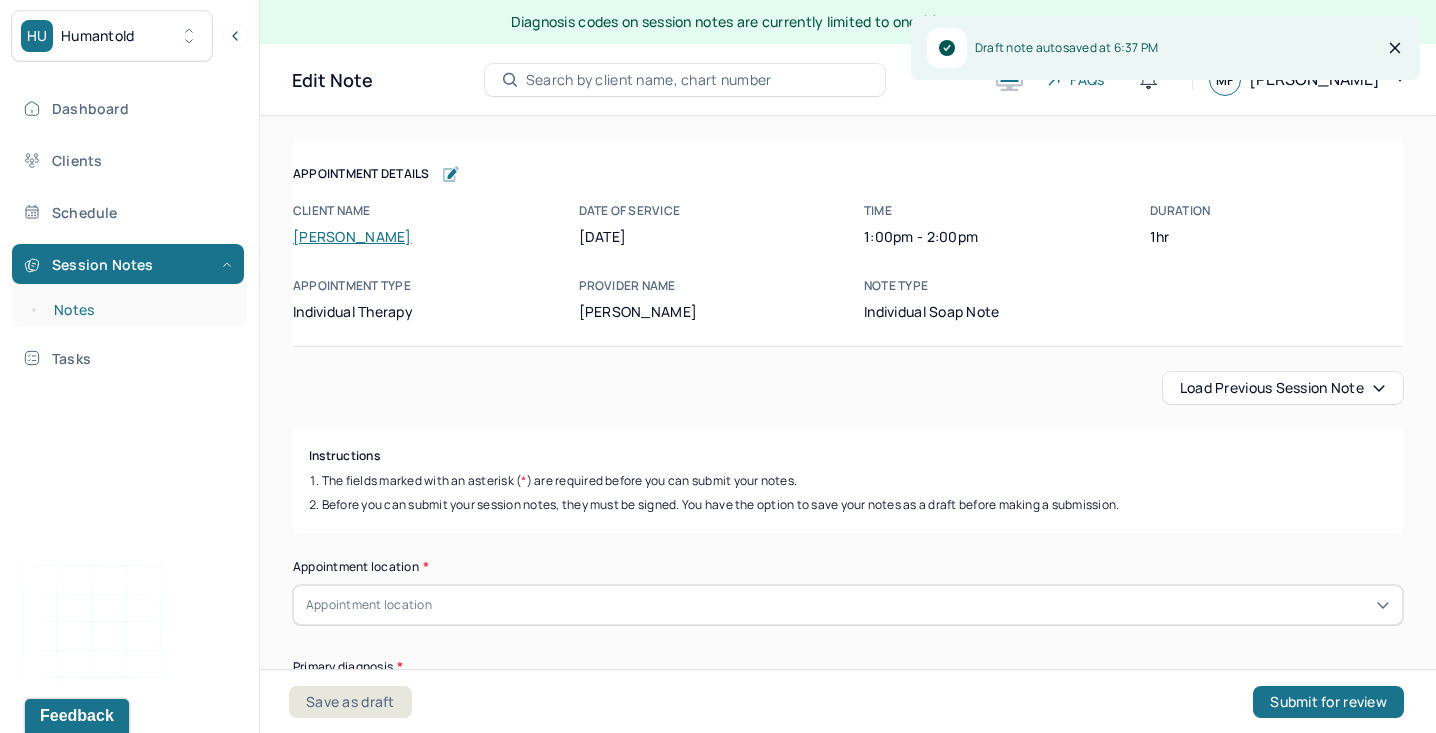 click on "Notes" at bounding box center (139, 310) 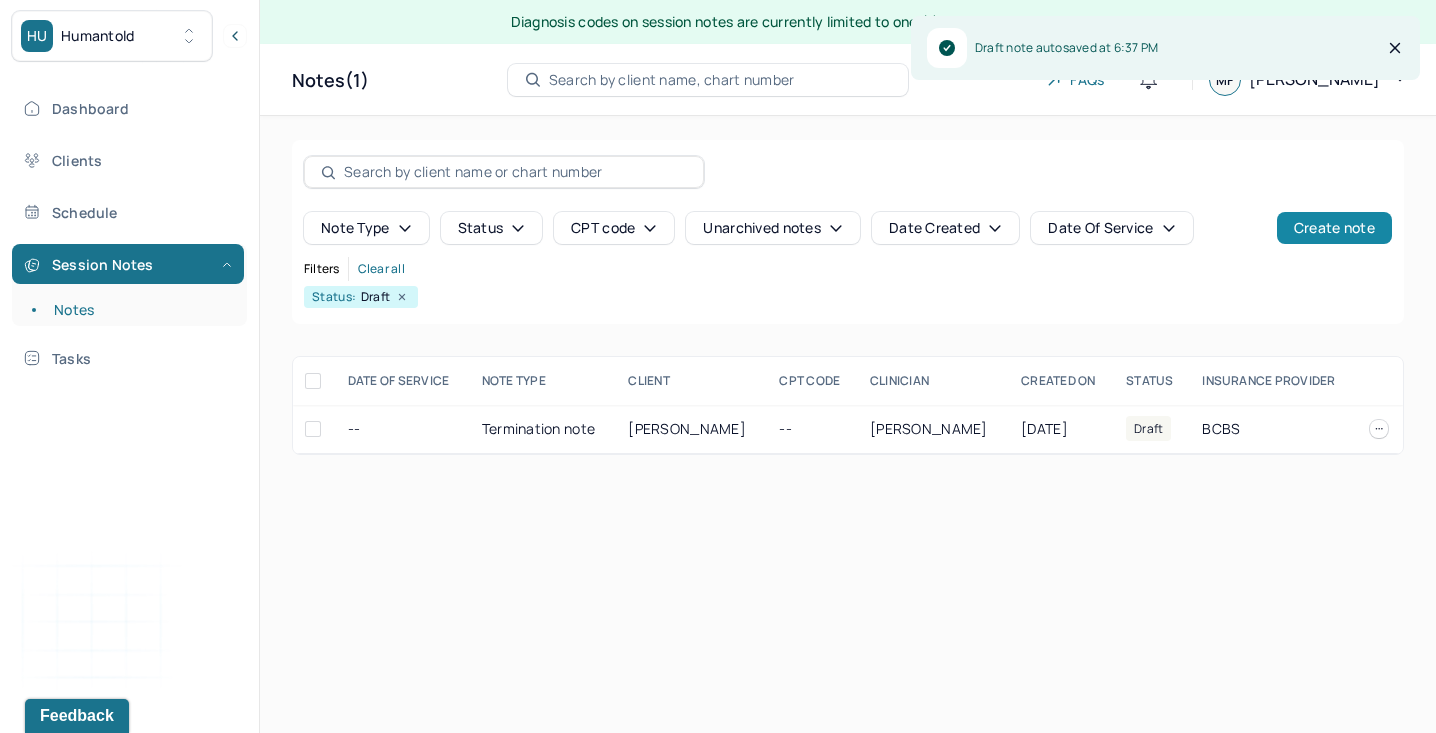 click on "Create note" at bounding box center (1334, 228) 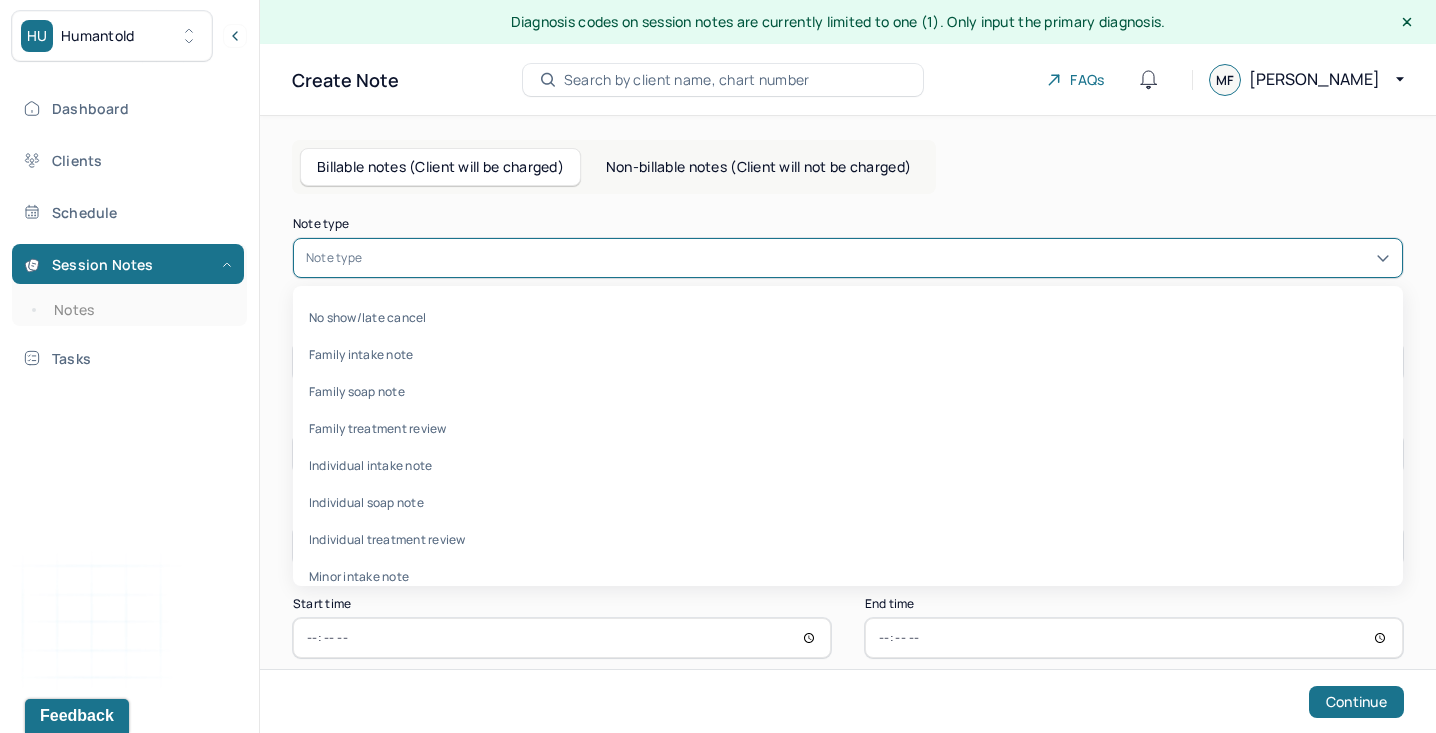 click at bounding box center [878, 258] 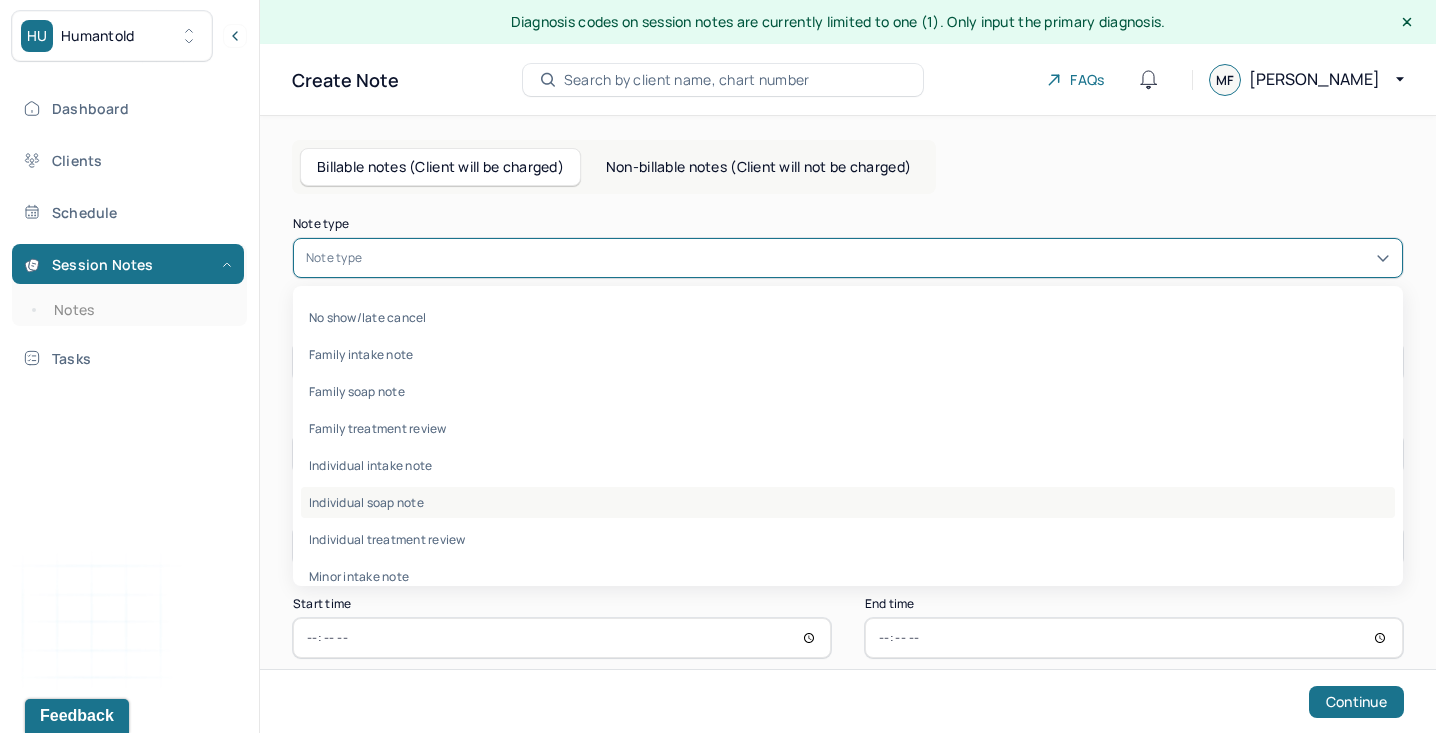 click on "No show/late cancel Family intake note Family soap note Family treatment review Individual intake note Individual soap note Individual treatment review Minor intake note Record of disclosure Termination note" at bounding box center [848, 436] 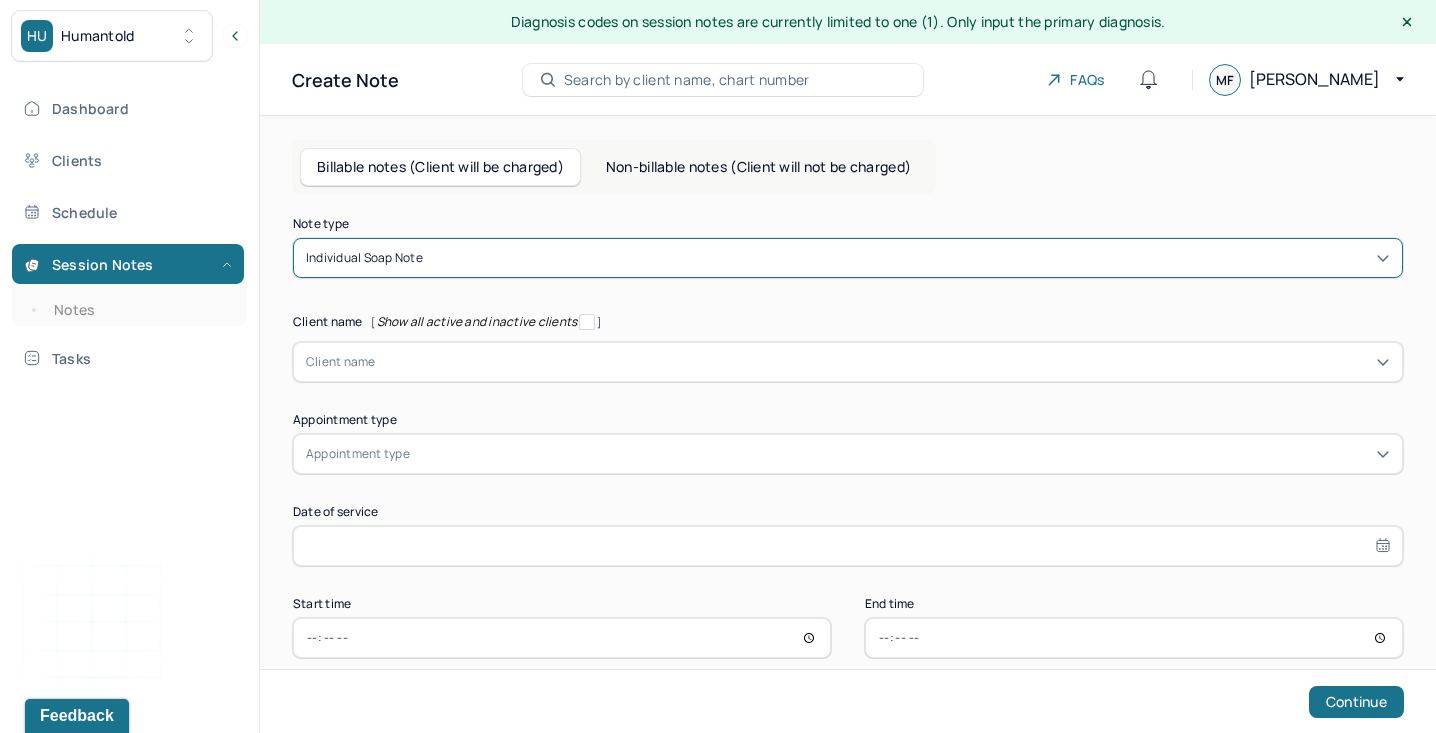 click at bounding box center [883, 362] 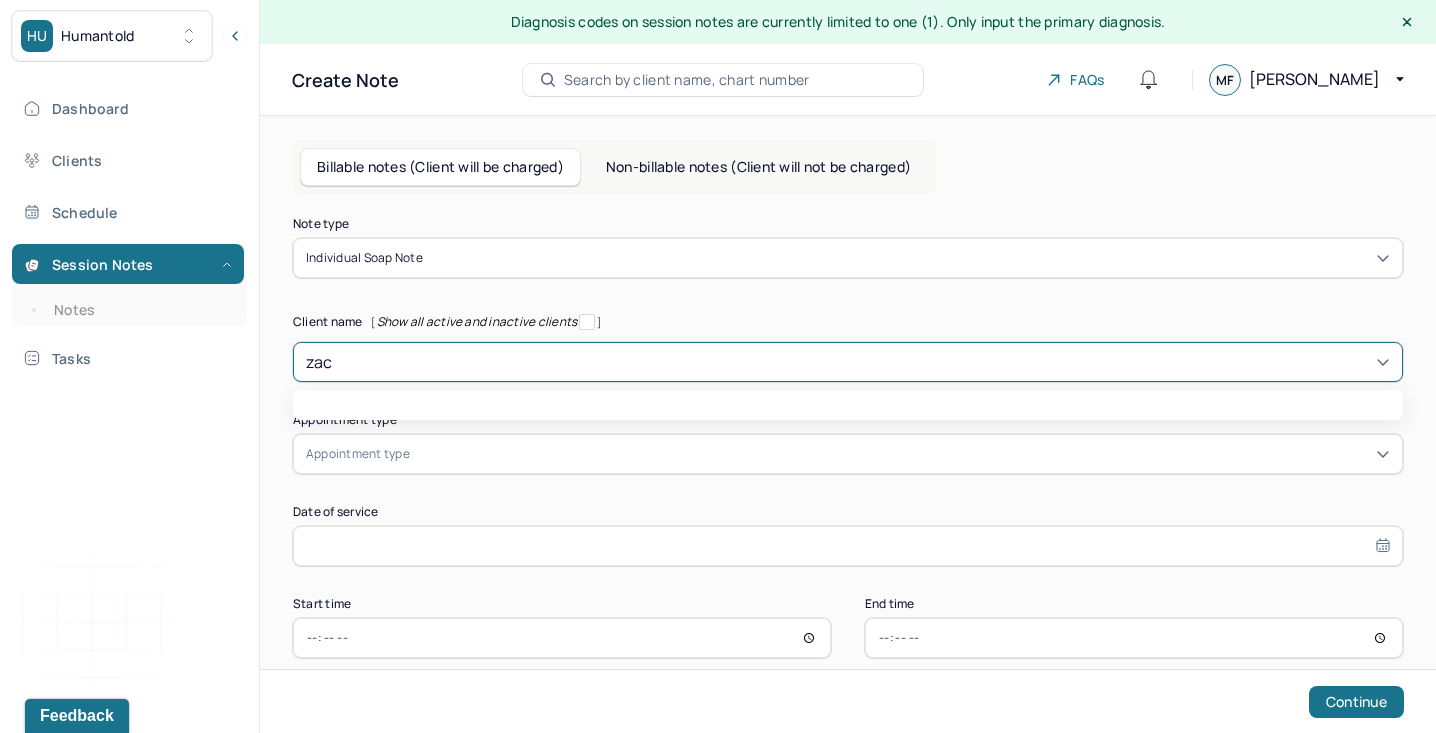 type on "[PERSON_NAME]" 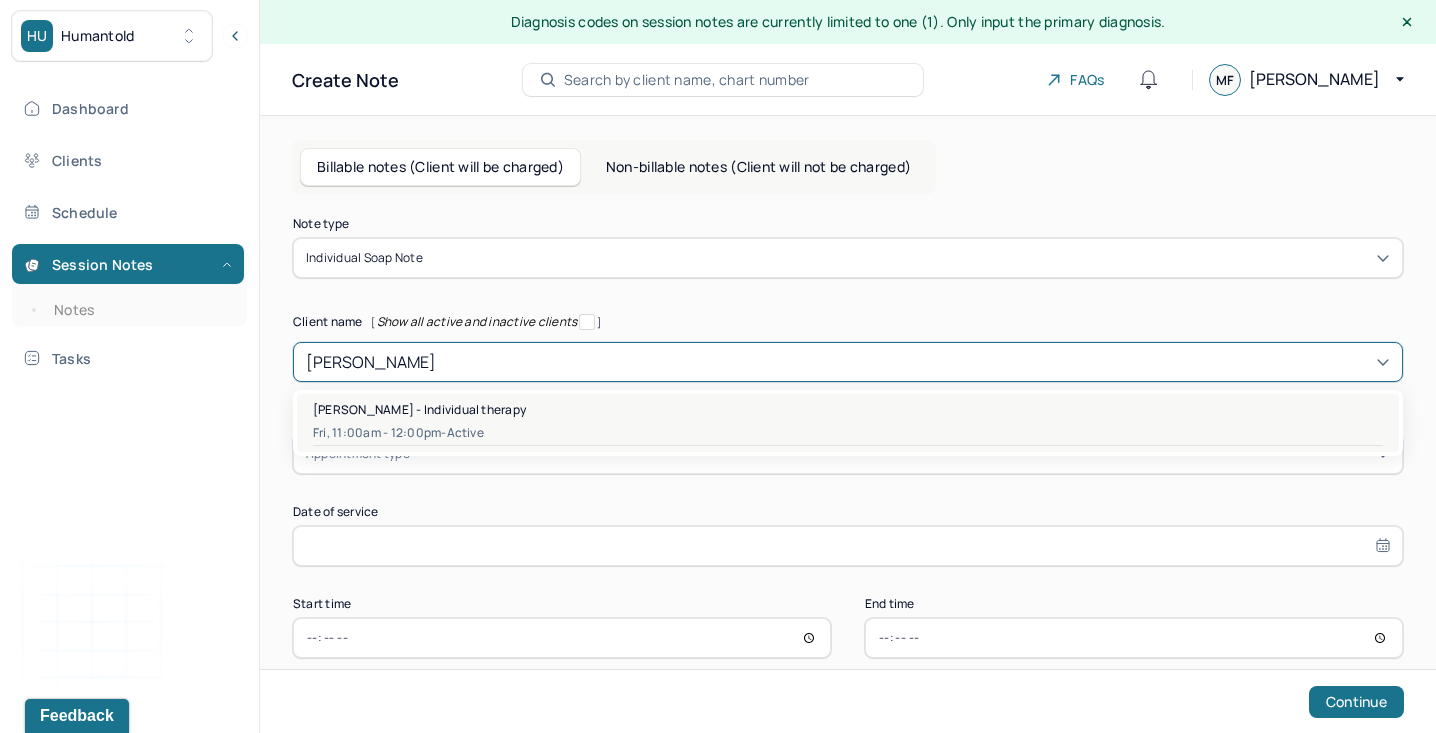 click on "[PERSON_NAME] - Individual therapy" at bounding box center [848, 409] 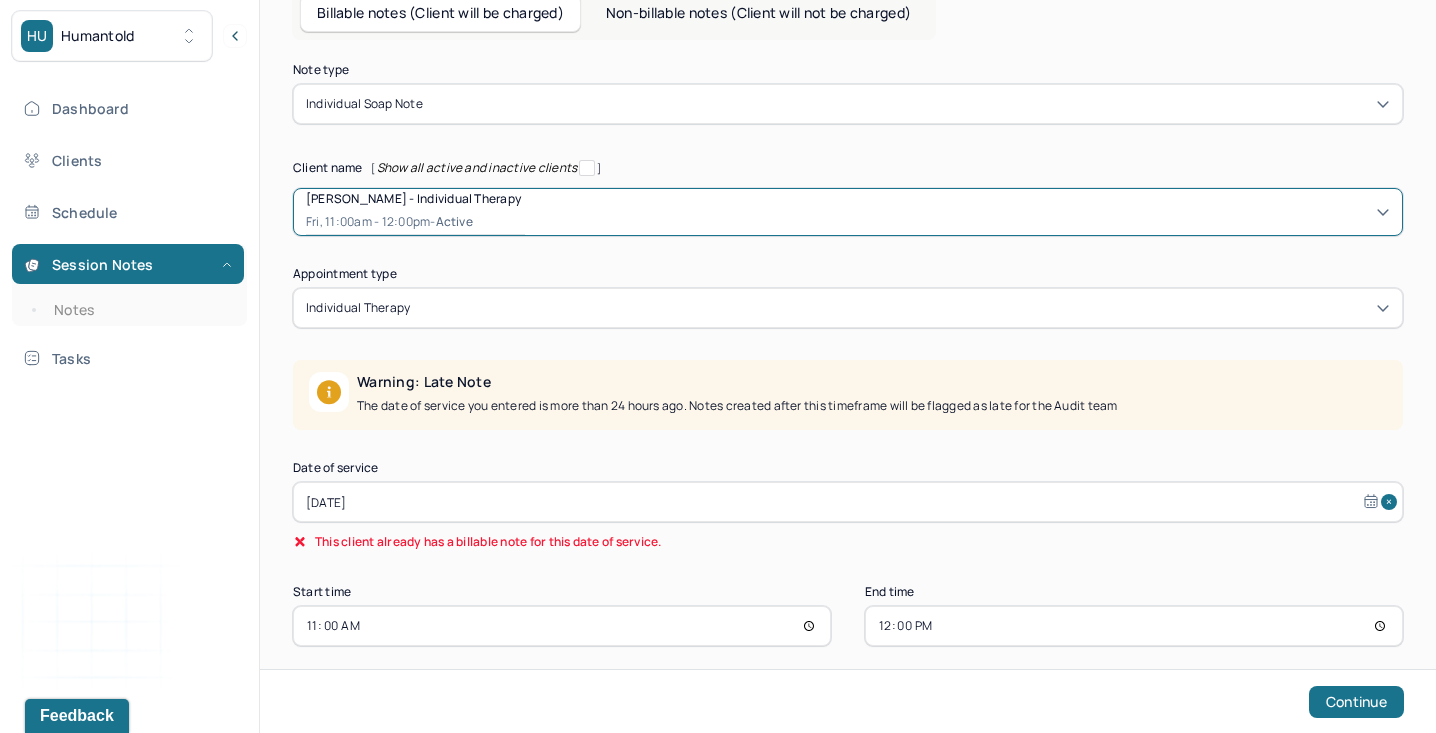 scroll, scrollTop: 172, scrollLeft: 0, axis: vertical 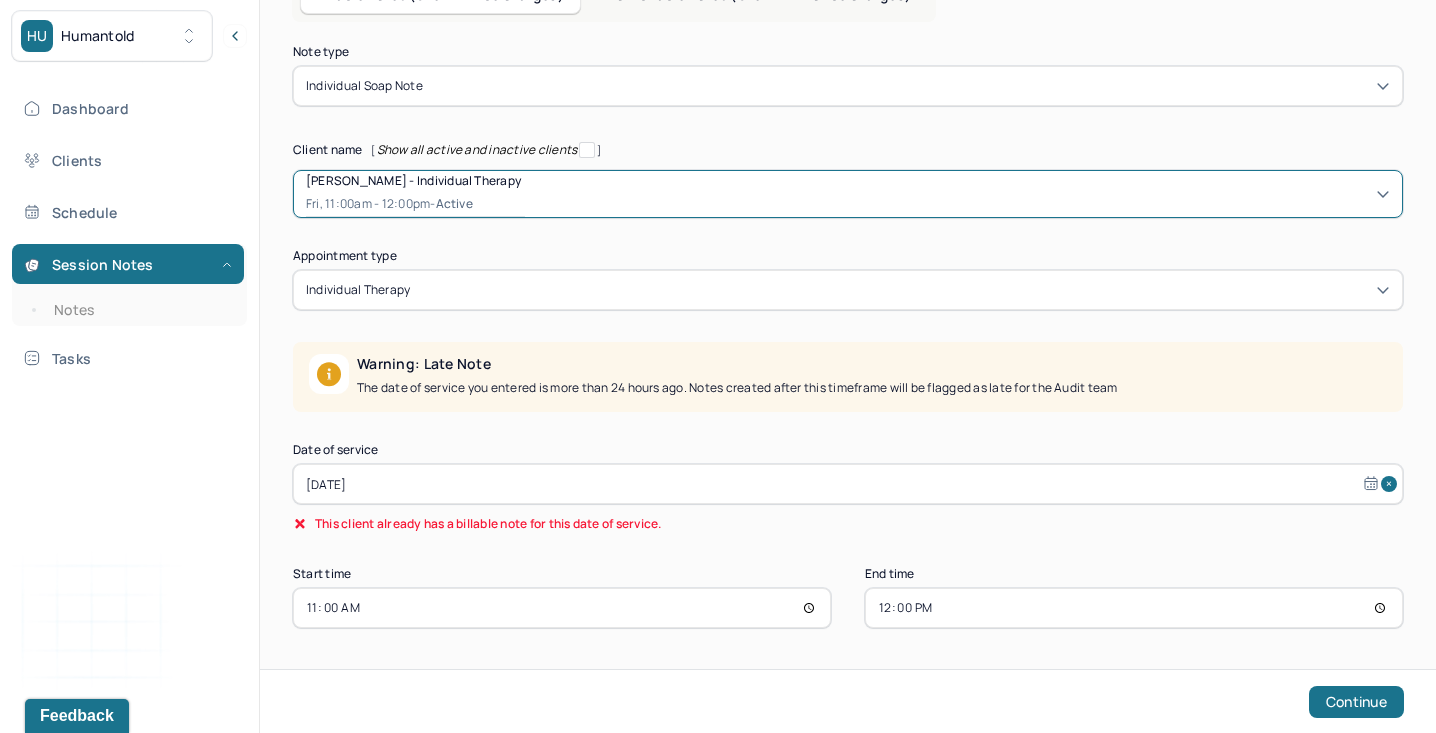 click on "[DATE]" at bounding box center [848, 484] 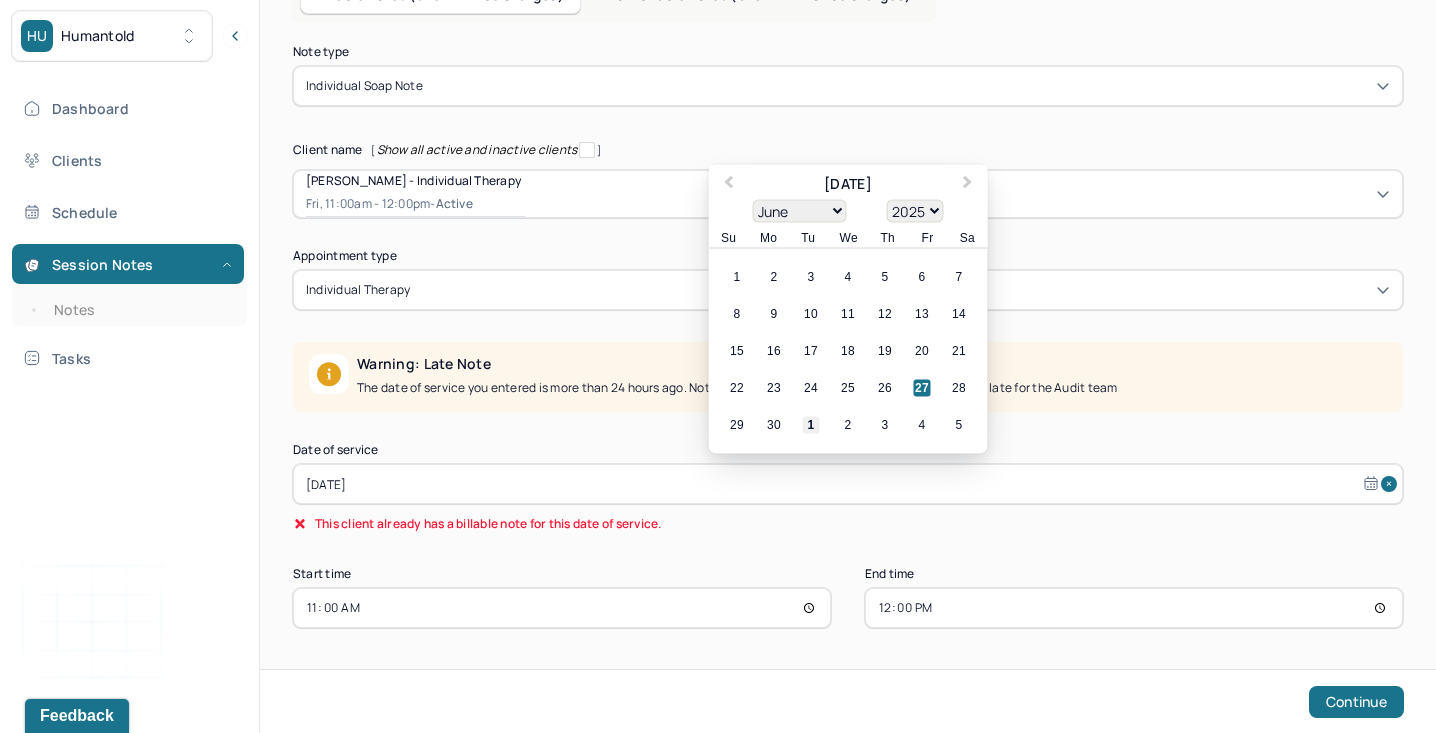 click on "1" at bounding box center [811, 425] 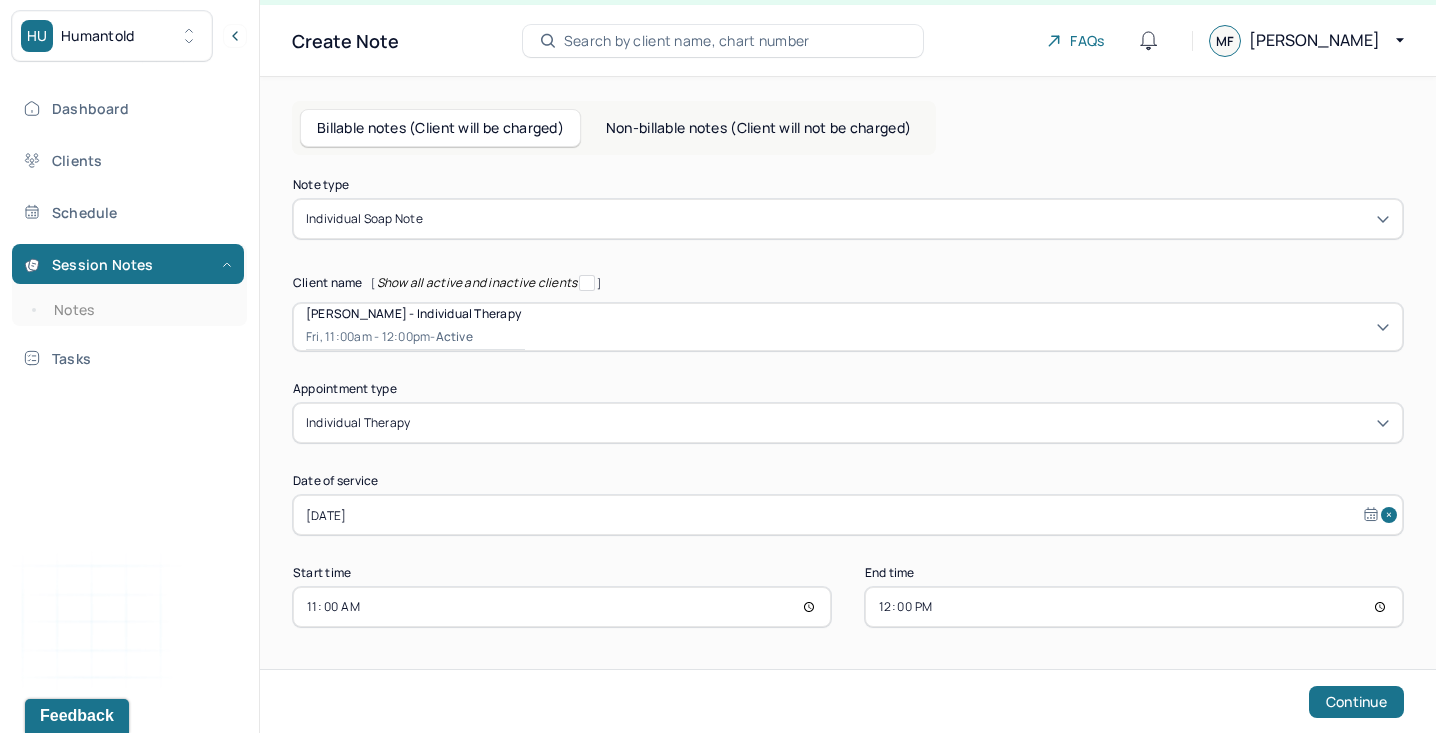 scroll, scrollTop: 38, scrollLeft: 0, axis: vertical 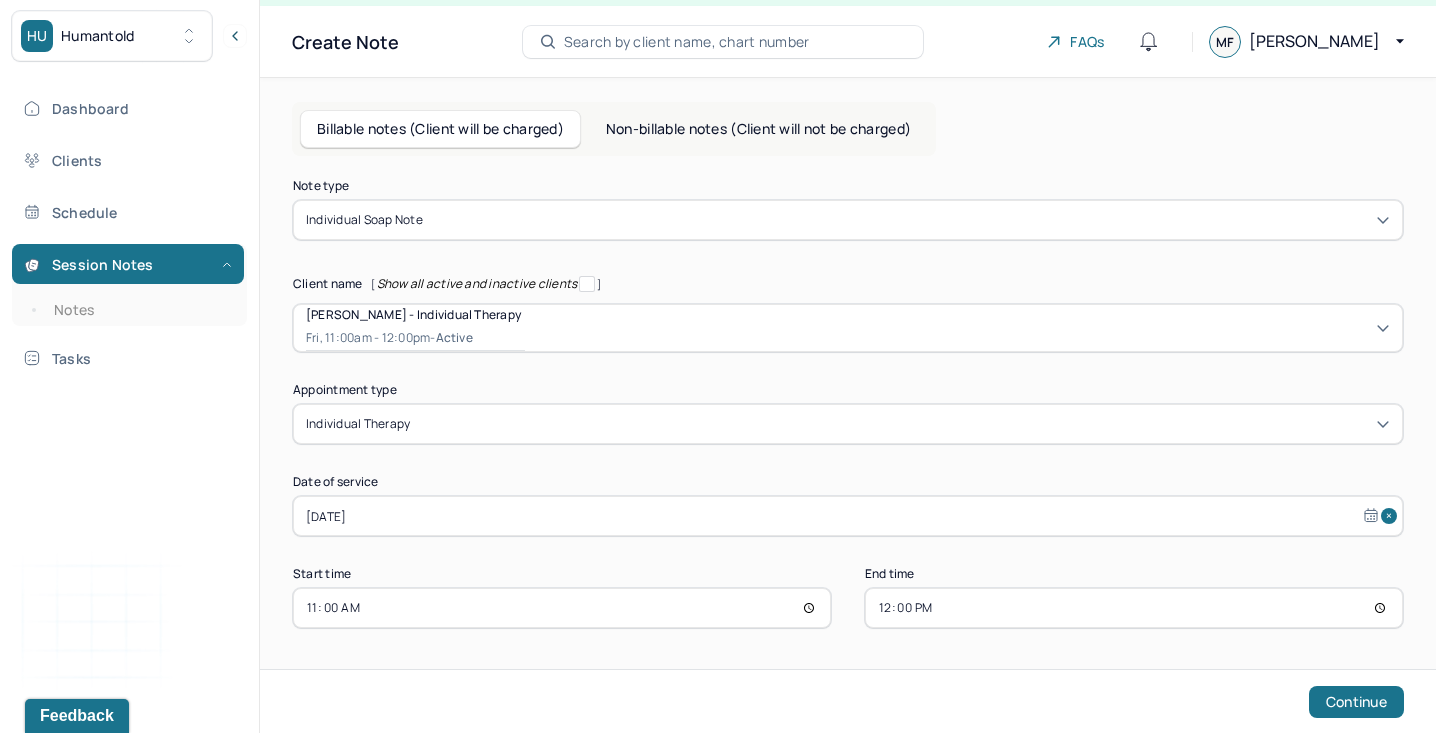 click on "11:00" at bounding box center (562, 608) 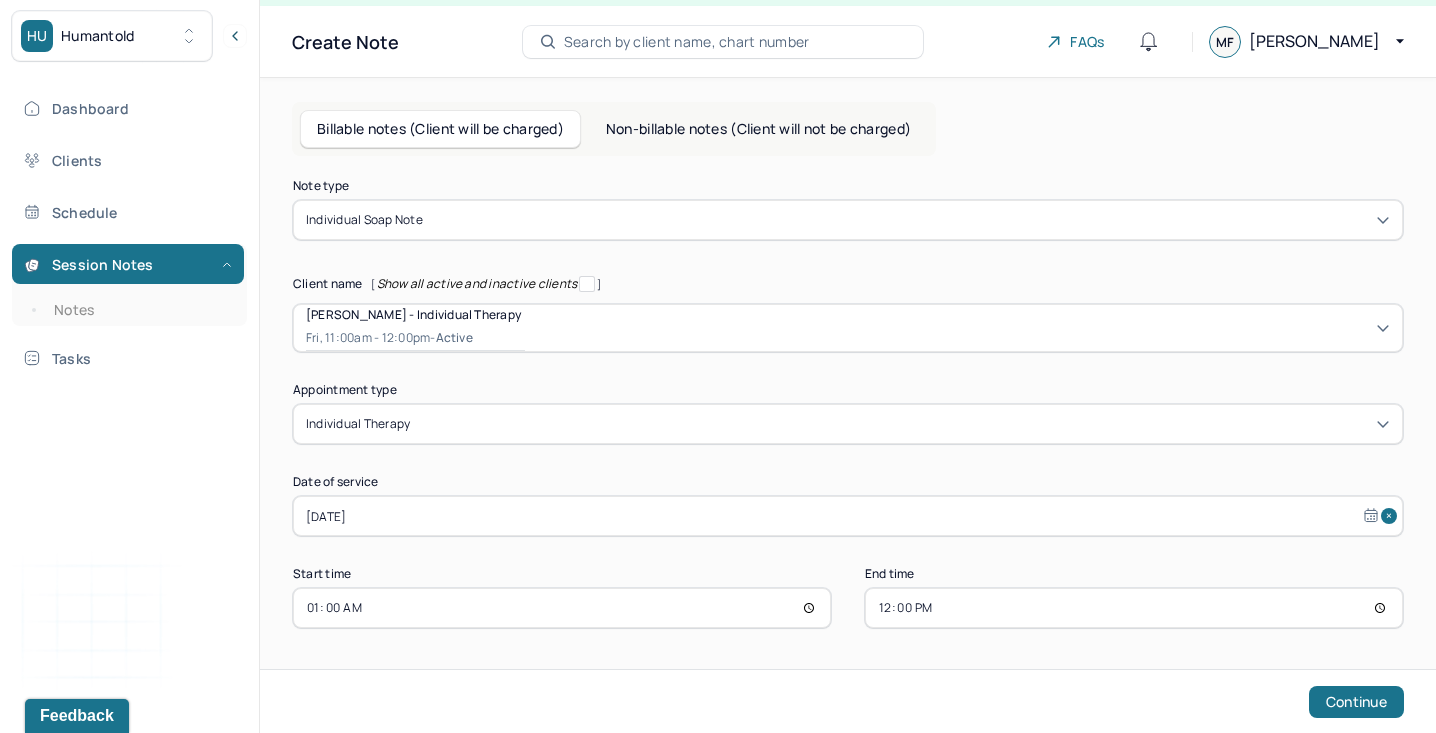type on "16:00" 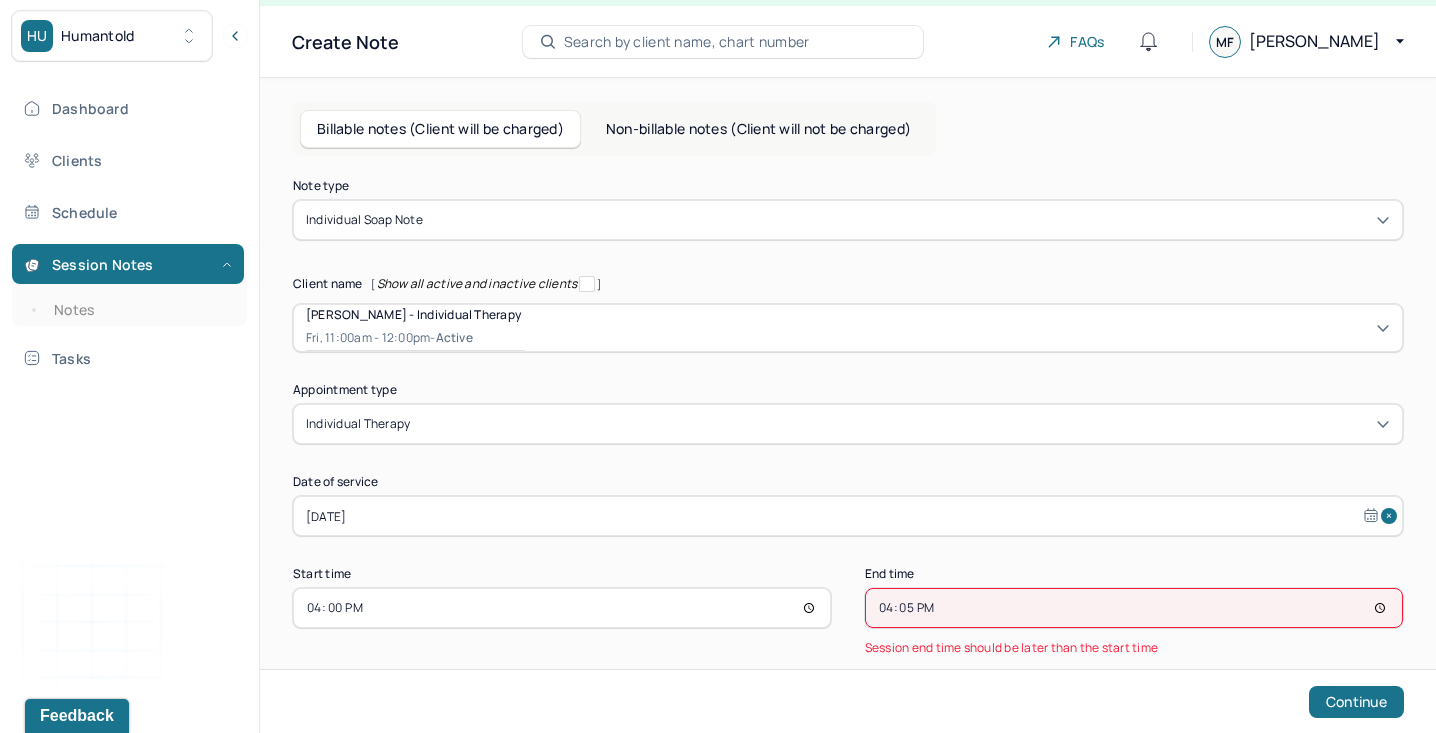 type on "16:55" 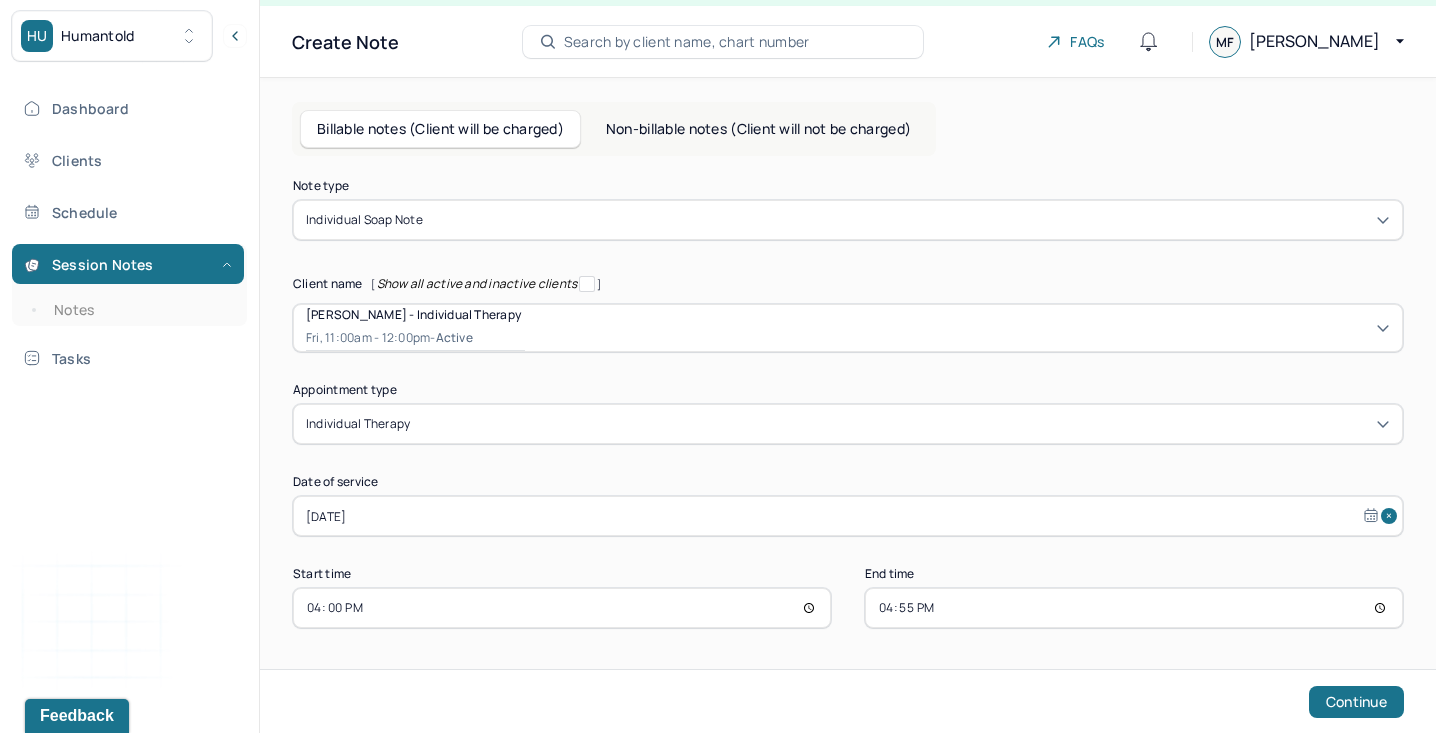 click on "Continue" at bounding box center (1356, 702) 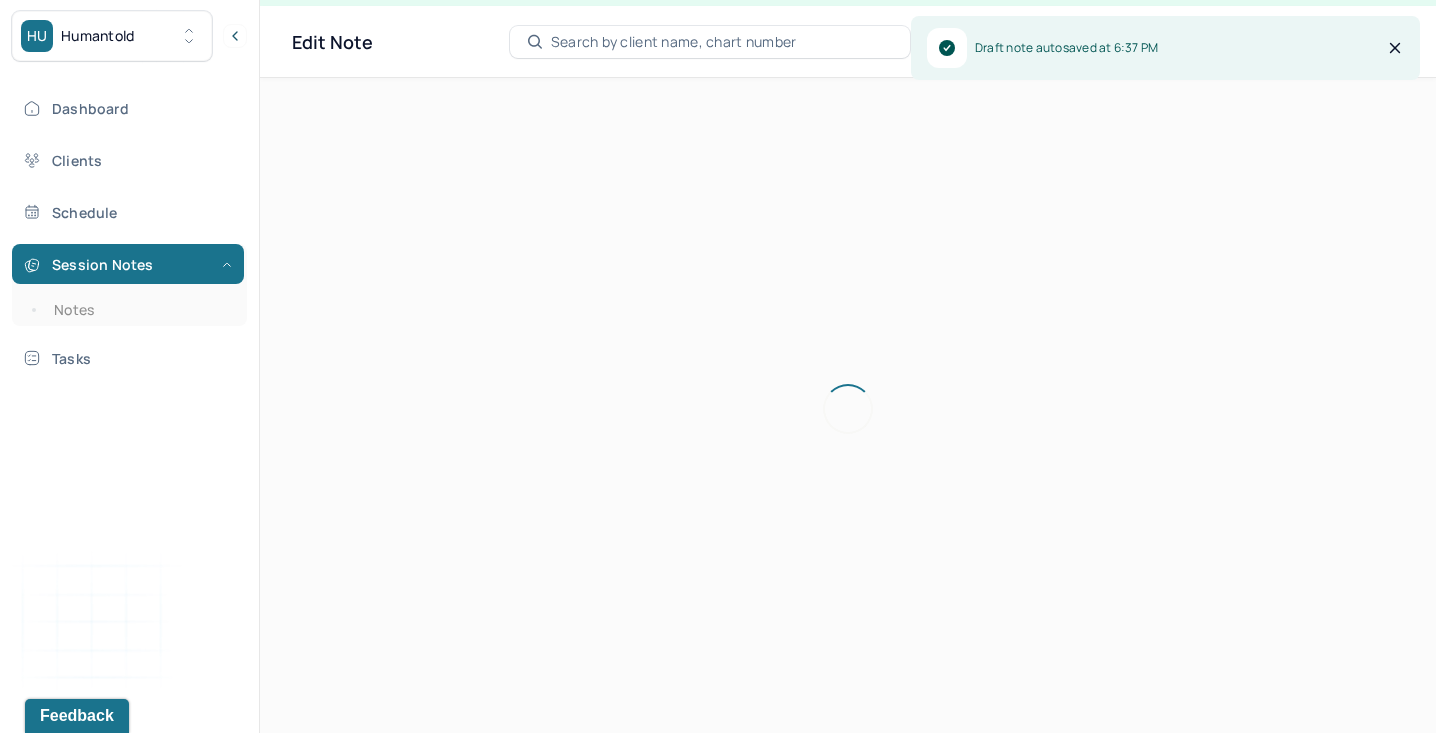 scroll, scrollTop: 0, scrollLeft: 0, axis: both 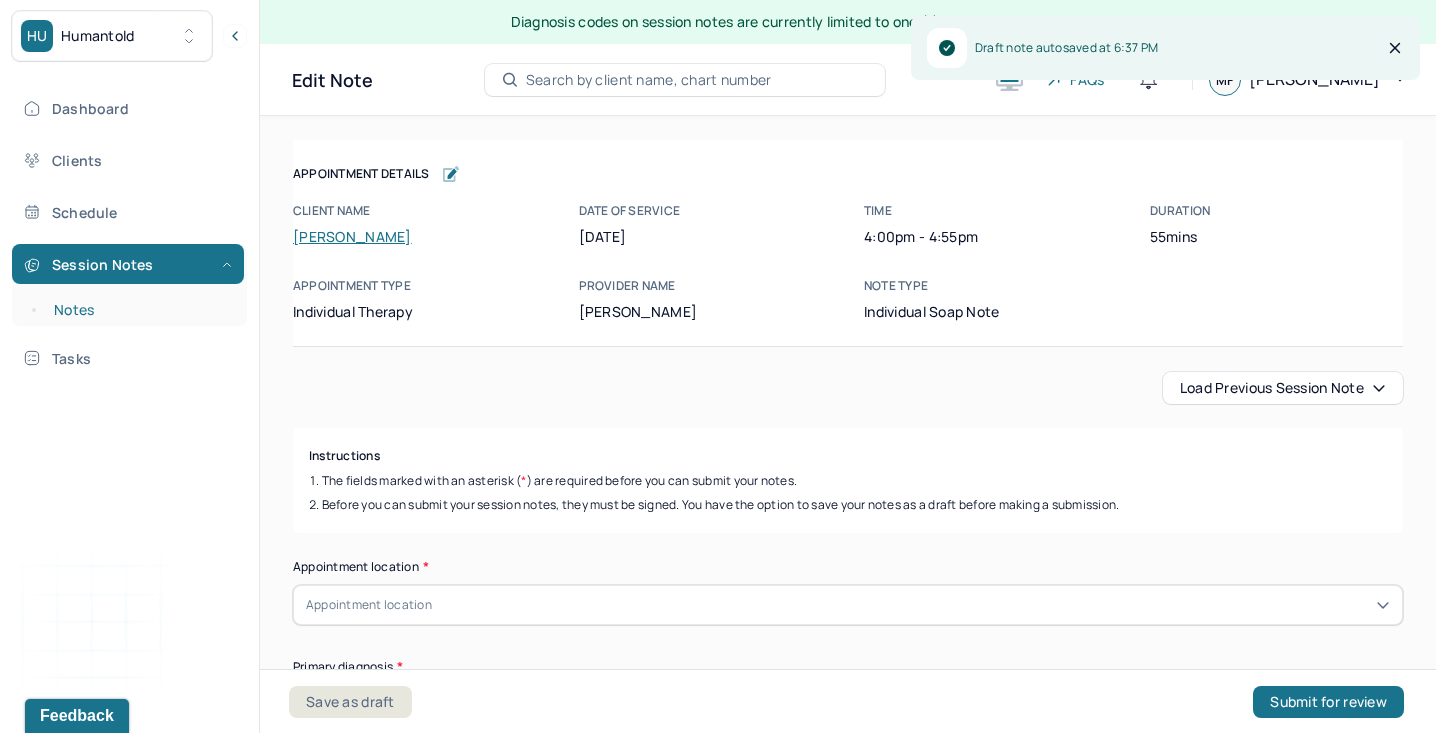 click on "Notes" at bounding box center (139, 310) 